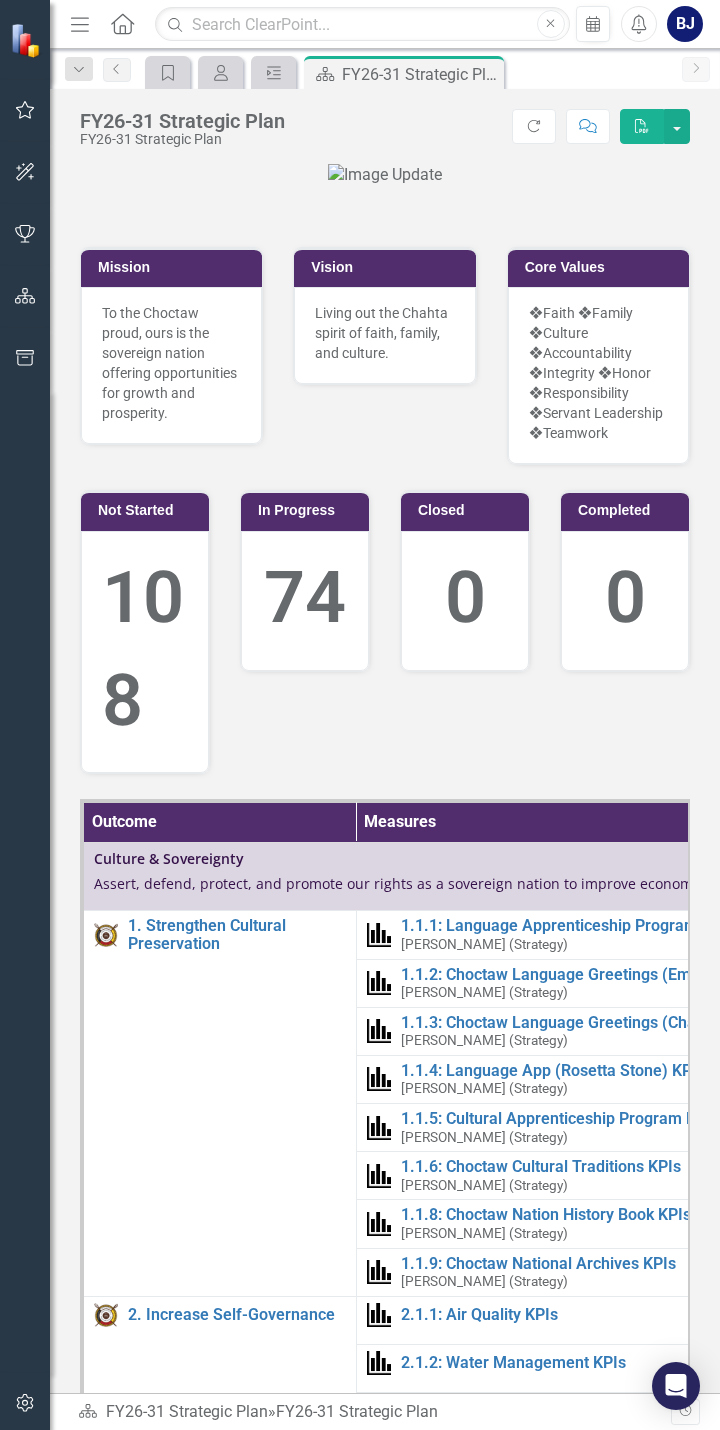 scroll, scrollTop: 0, scrollLeft: 0, axis: both 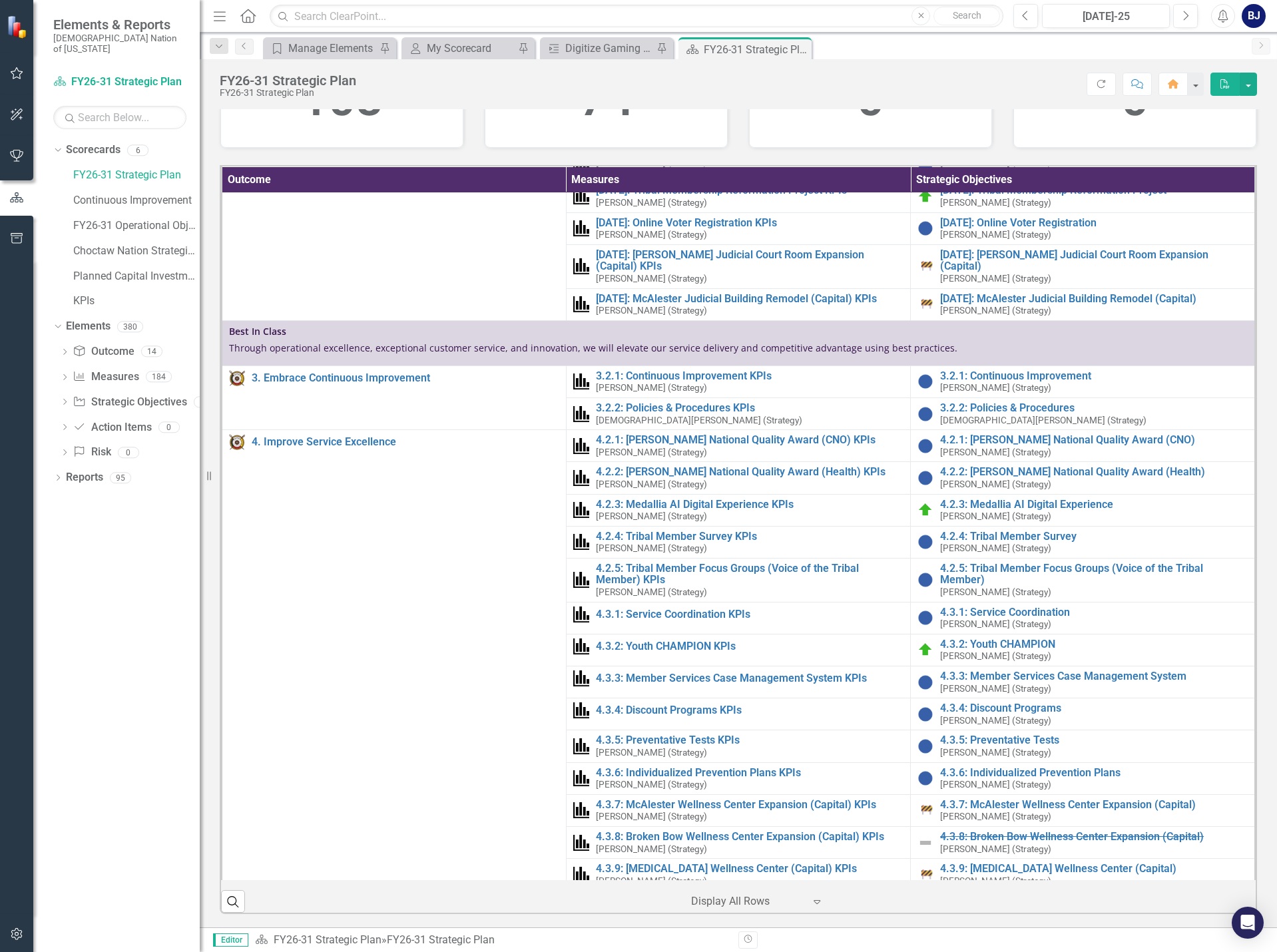 drag, startPoint x: 25, startPoint y: 76, endPoint x: 230, endPoint y: 172, distance: 226.36475 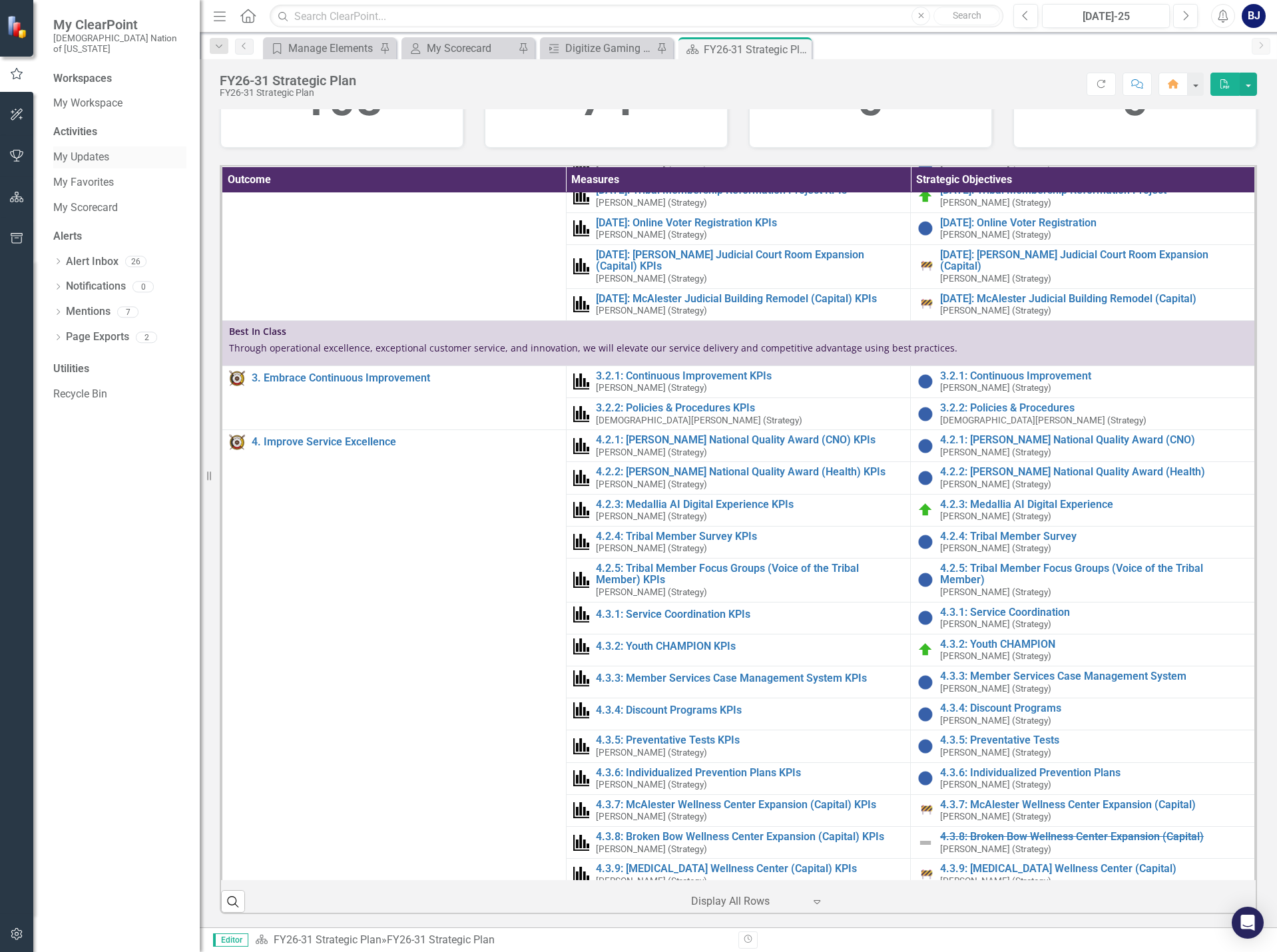 click on "My Updates" at bounding box center (120, 157) 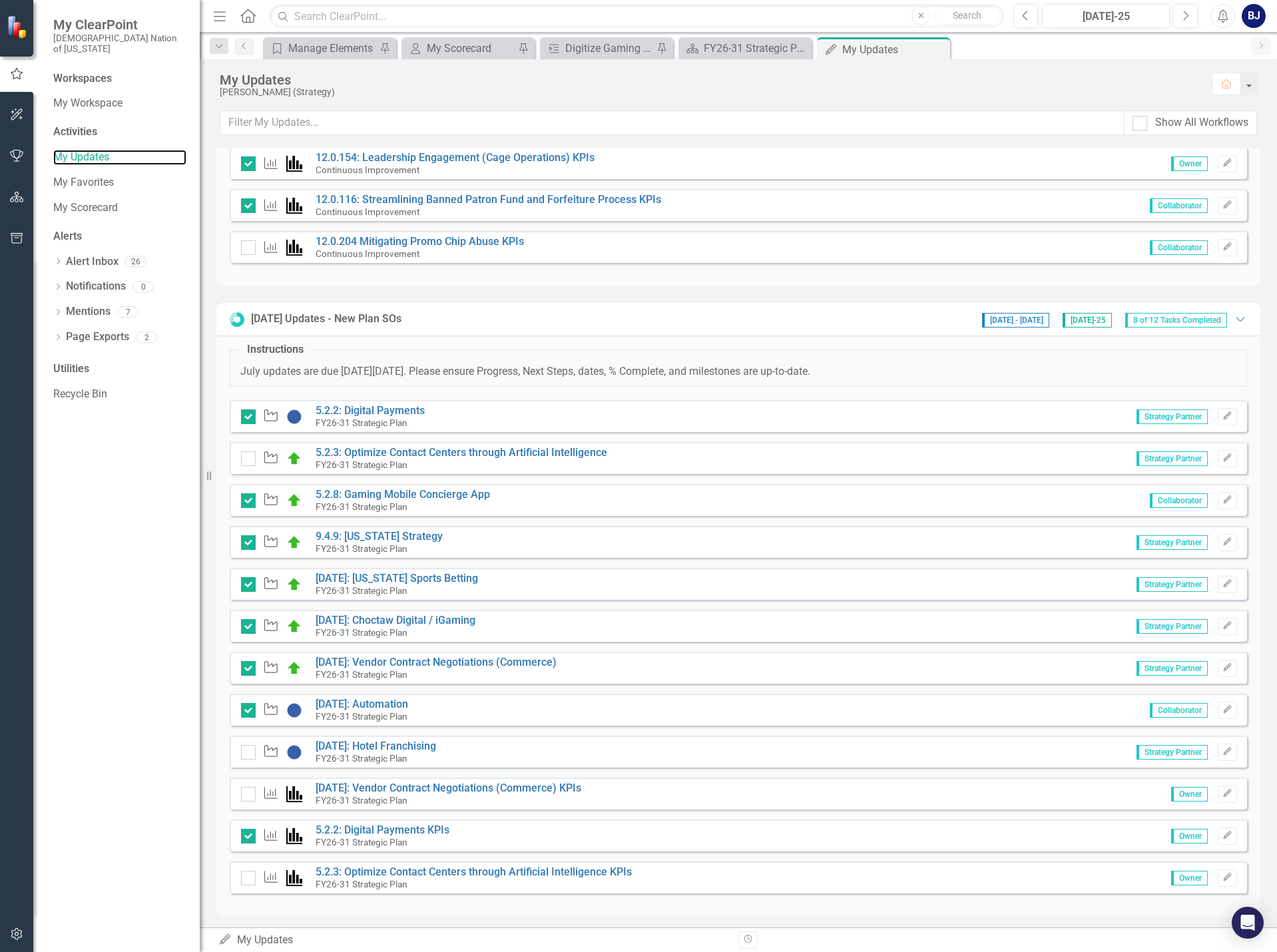 scroll, scrollTop: 523, scrollLeft: 0, axis: vertical 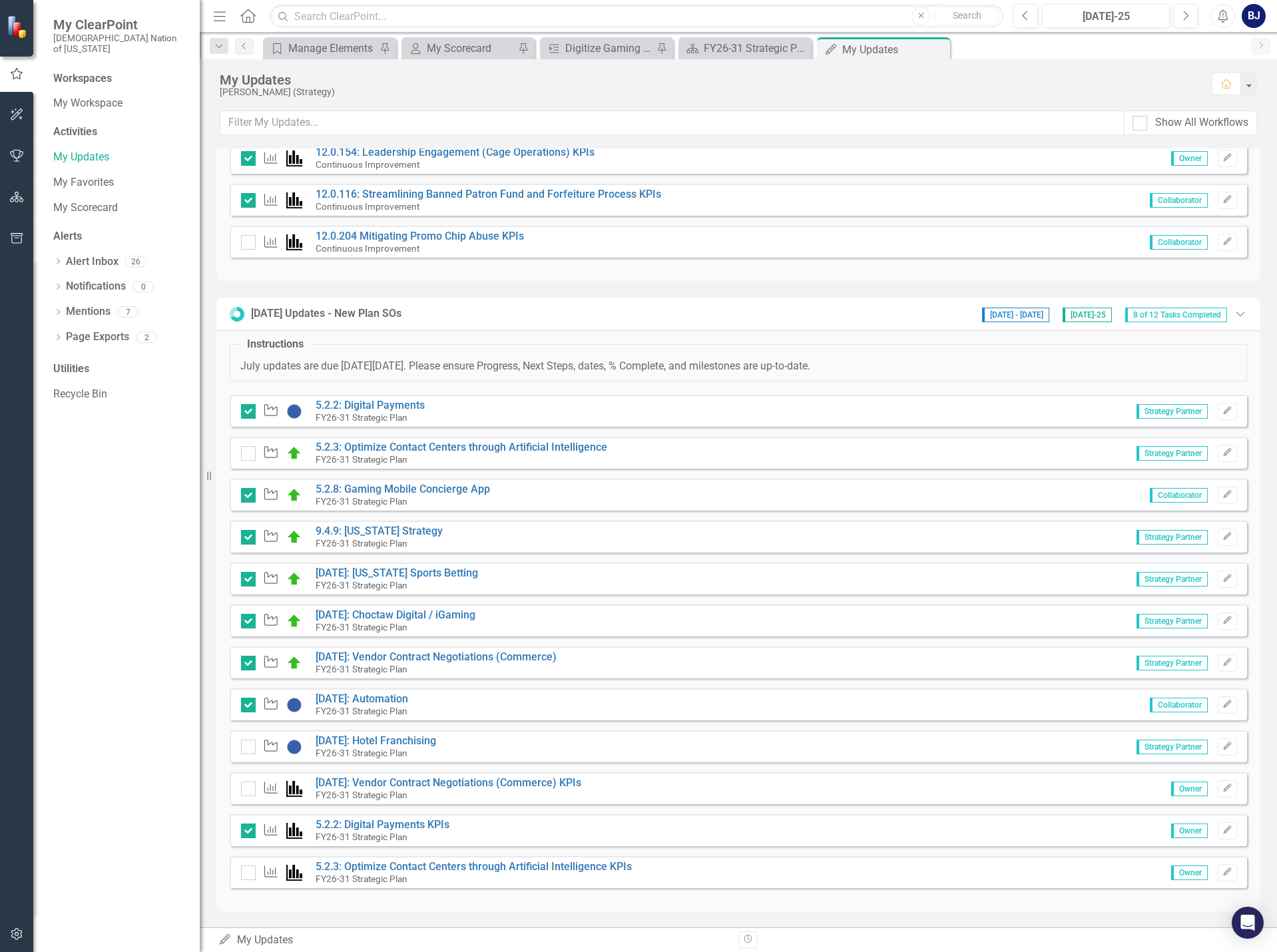 click on "Strategic Objective 5.2.3: Optimize Contact Centers through Artificial Intelligence FY26-31 Strategic Plan Strategy Partner Edit" at bounding box center (738, 453) 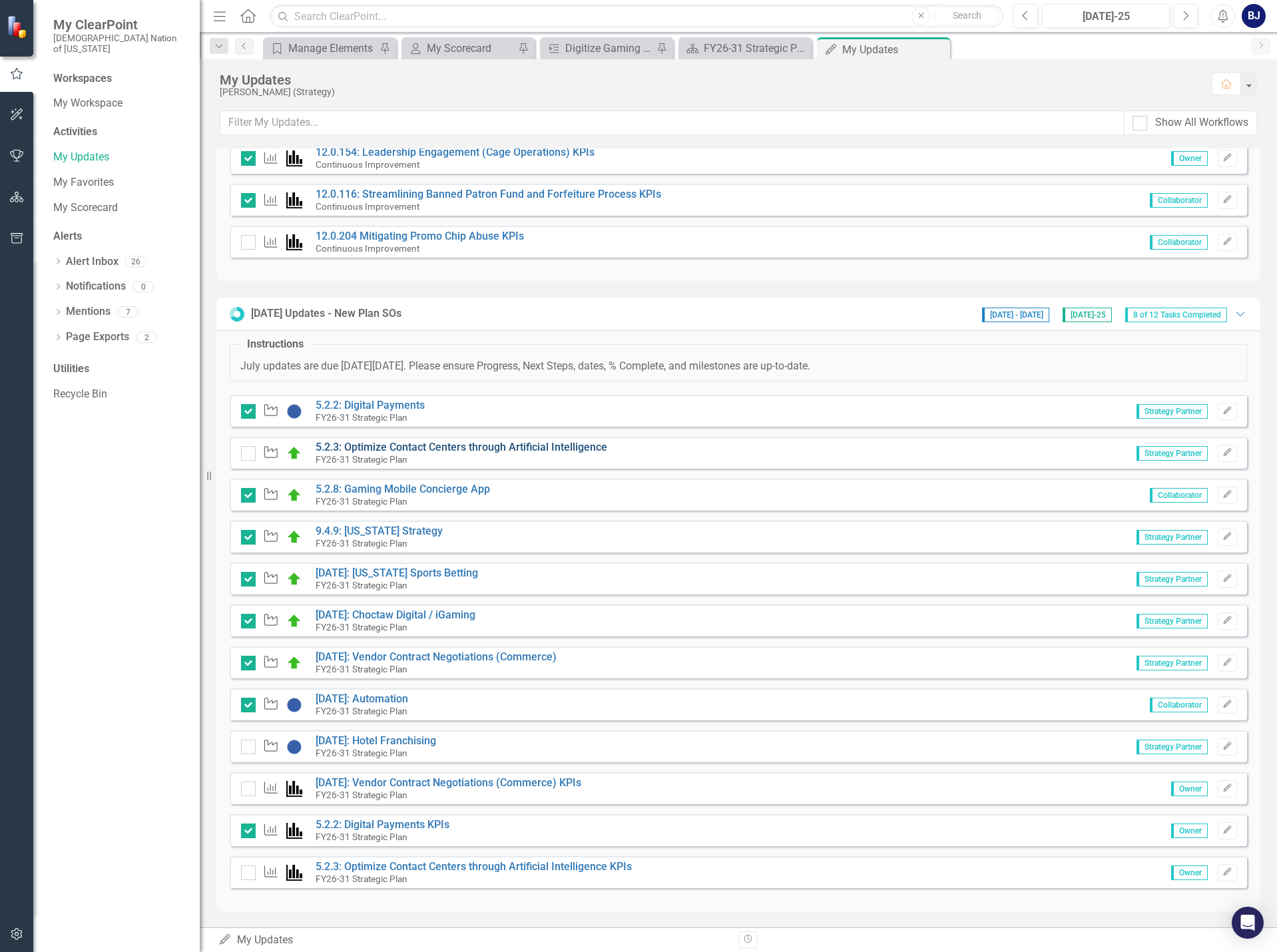 click on "5.2.3: Optimize Contact Centers through Artificial Intelligence" at bounding box center (461, 447) 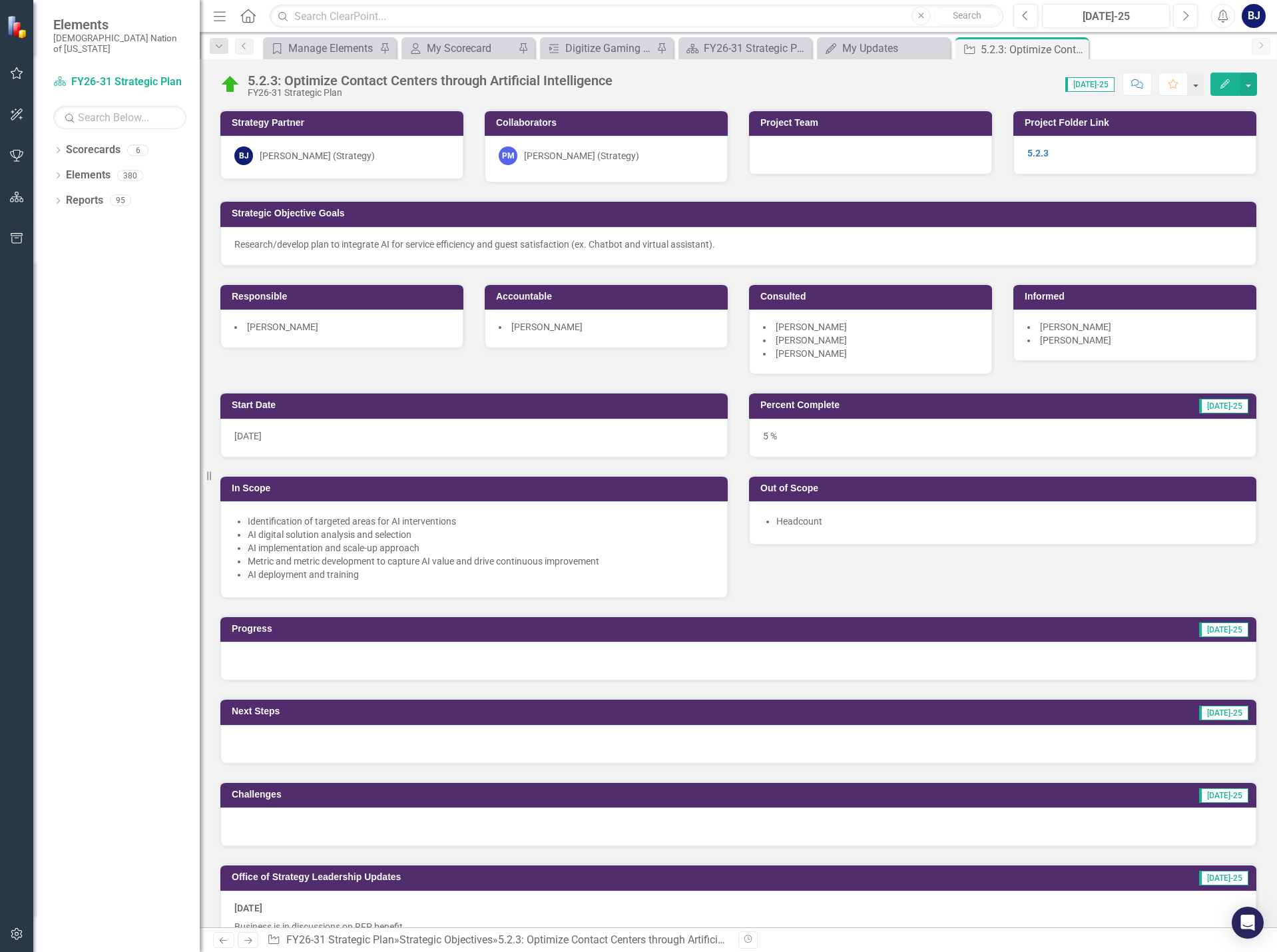 scroll, scrollTop: 67, scrollLeft: 0, axis: vertical 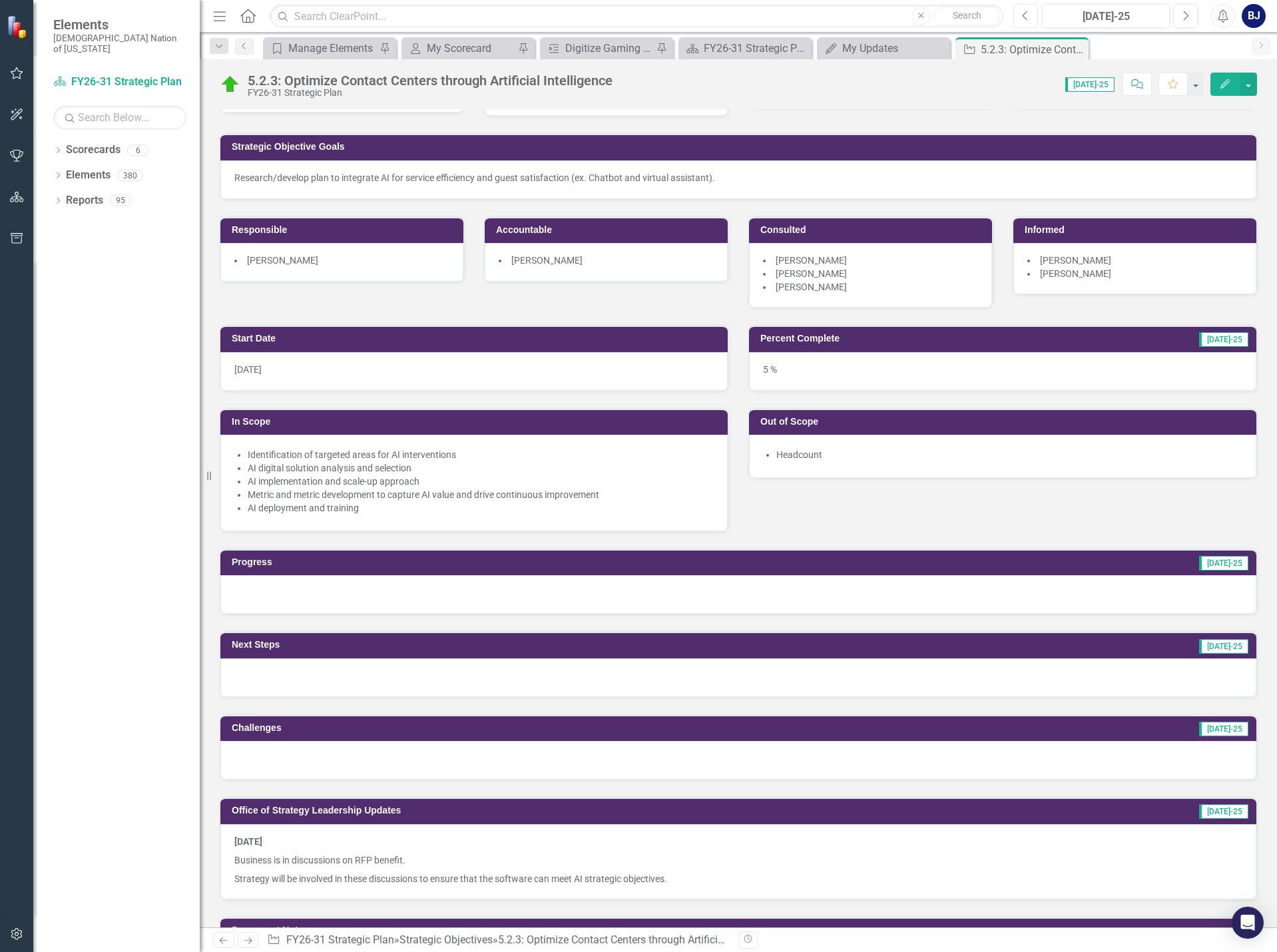 click on "Previous" 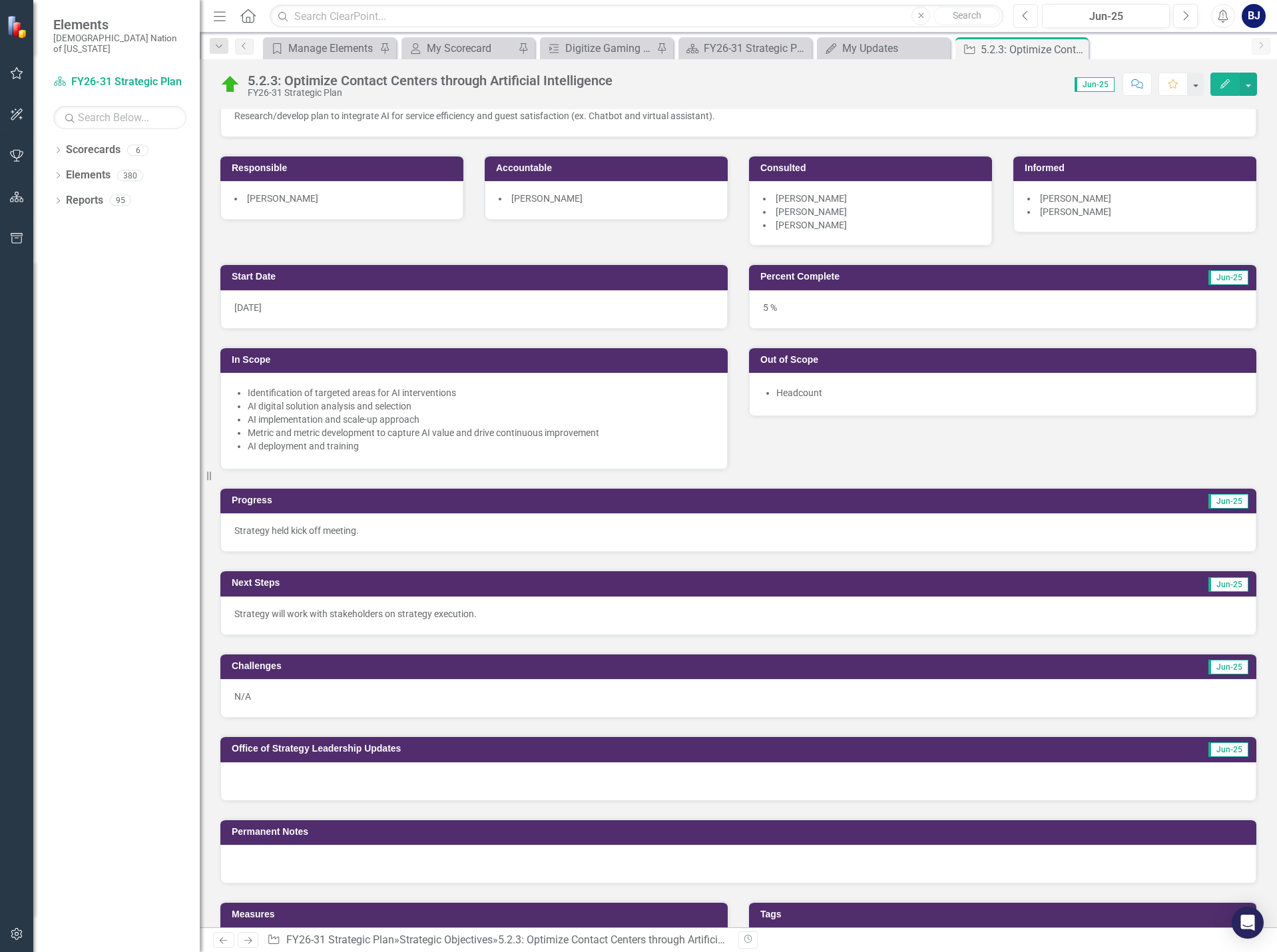 scroll, scrollTop: 133, scrollLeft: 0, axis: vertical 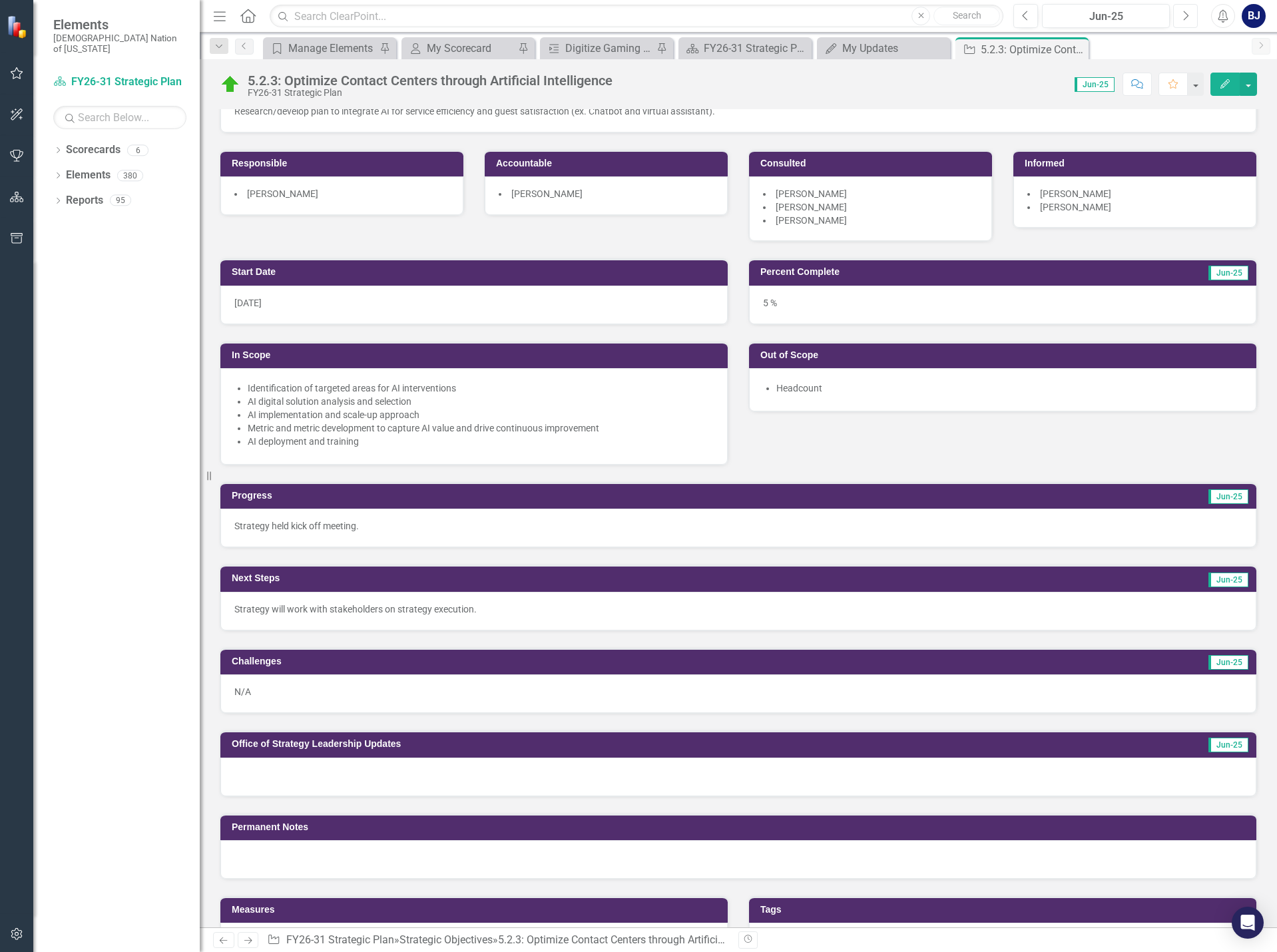 click on "Next" at bounding box center [1185, 16] 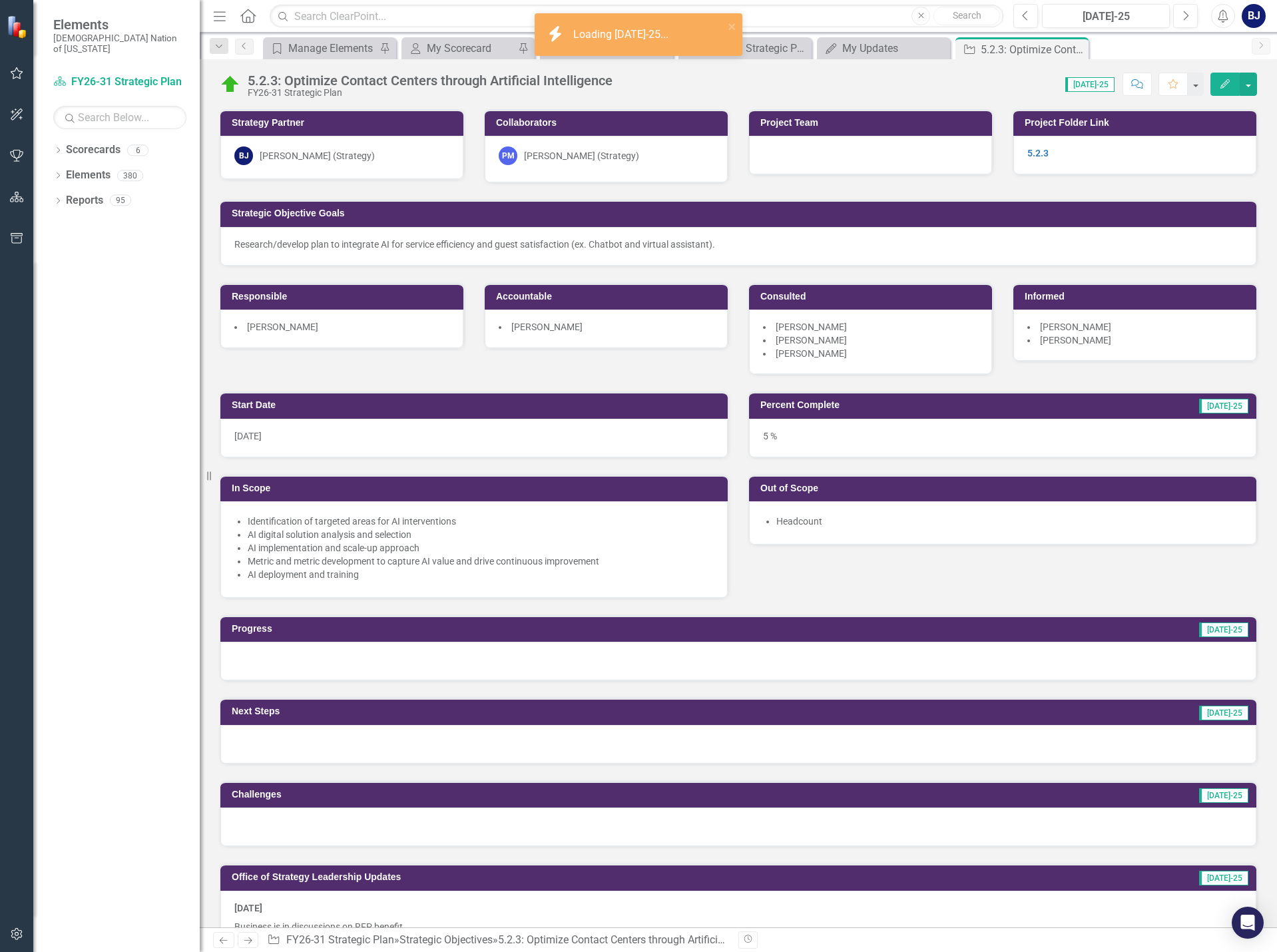 click at bounding box center (738, 661) 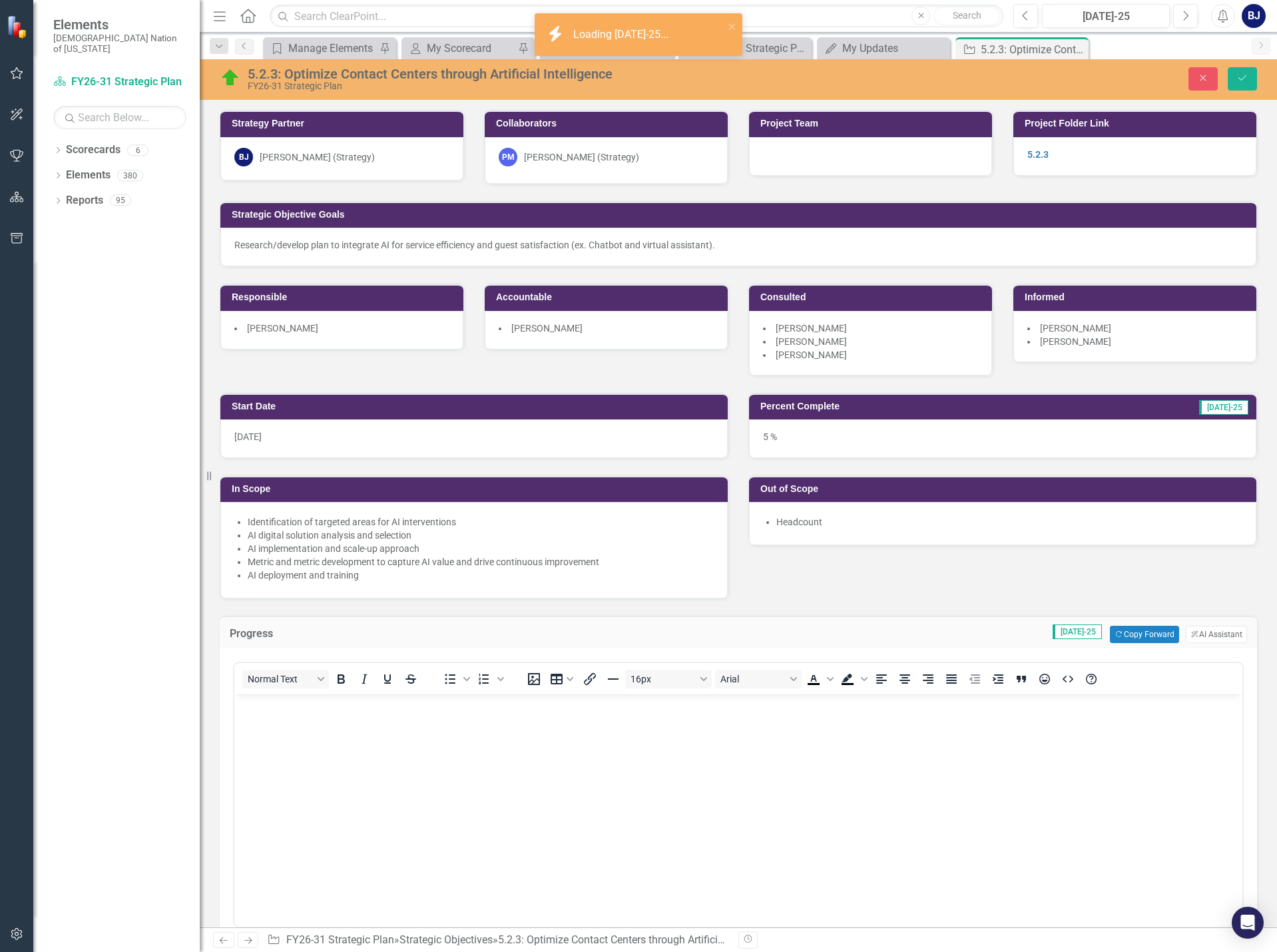 scroll, scrollTop: 0, scrollLeft: 0, axis: both 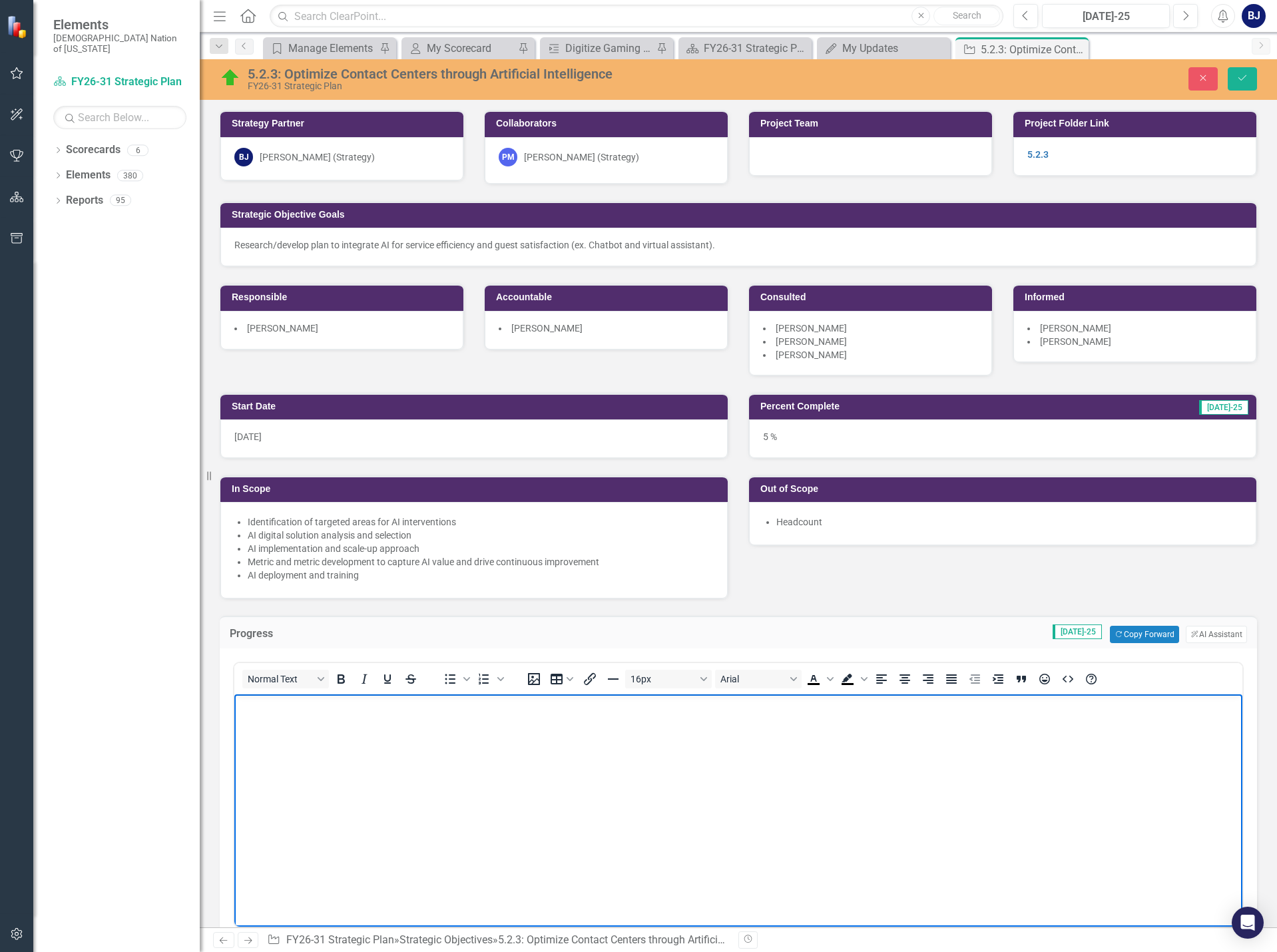 click at bounding box center [738, 794] 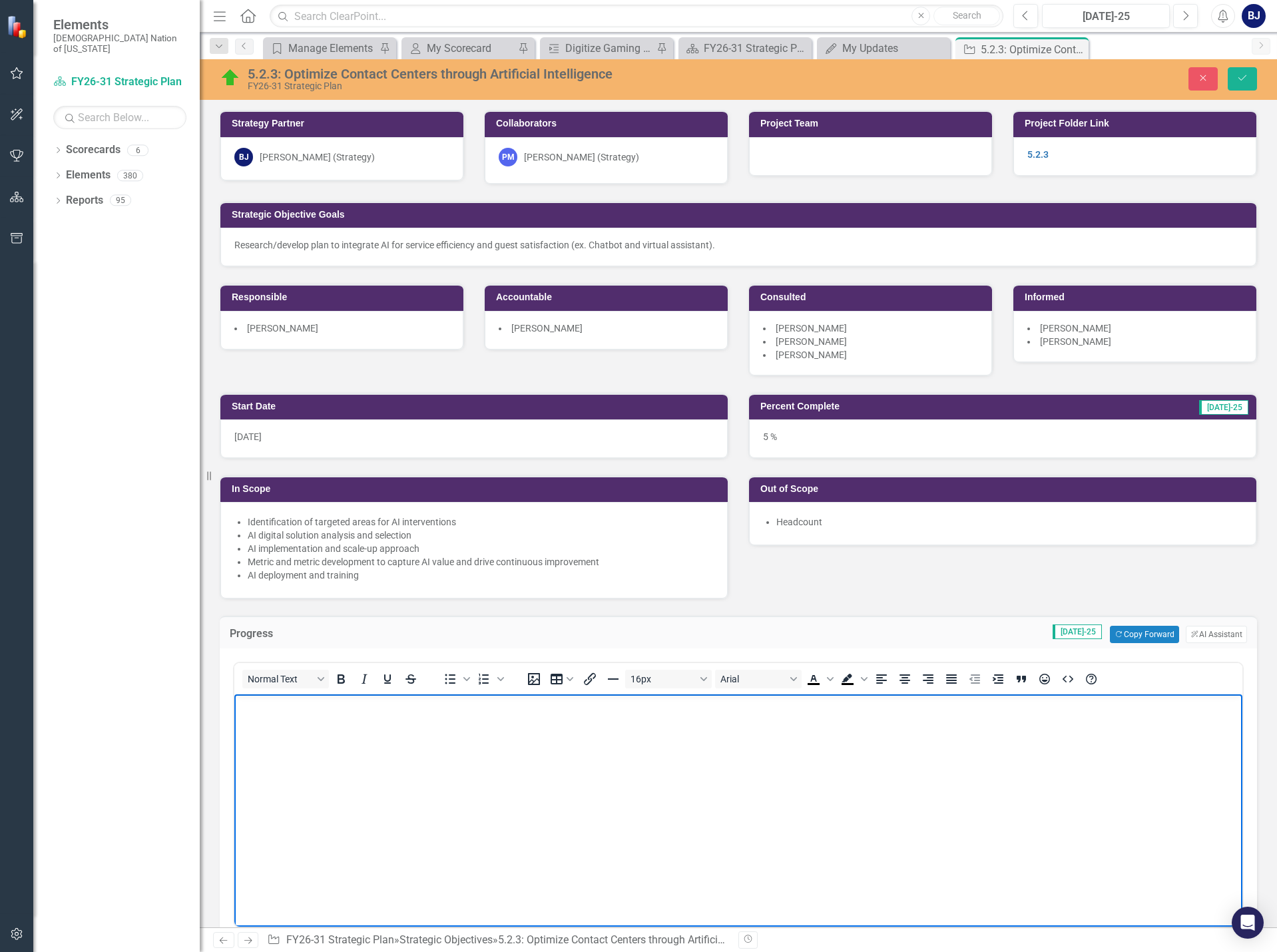 click at bounding box center [738, 794] 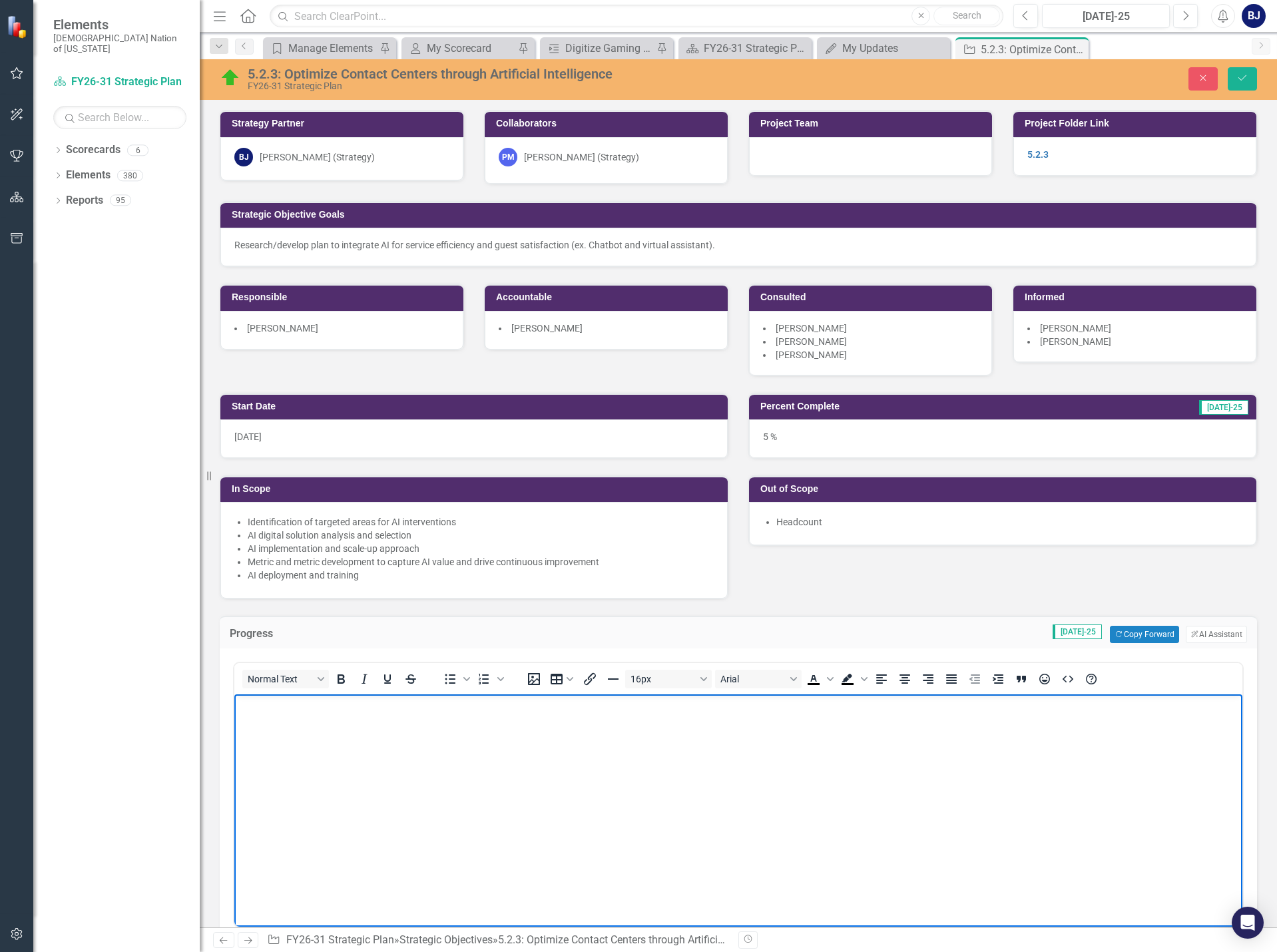 type 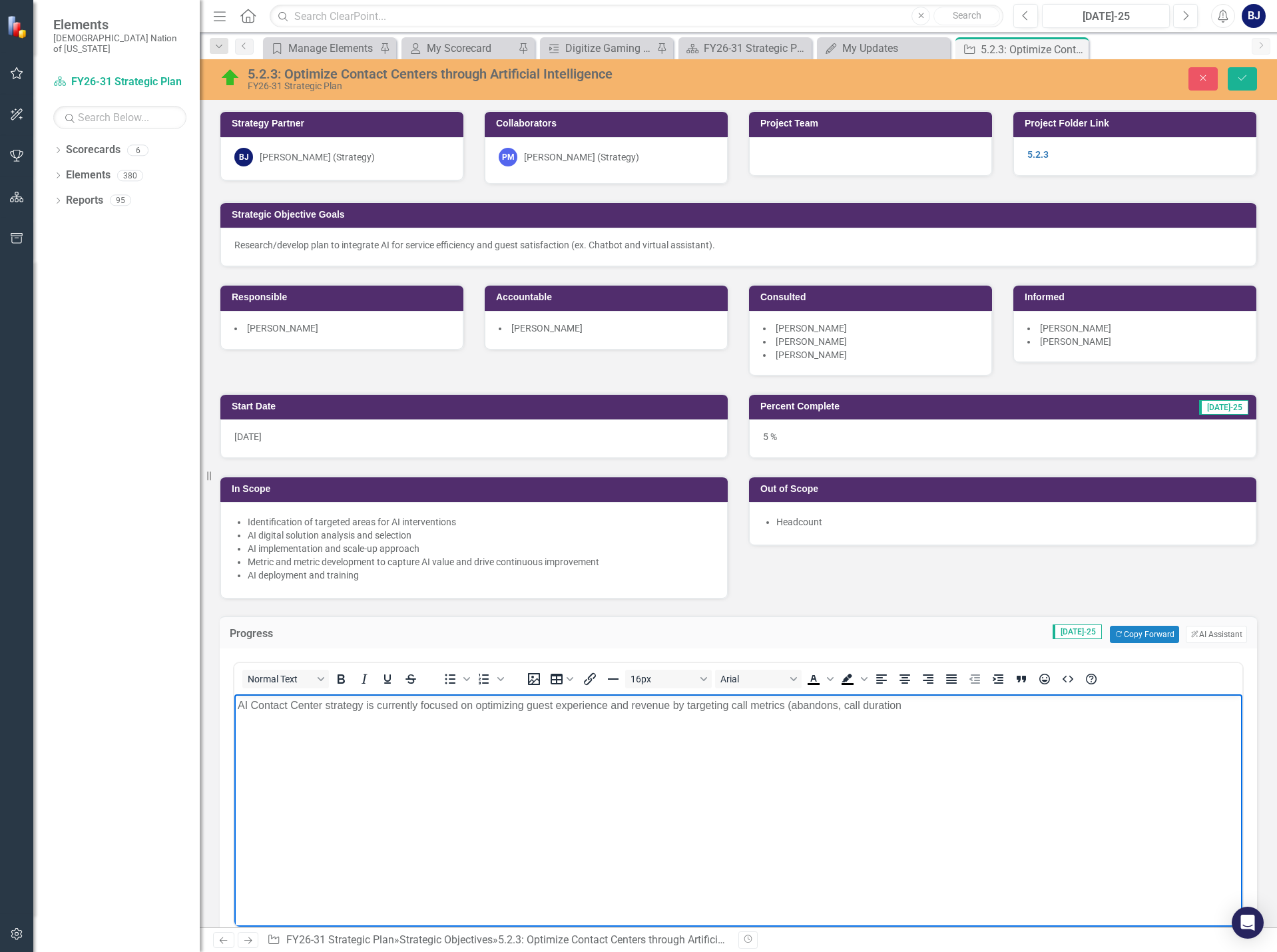 click on "AI Contact Center strategy is currently focused on optimizing guest experience and revenue by targeting call metrics (abandons, call duration" at bounding box center [738, 706] 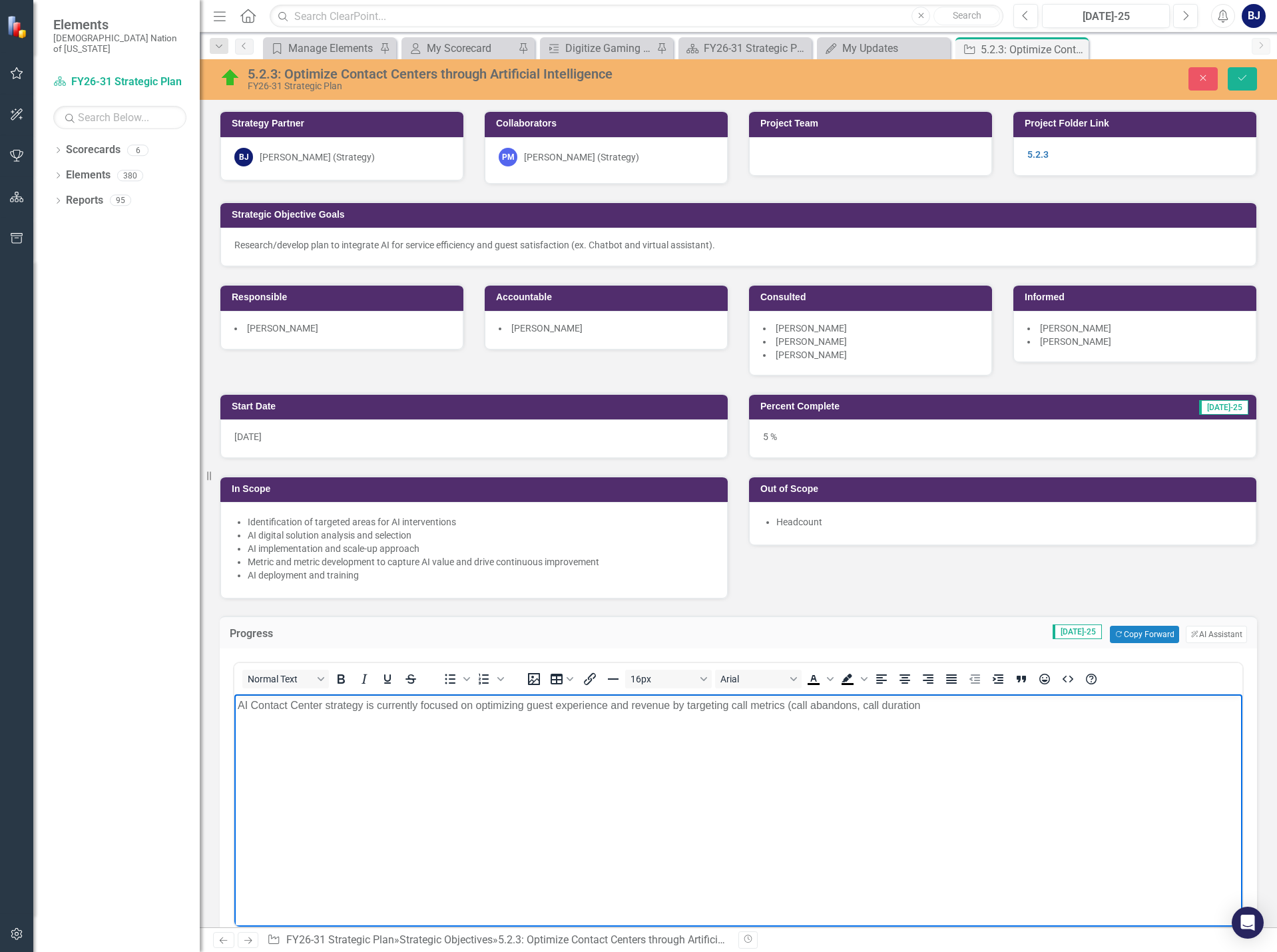 click on "AI Contact Center strategy is currently focused on optimizing guest experience and revenue by targeting call metrics (call abandons, call duration" at bounding box center [738, 706] 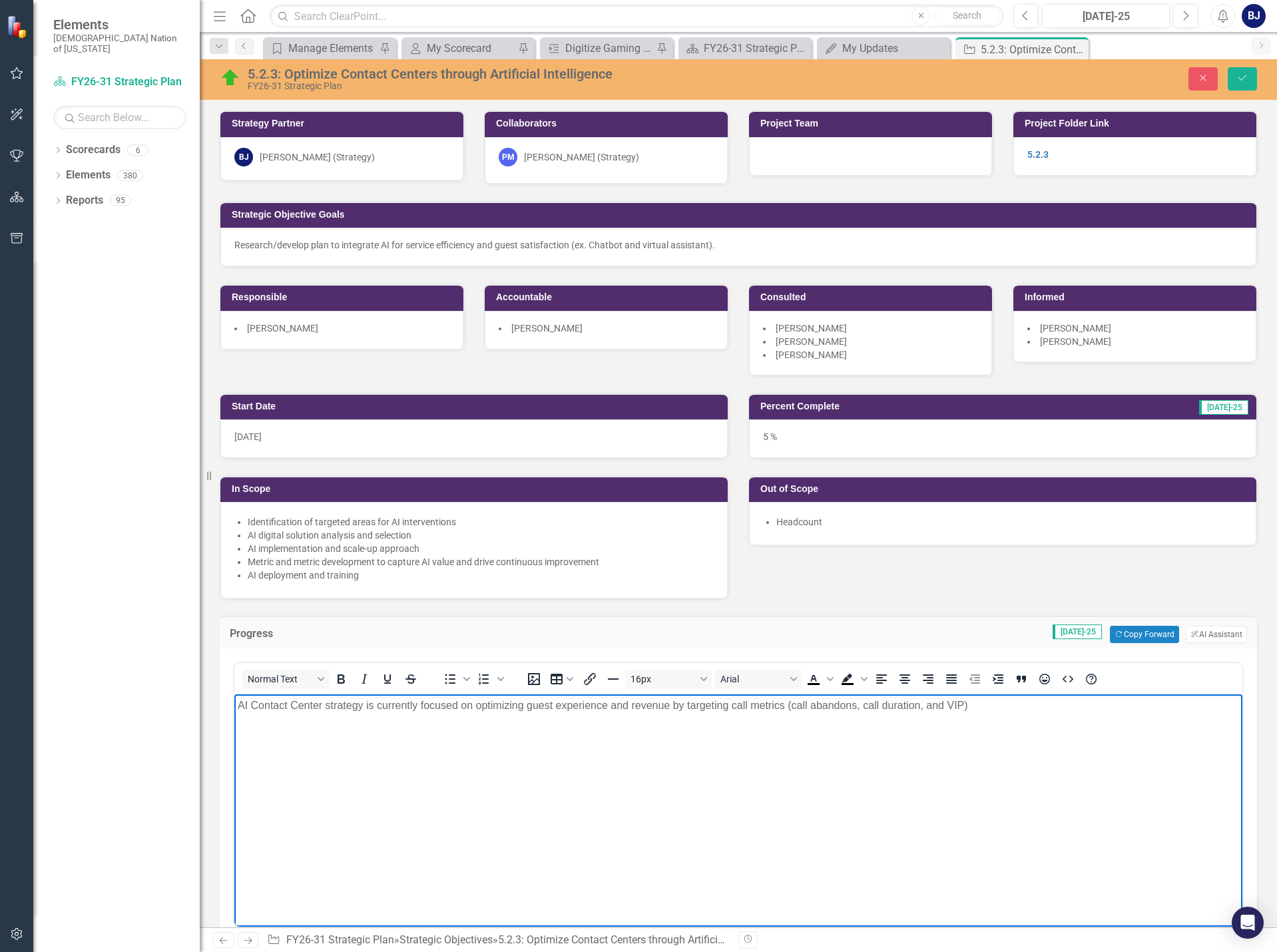 click on "AI Contact Center strategy is currently focused on optimizing guest experience and revenue by targeting call metrics (call abandons, call duration, and VIP)" at bounding box center [738, 706] 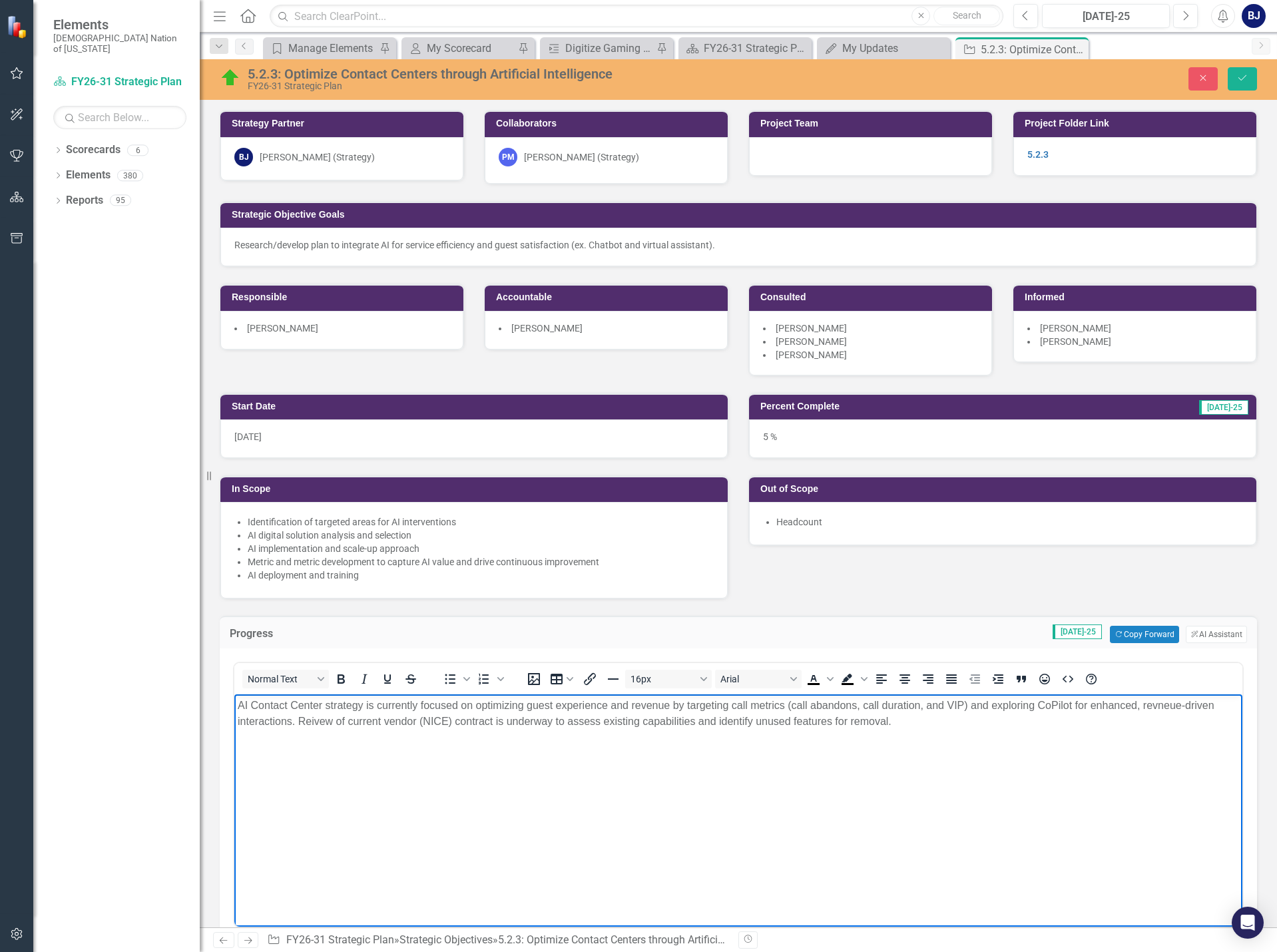 click on "AI Contact Center strategy is currently focused on optimizing guest experience and revenue by targeting call metrics (call abandons, call duration, and VIP) and exploring CoPilot for enhanced, revneue-driven interactions. Reivew of current vendor (NICE) contract is underway to assess existing capabilities and identify unused features for removal." at bounding box center [738, 714] 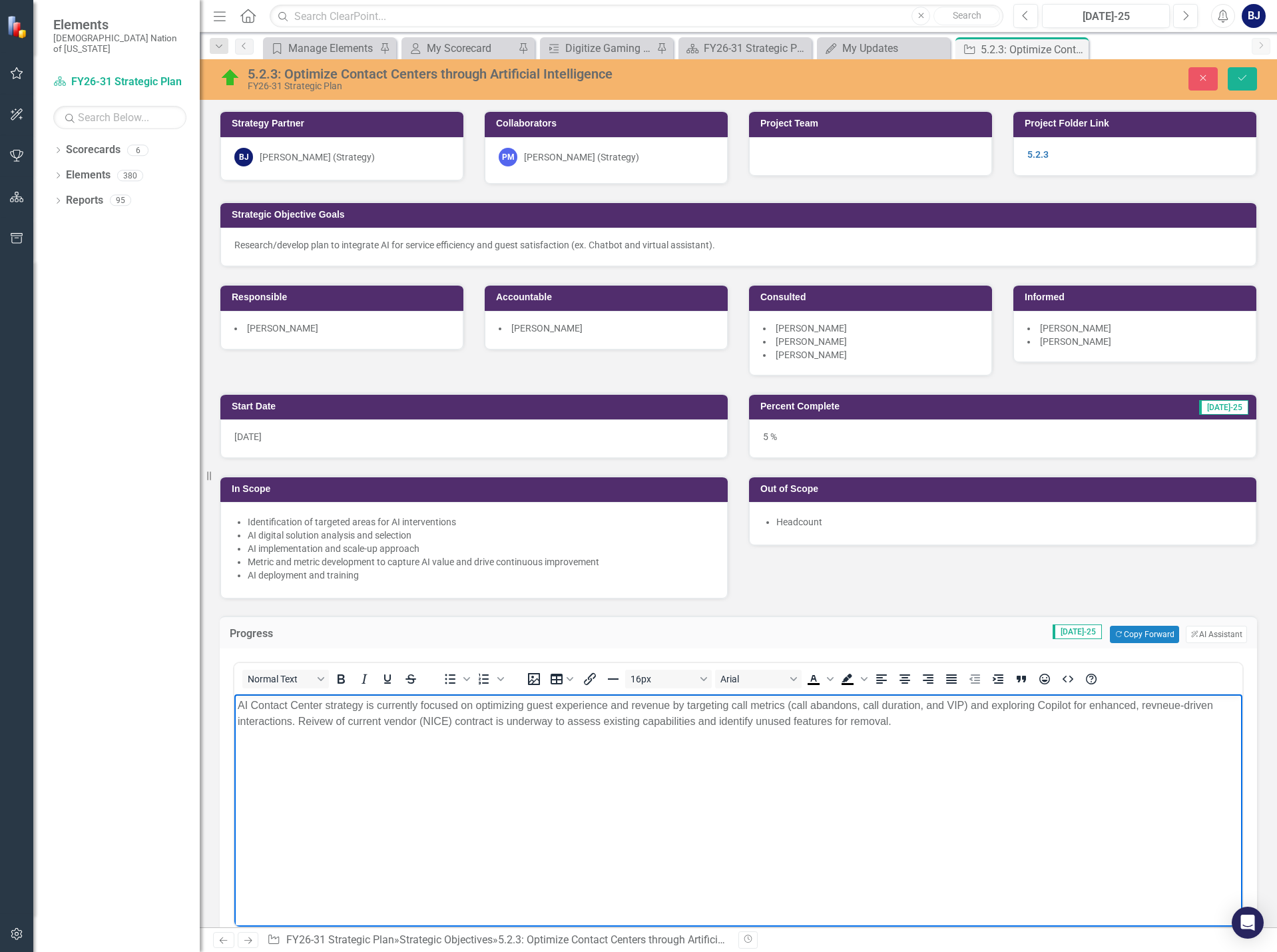 click on "AI Contact Center strategy is currently focused on optimizing guest experience and revenue by targeting call metrics (call abandons, call duration, and VIP) and exploring Copilot for enhanced, revneue-driven interactions. Reivew of current vendor (NICE) contract is underway to assess existing capabilities and identify unused features for removal." at bounding box center [738, 714] 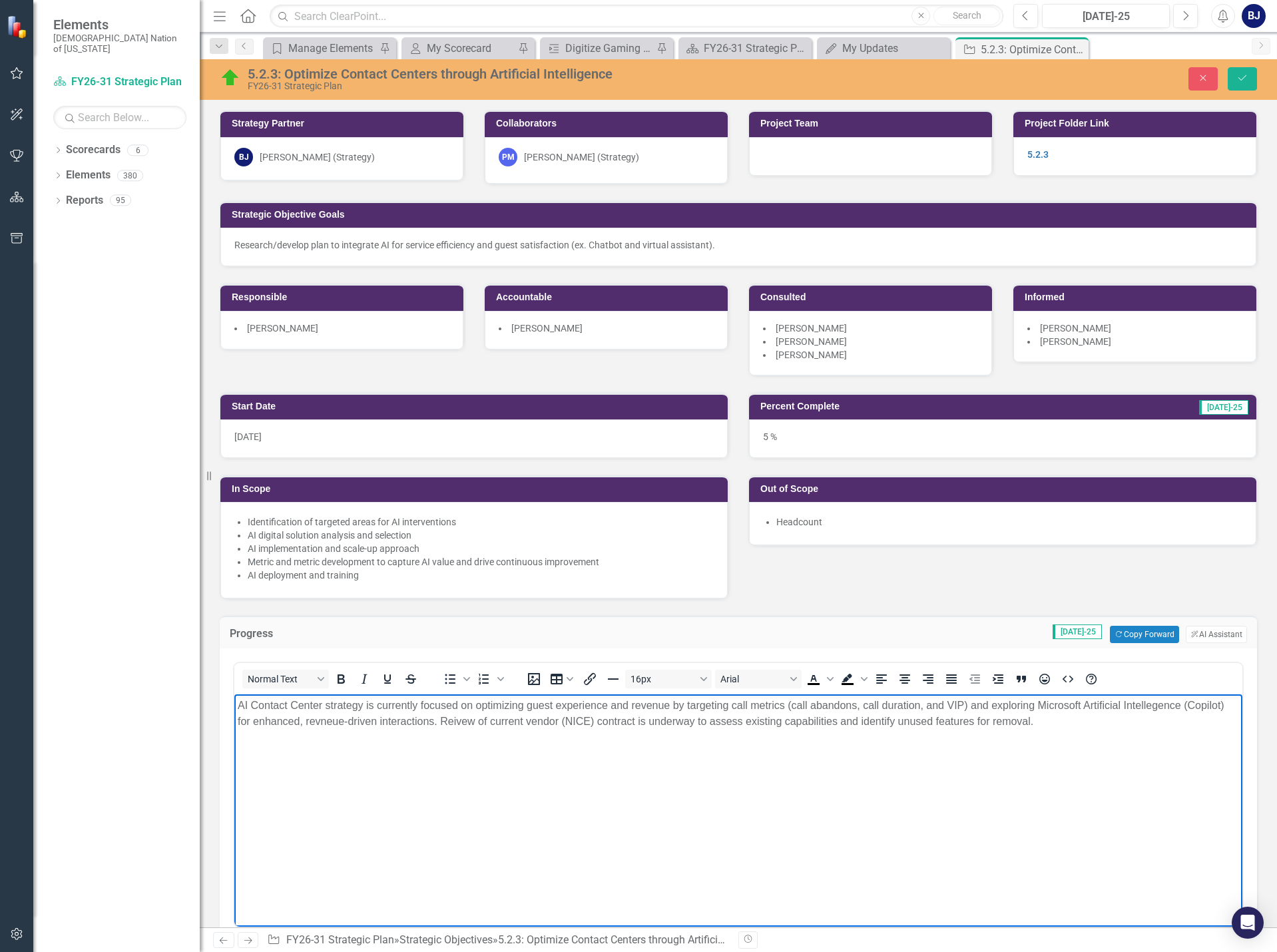 click on "AI Contact Center strategy is currently focused on optimizing guest experience and revenue by targeting call metrics (call abandons, call duration, and VIP) and exploring Microsoft Artificial Intellegence (Copilot) for enhanced, revneue-driven interactions. Reivew of current vendor (NICE) contract is underway to assess existing capabilities and identify unused features for removal." at bounding box center (738, 714) 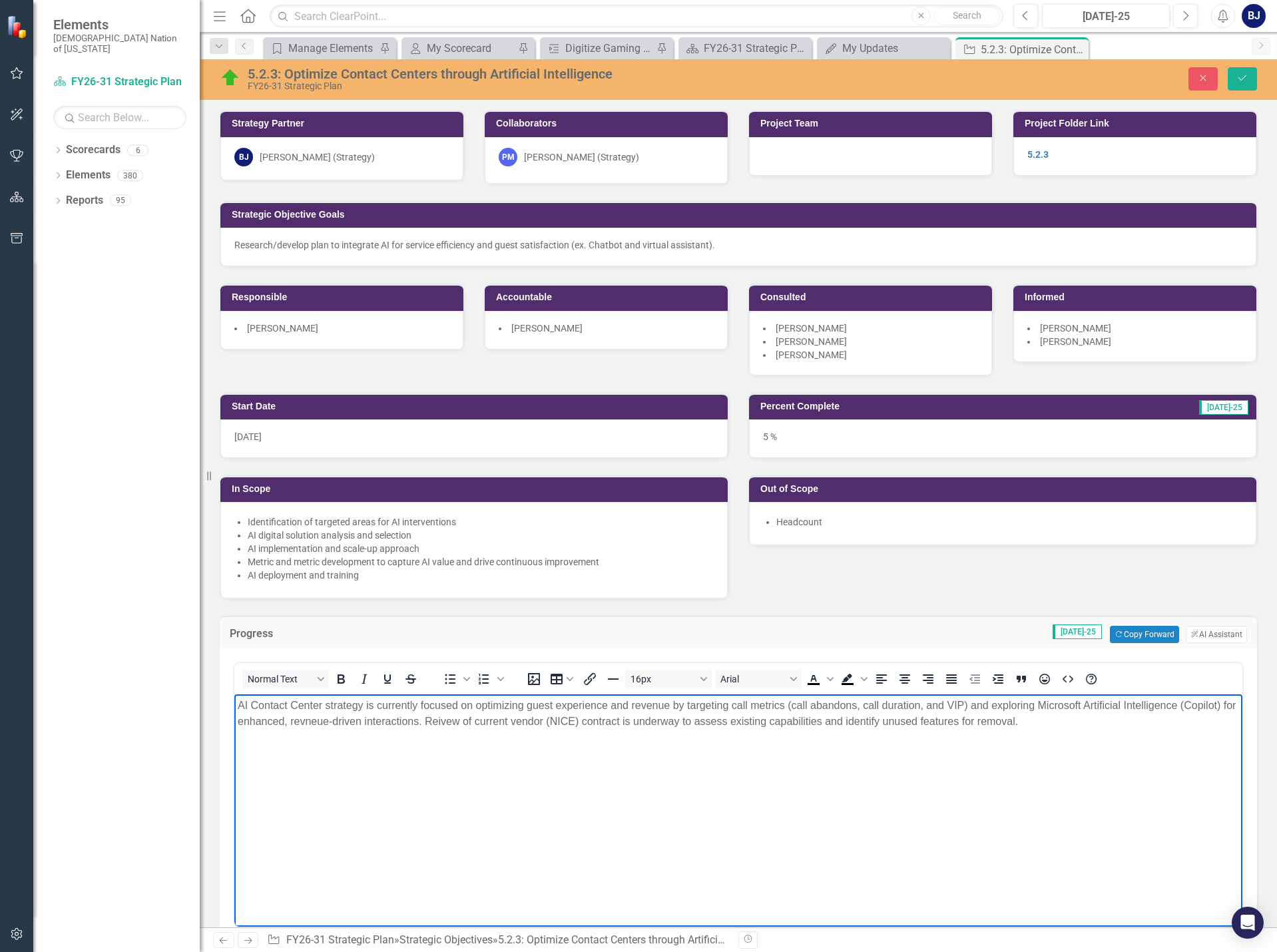 click on "AI Contact Center strategy is currently focused on optimizing guest experience and revenue by targeting call metrics (call abandons, call duration, and VIP) and exploring Microsoft Artificial Intelligence (Copilot) for enhanced, revneue-driven interactions. Reivew of current vendor (NICE) contract is underway to assess existing capabilities and identify unused features for removal." at bounding box center (738, 714) 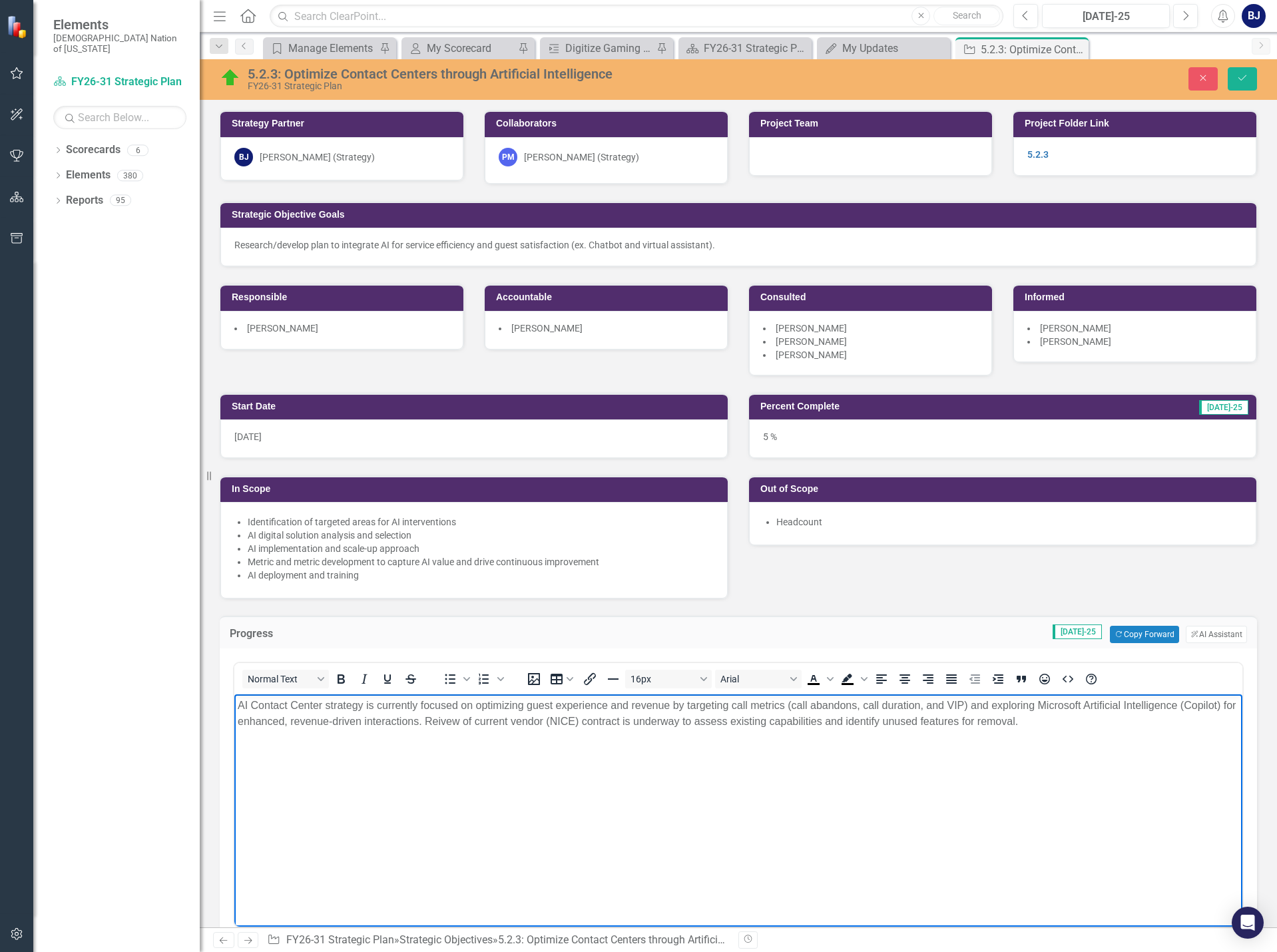 click on "AI Contact Center strategy is currently focused on optimizing guest experience and revenue by targeting call metrics (call abandons, call duration, and VIP) and exploring Microsoft Artificial Intelligence (Copilot) for enhanced, revenue-driven interactions. Reivew of current vendor (NICE) contract is underway to assess existing capabilities and identify unused features for removal." at bounding box center (738, 714) 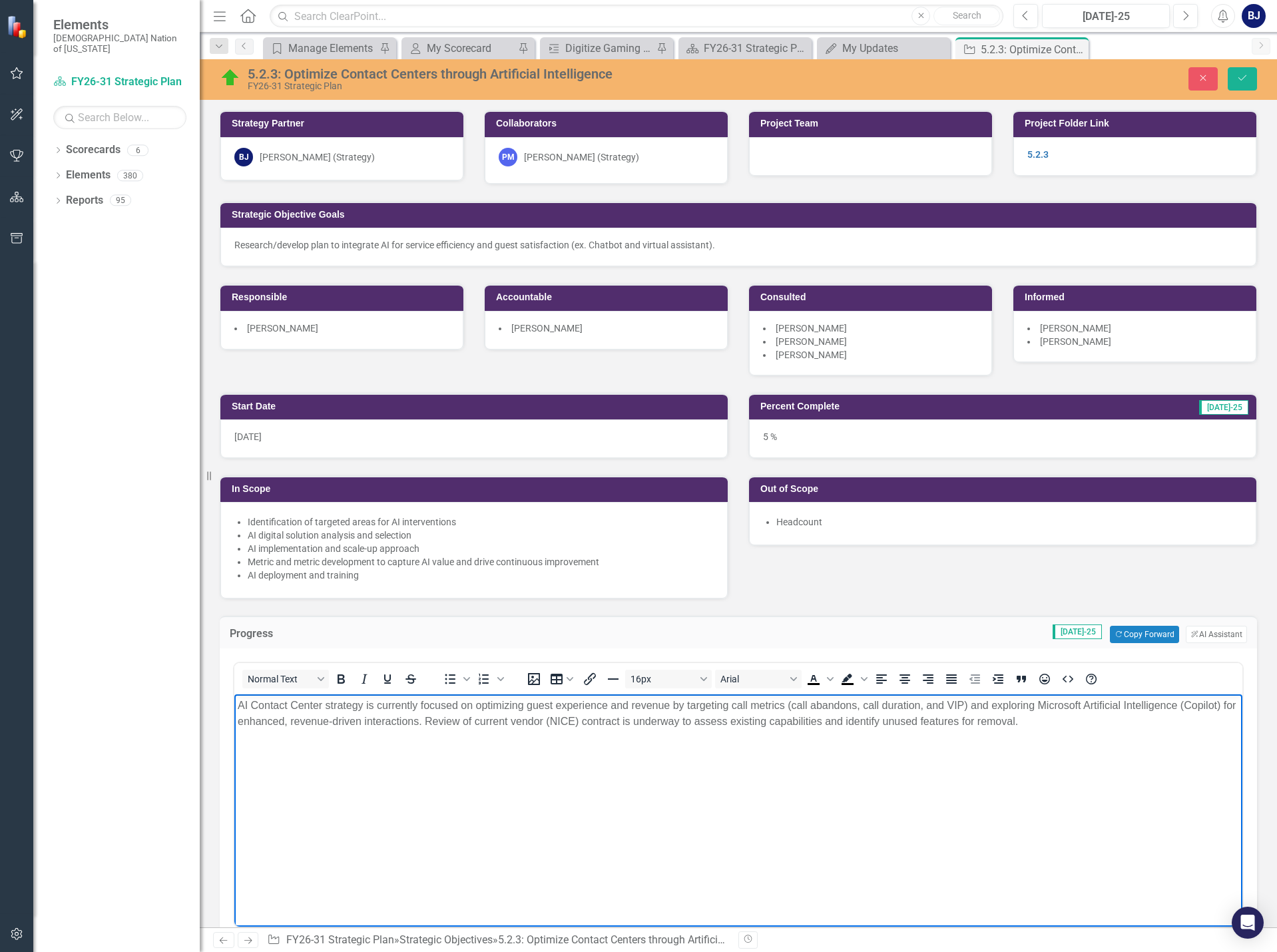 click on "AI Contact Center strategy is currently focused on optimizing guest experience and revenue by targeting call metrics (call abandons, call duration, and VIP) and exploring Microsoft Artificial Intelligence (Copilot) for enhanced, revenue-driven interactions. Review of current vendor (NICE) contract is underway to assess existing capabilities and identify unused features for removal." at bounding box center (738, 714) 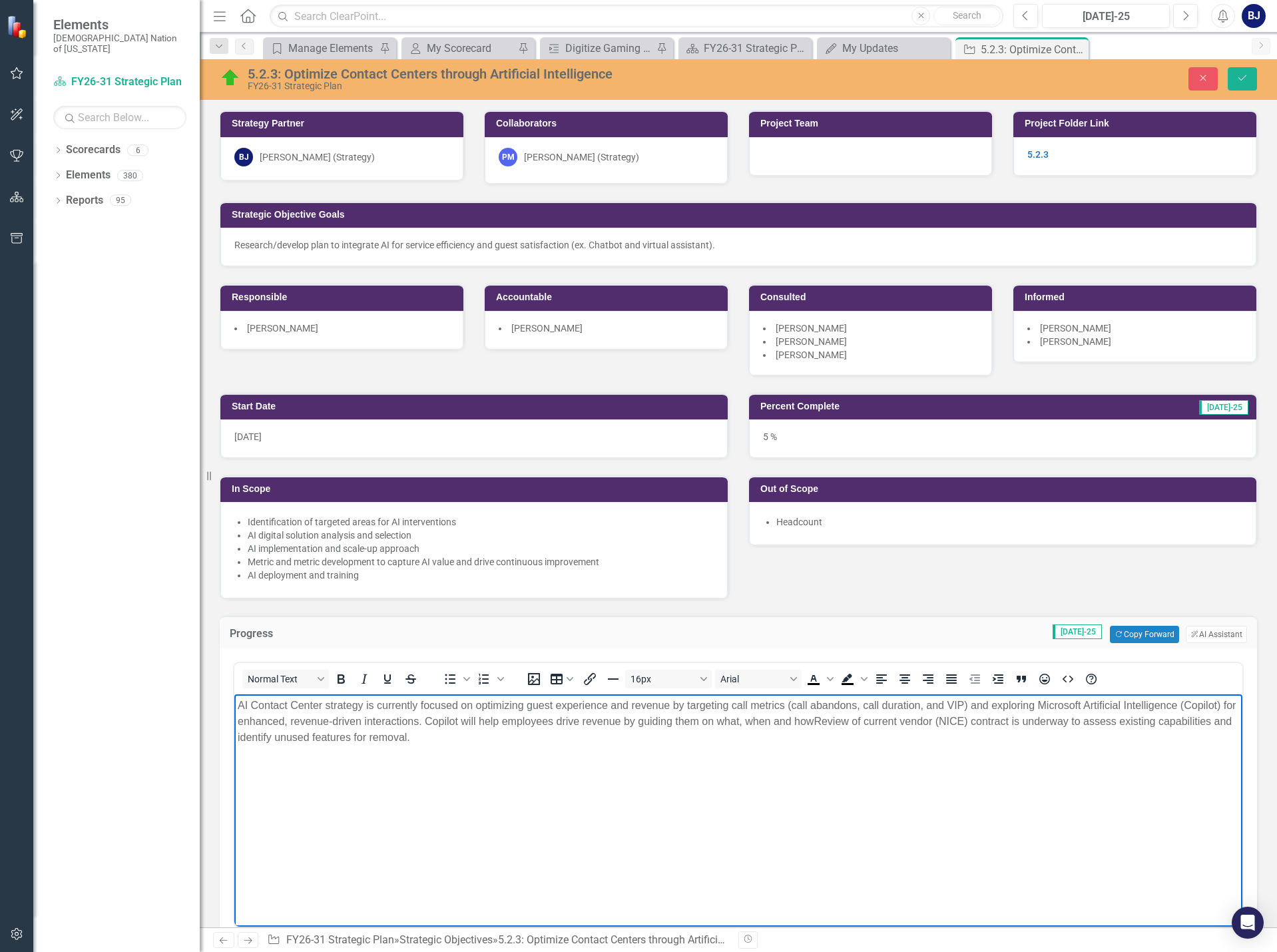 drag, startPoint x: 408, startPoint y: 733, endPoint x: 209, endPoint y: 696, distance: 202.41047 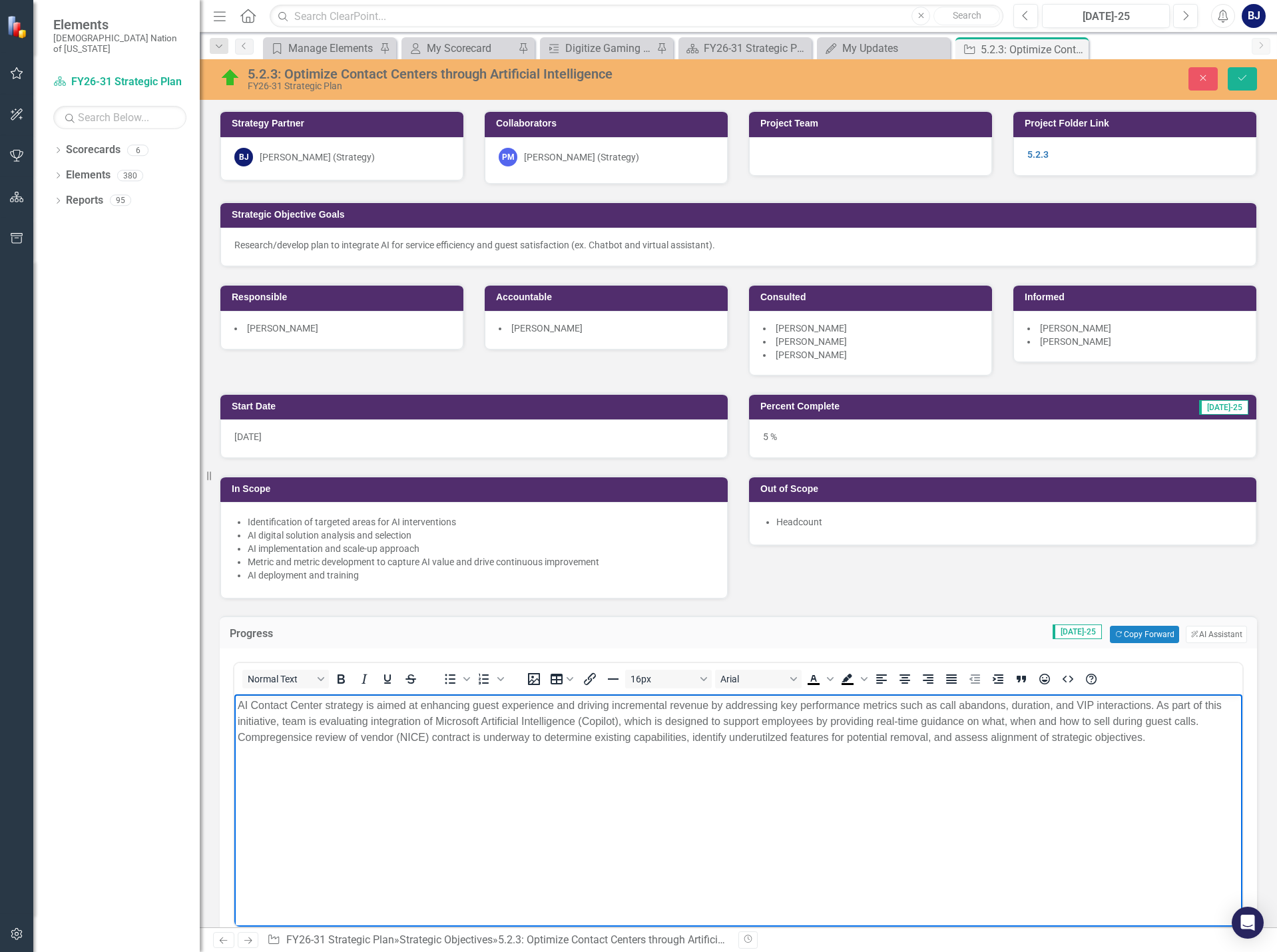 click on "AI Contact Center strategy is aimed at enhancing guest experience and driving incremental revenue by addressing key performance metrics such as call abandons, duration, and VIP interactions. As part of this initiative, team is evaluating integration of Microsoft Artificial Intelligence (Copilot), which is designed to support employees by providing real-time guidance on what, when and how to sell during guest calls. Compregensice review of vendor (NICE) contract is underway to determine existing capabilities, identify underutilzed features for potential removal, and assess alignment of strategic objectives." at bounding box center (738, 722) 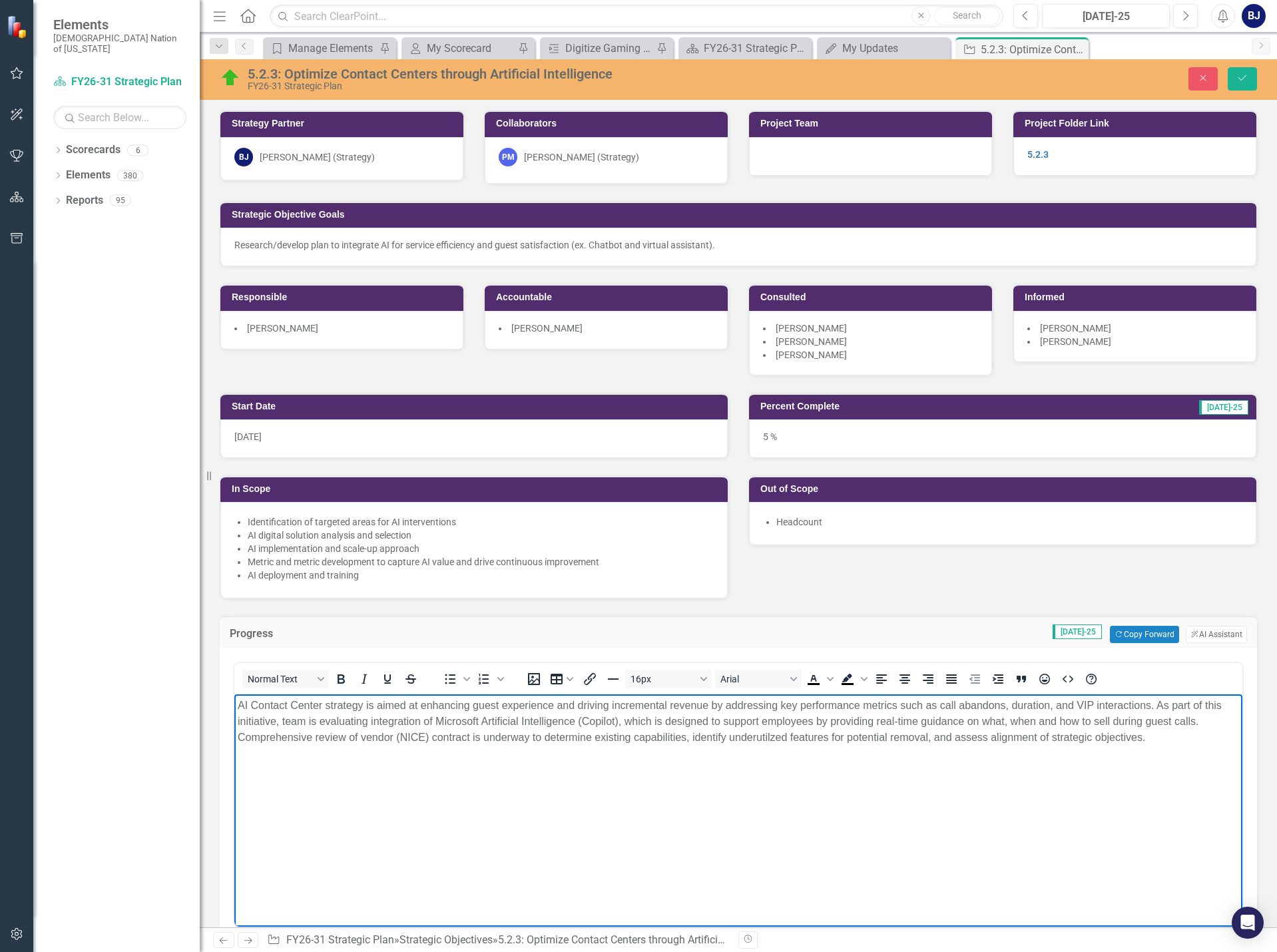 click on "AI Contact Center strategy is aimed at enhancing guest experience and driving incremental revenue by addressing key performance metrics such as call abandons, duration, and VIP interactions. As part of this initiative, team is evaluating integration of Microsoft Artificial Intelligence (Copilot), which is designed to support employees by providing real-time guidance on what, when and how to sell during guest calls. Comprehensive review of vendor (NICE) contract is underway to determine existing capabilities, identify underutilzed features for potential removal, and assess alignment of strategic objectives." at bounding box center (738, 722) 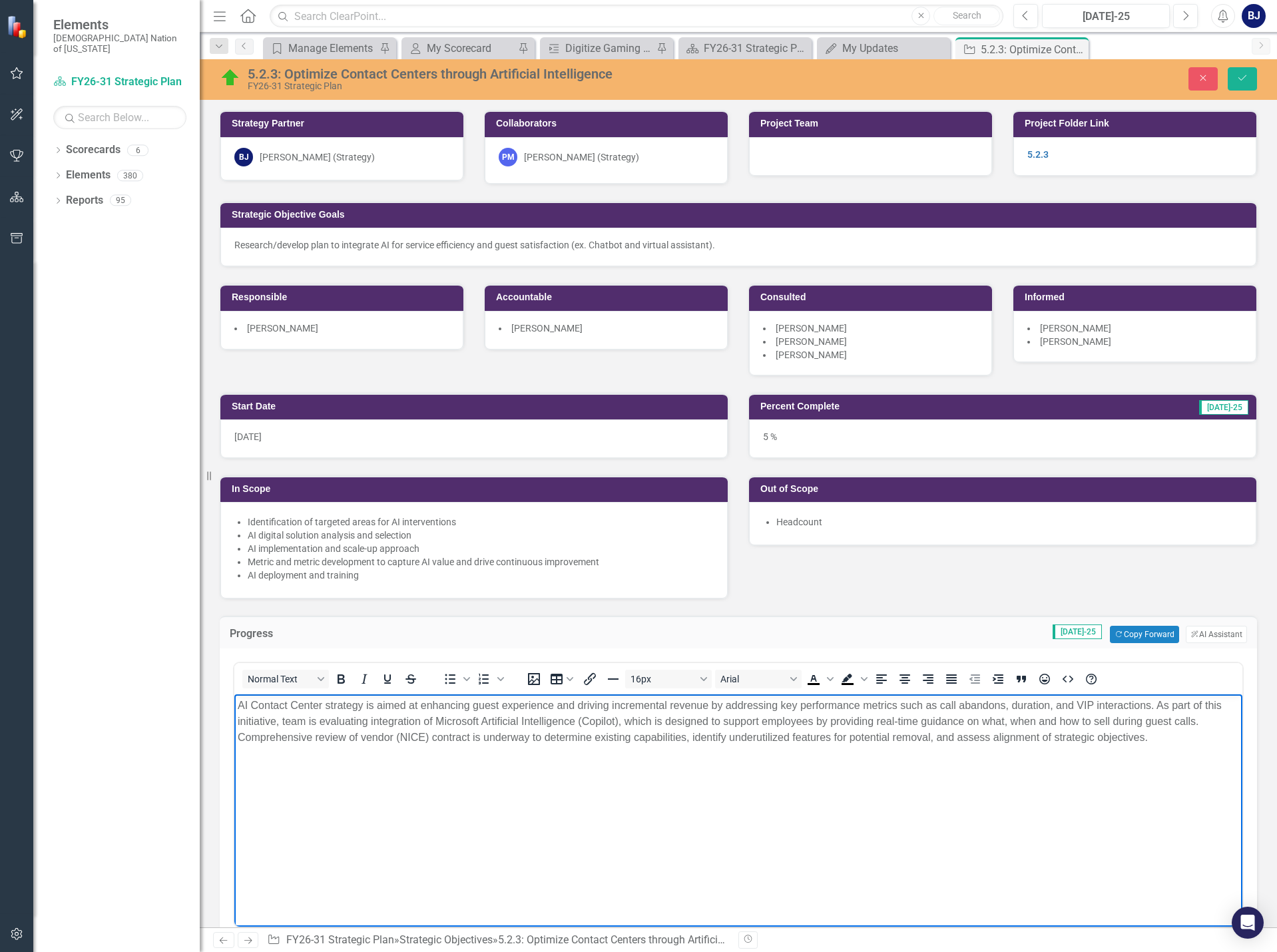 click on "AI Contact Center strategy is aimed at enhancing guest experience and driving incremental revenue by addressing key performance metrics such as call abandons, duration, and VIP interactions. As part of this initiative, team is evaluating integration of Microsoft Artificial Intelligence (Copilot), which is designed to support employees by providing real-time guidance on what, when and how to sell during guest calls. Comprehensive review of vendor (NICE) contract is underway to determine existing capabilities, identify underutilized features for potential removal, and assess alignment of strategic objectives." at bounding box center [738, 794] 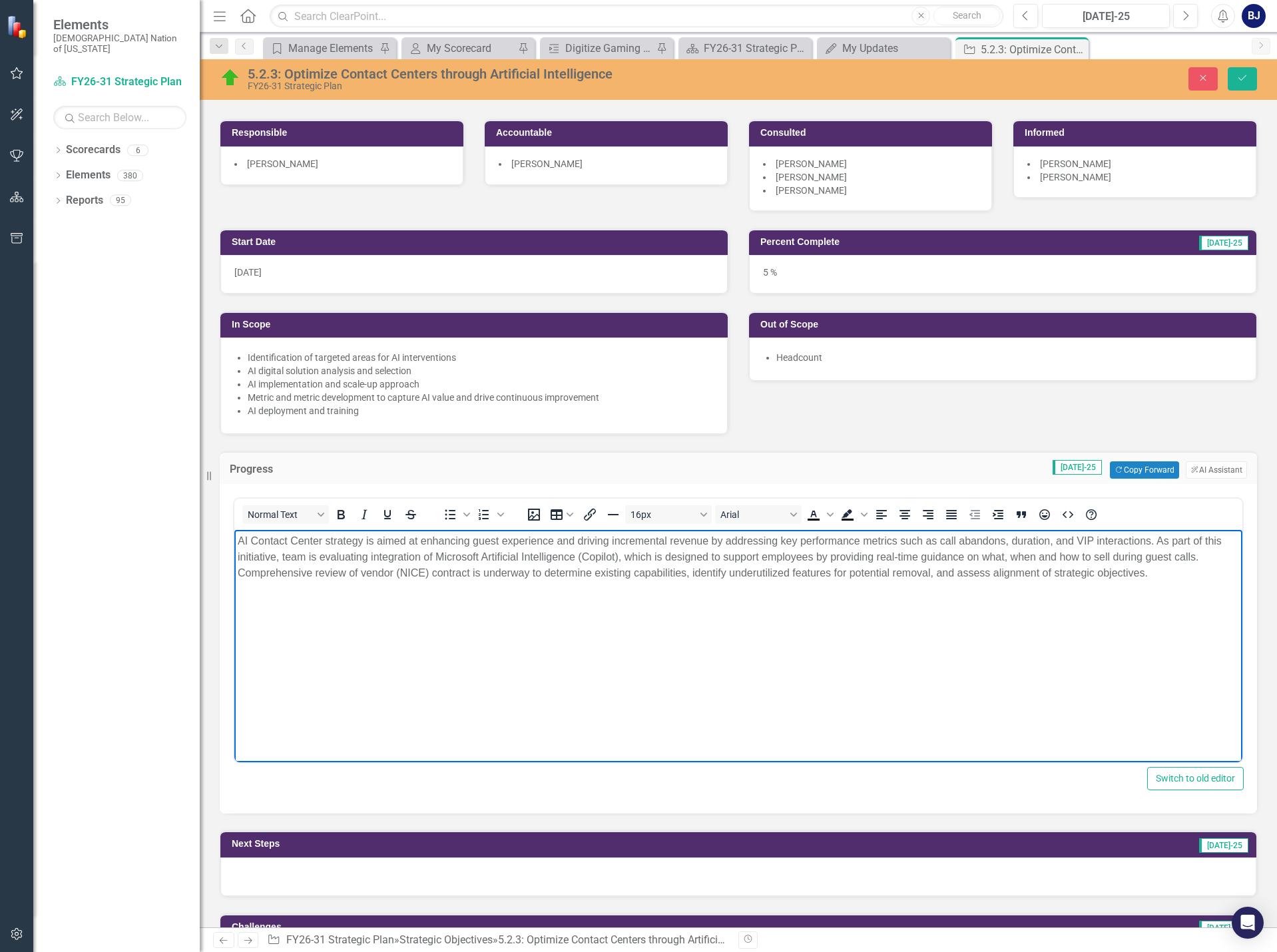scroll, scrollTop: 266, scrollLeft: 0, axis: vertical 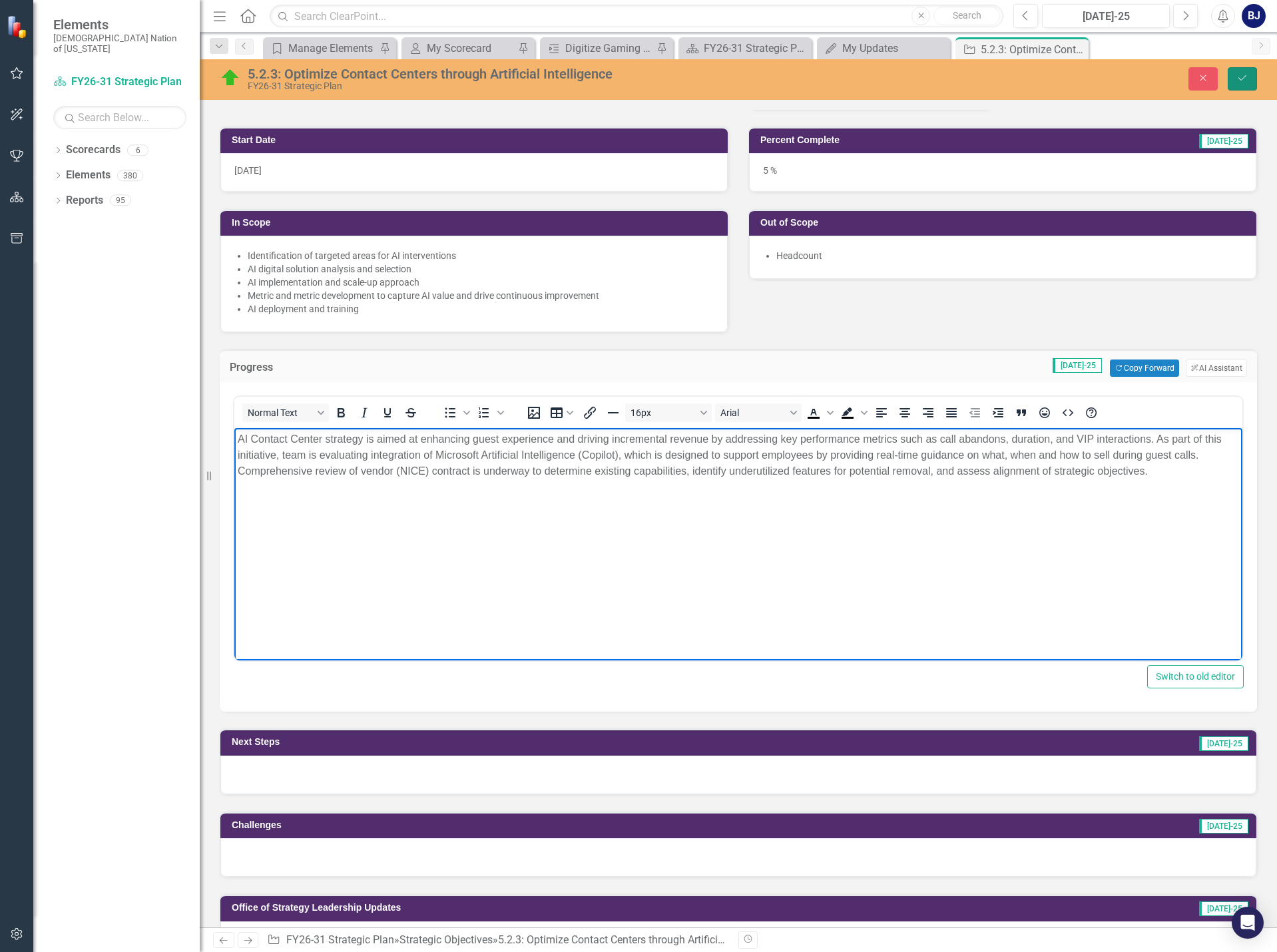 click on "Save" at bounding box center [1242, 79] 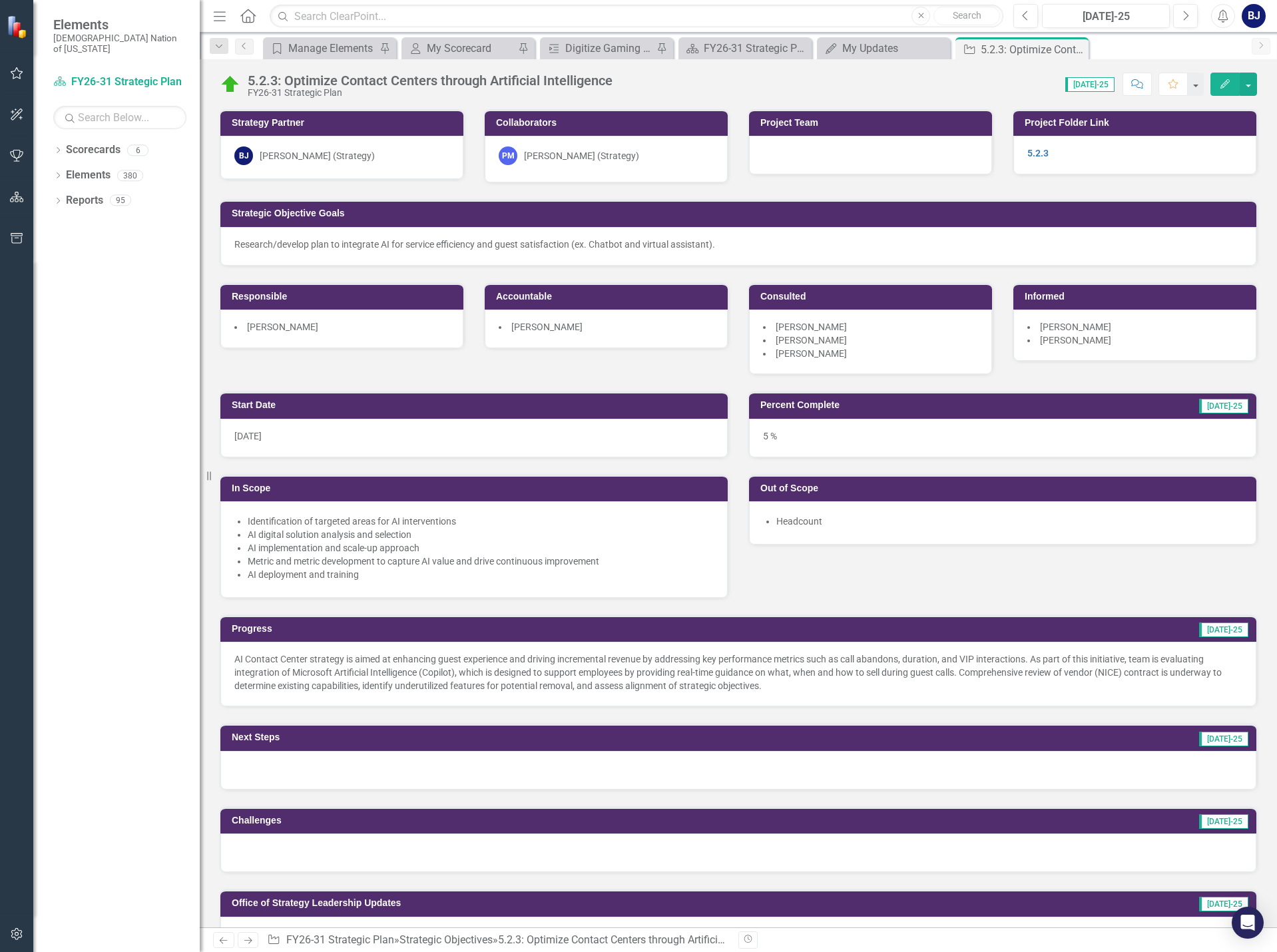 click at bounding box center [738, 770] 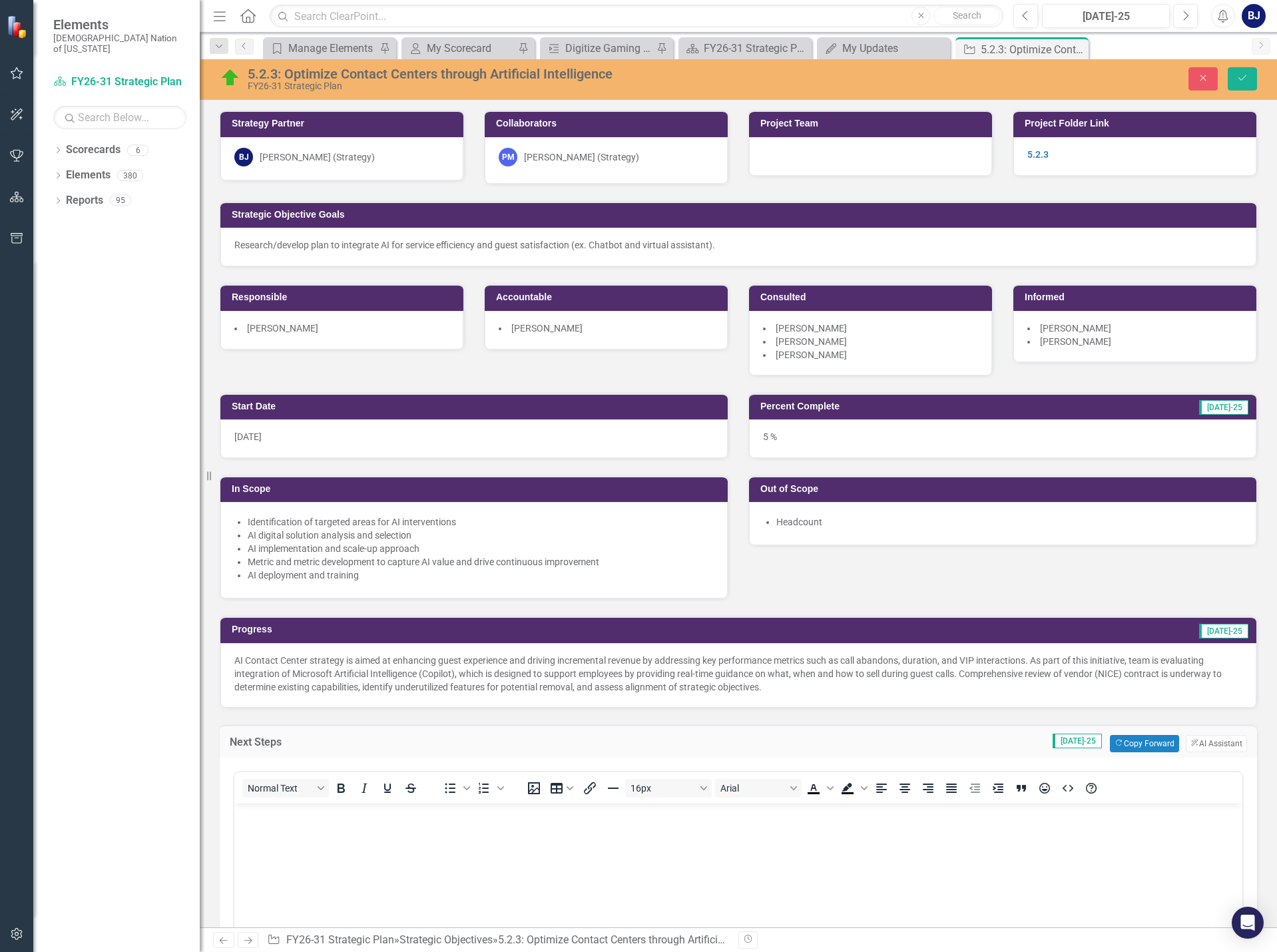 scroll, scrollTop: 0, scrollLeft: 0, axis: both 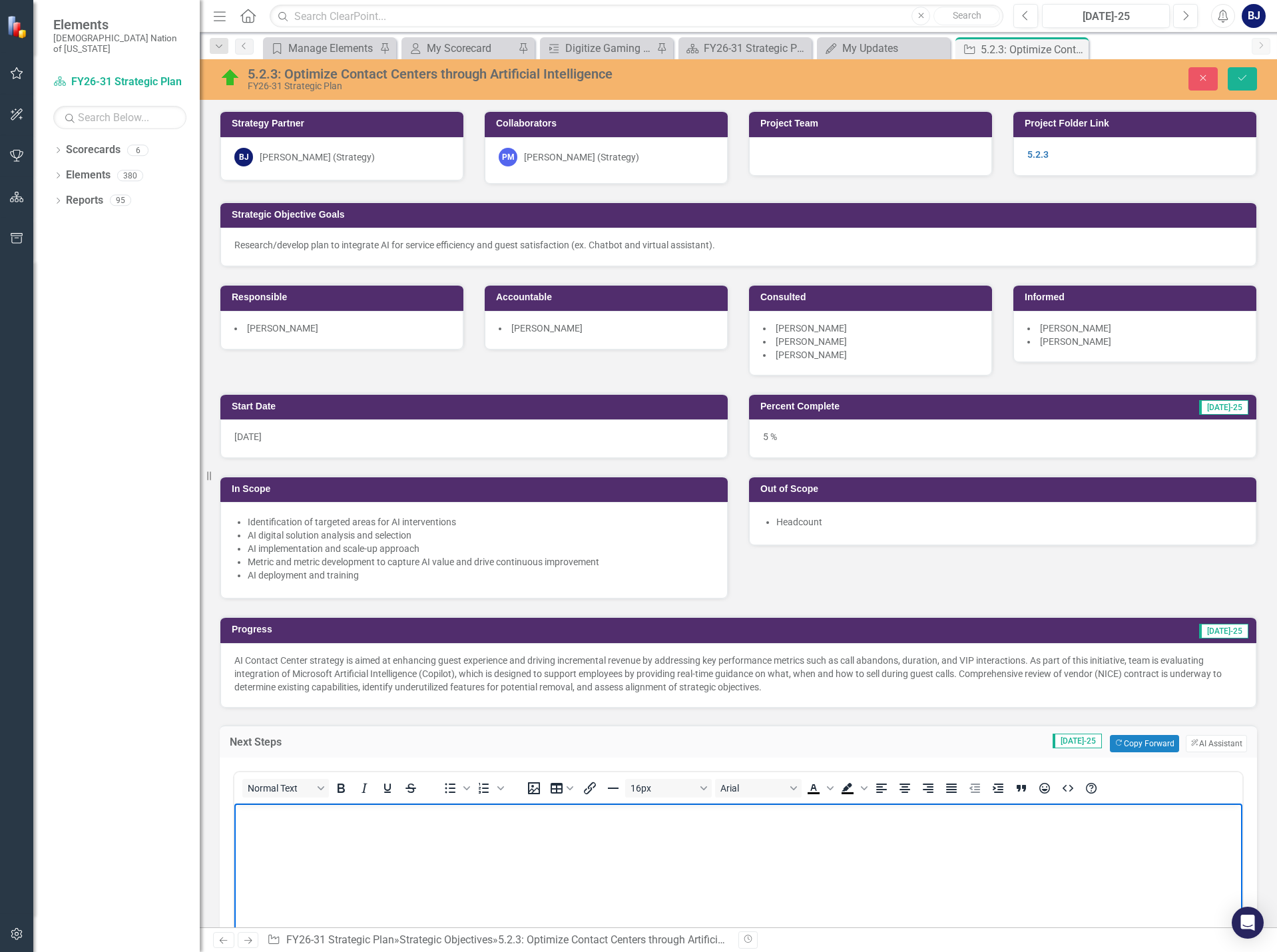 click at bounding box center (738, 814) 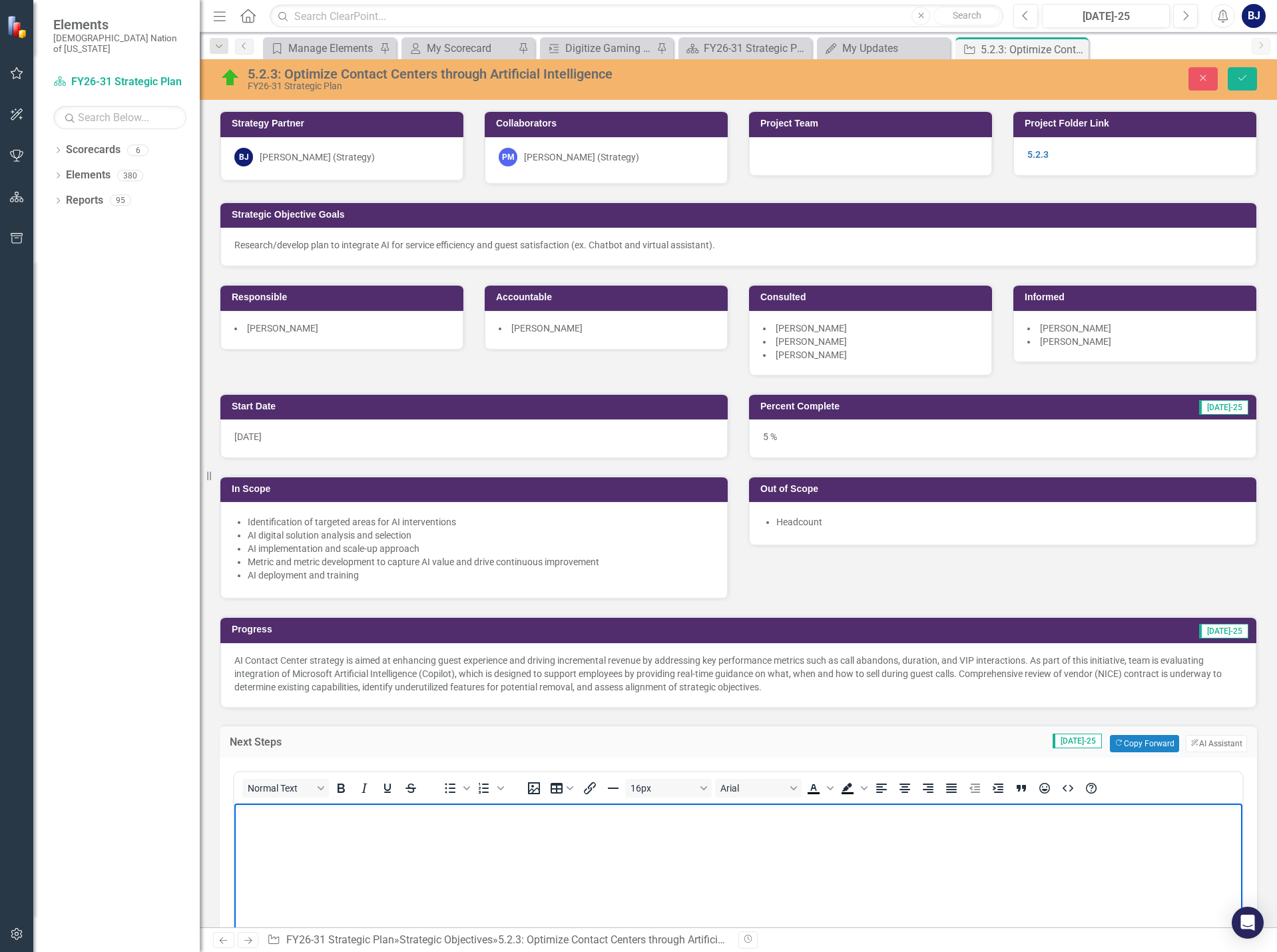 click at bounding box center (738, 903) 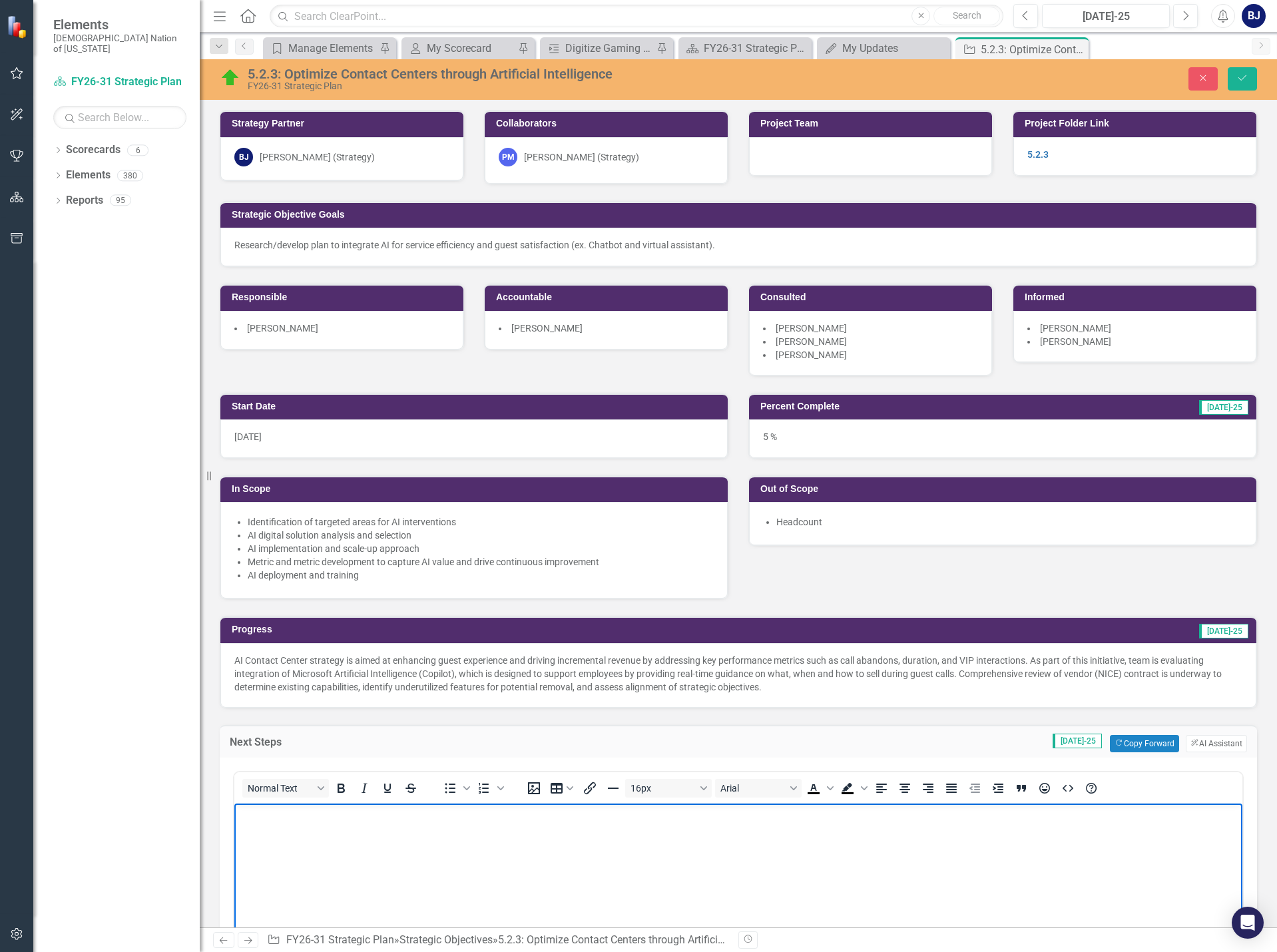 type 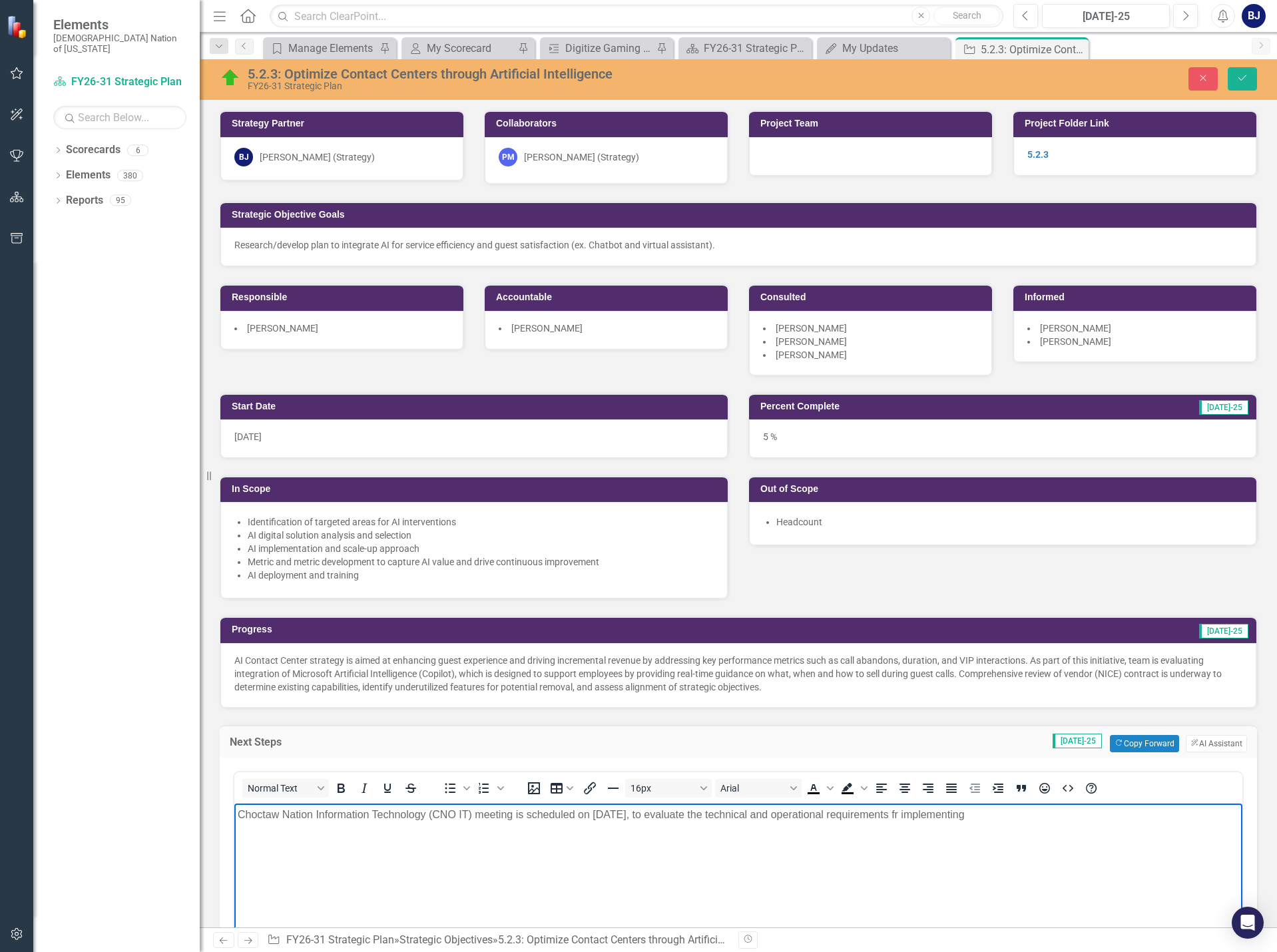 click on "Choctaw Nation Information Technology (CNO IT) meeting is scheduled on [DATE], to evaluate the technical and operational requirements fr implementing" at bounding box center [738, 814] 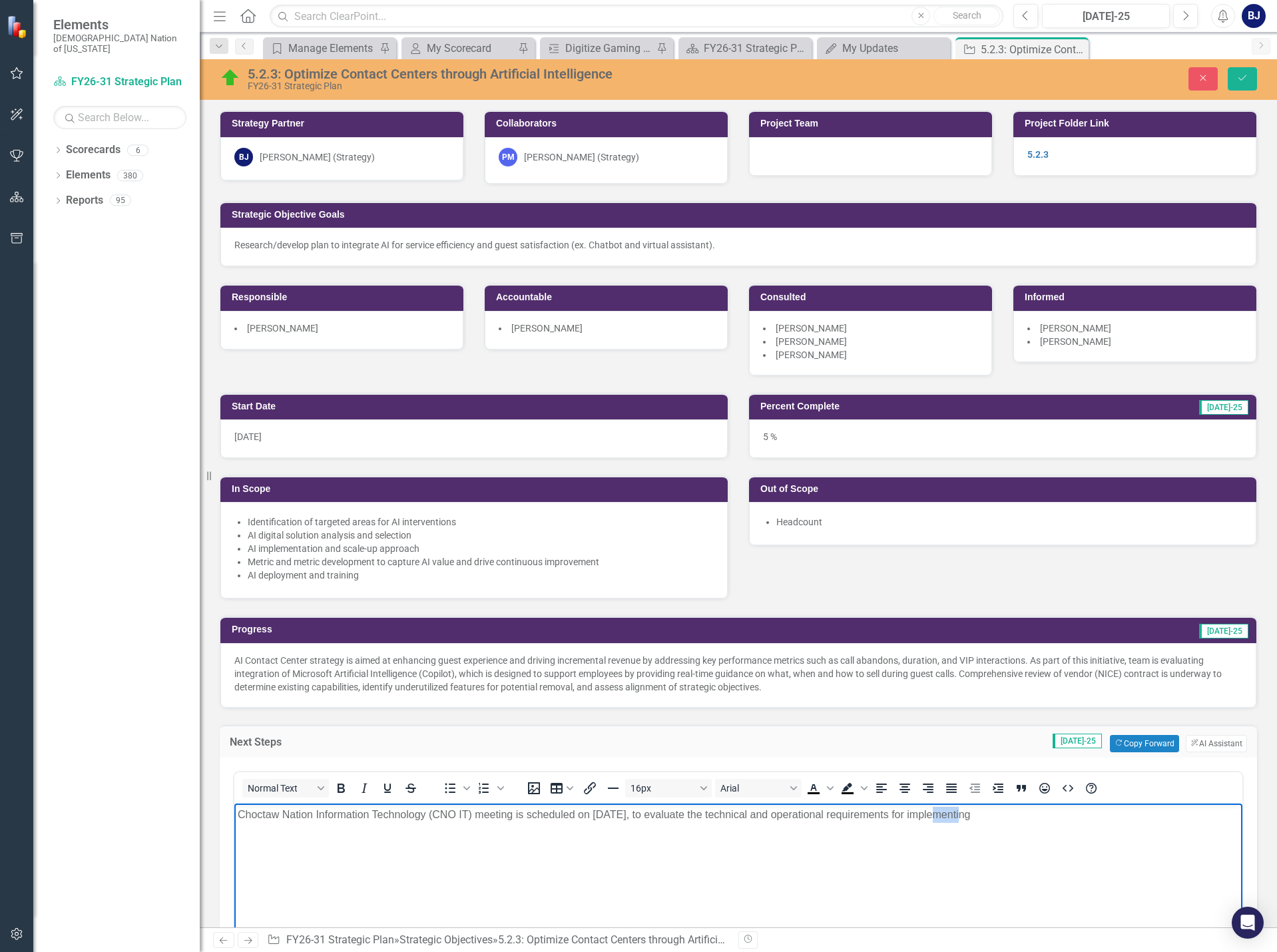 drag, startPoint x: 933, startPoint y: 817, endPoint x: 968, endPoint y: 817, distance: 35 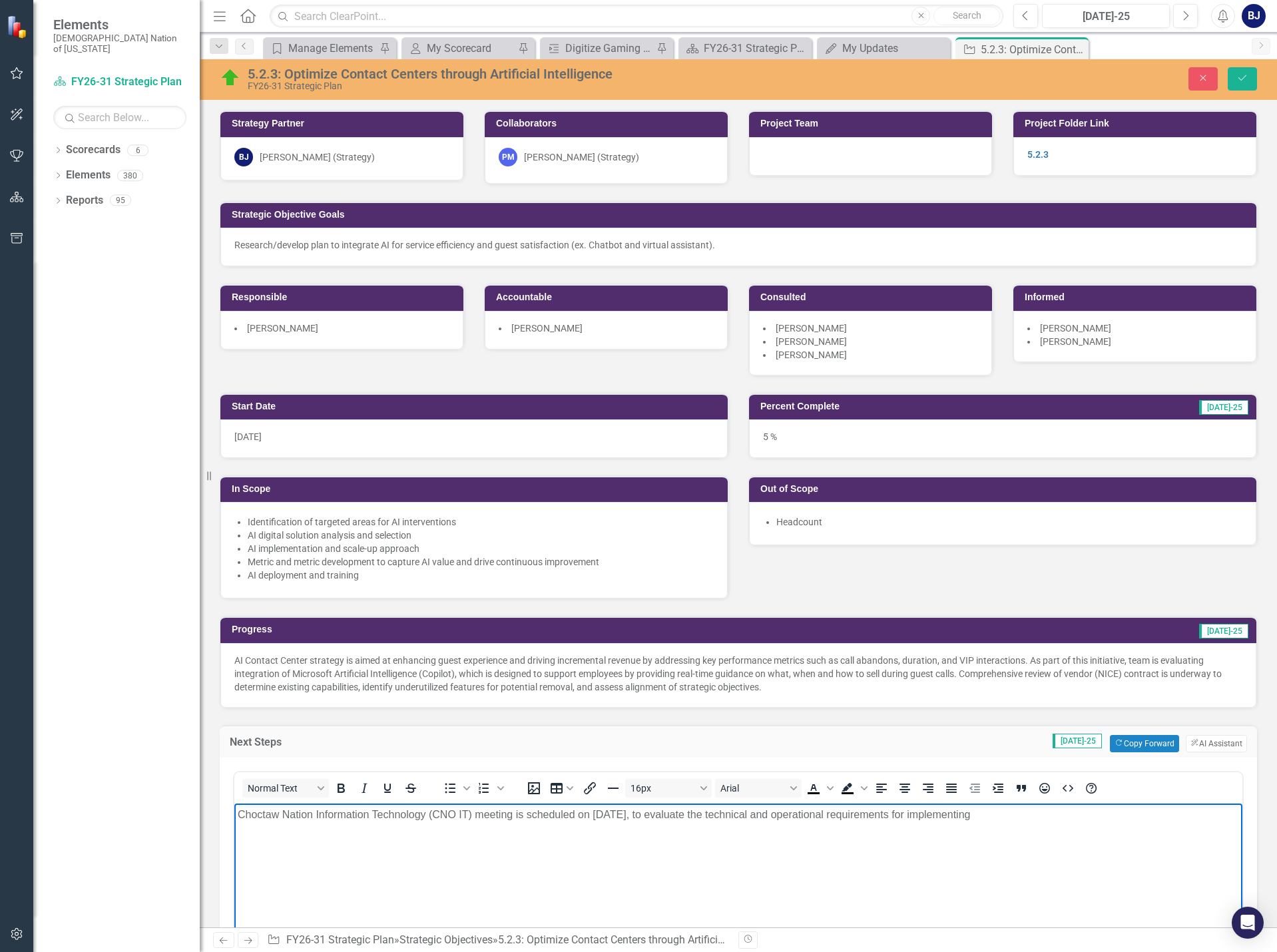 click on "Choctaw Nation Information Technology (CNO IT) meeting is scheduled on [DATE], to evaluate the technical and operational requirements for implementing" at bounding box center (738, 814) 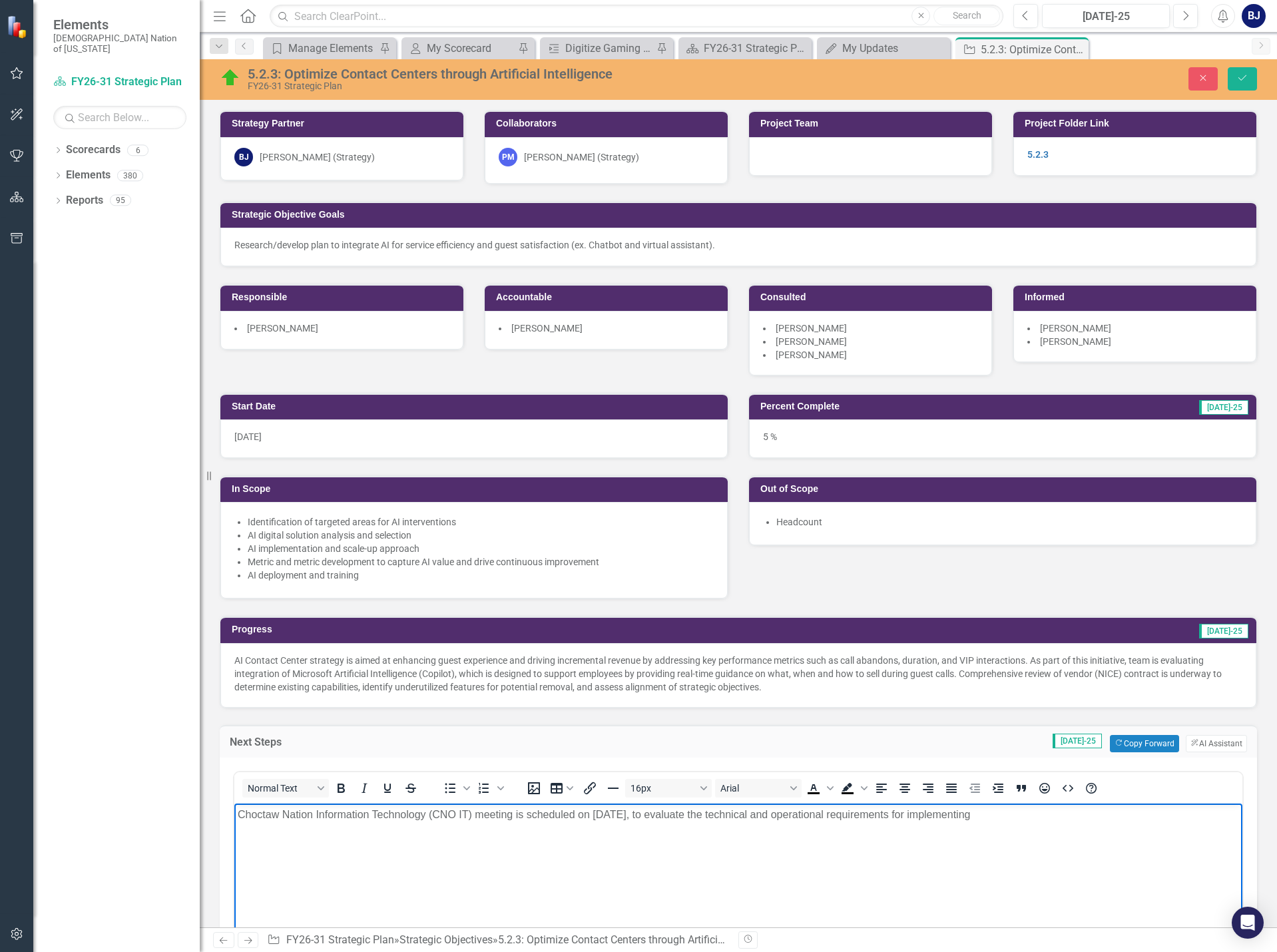 click on "AI Contact Center strategy is aimed at enhancing guest experience and driving incremental revenue by addressing key performance metrics such as call abandons, duration, and VIP interactions. As part of this initiative, team is evaluating integration of Microsoft Artificial Intelligence (Copilot), which is designed to support employees by providing real-time guidance on what, when and how to sell during guest calls. Comprehensive review of vendor (NICE) contract is underway to determine existing capabilities, identify underutilized features for potential removal, and assess alignment of strategic objectives." at bounding box center (738, 674) 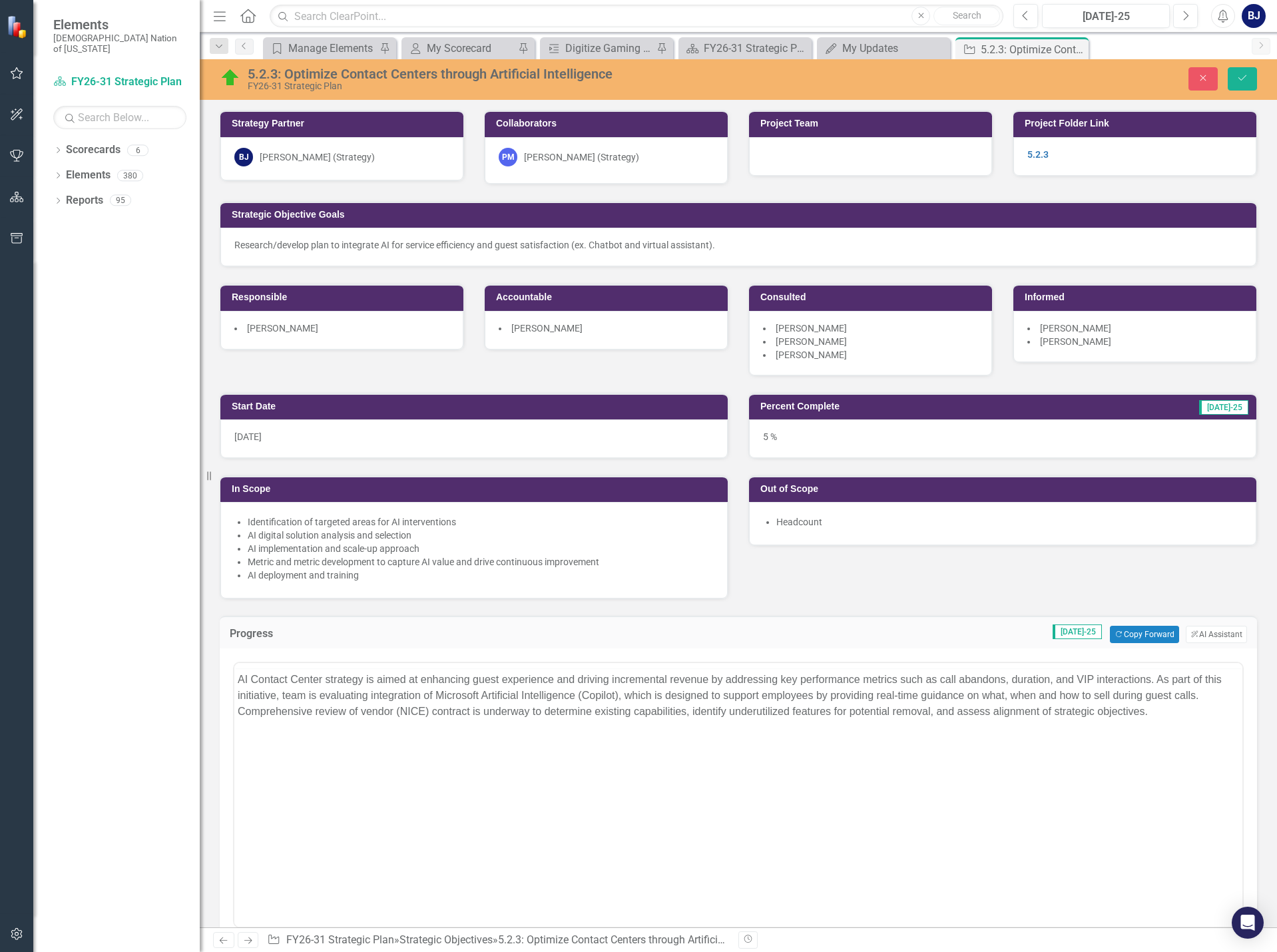scroll, scrollTop: 0, scrollLeft: 0, axis: both 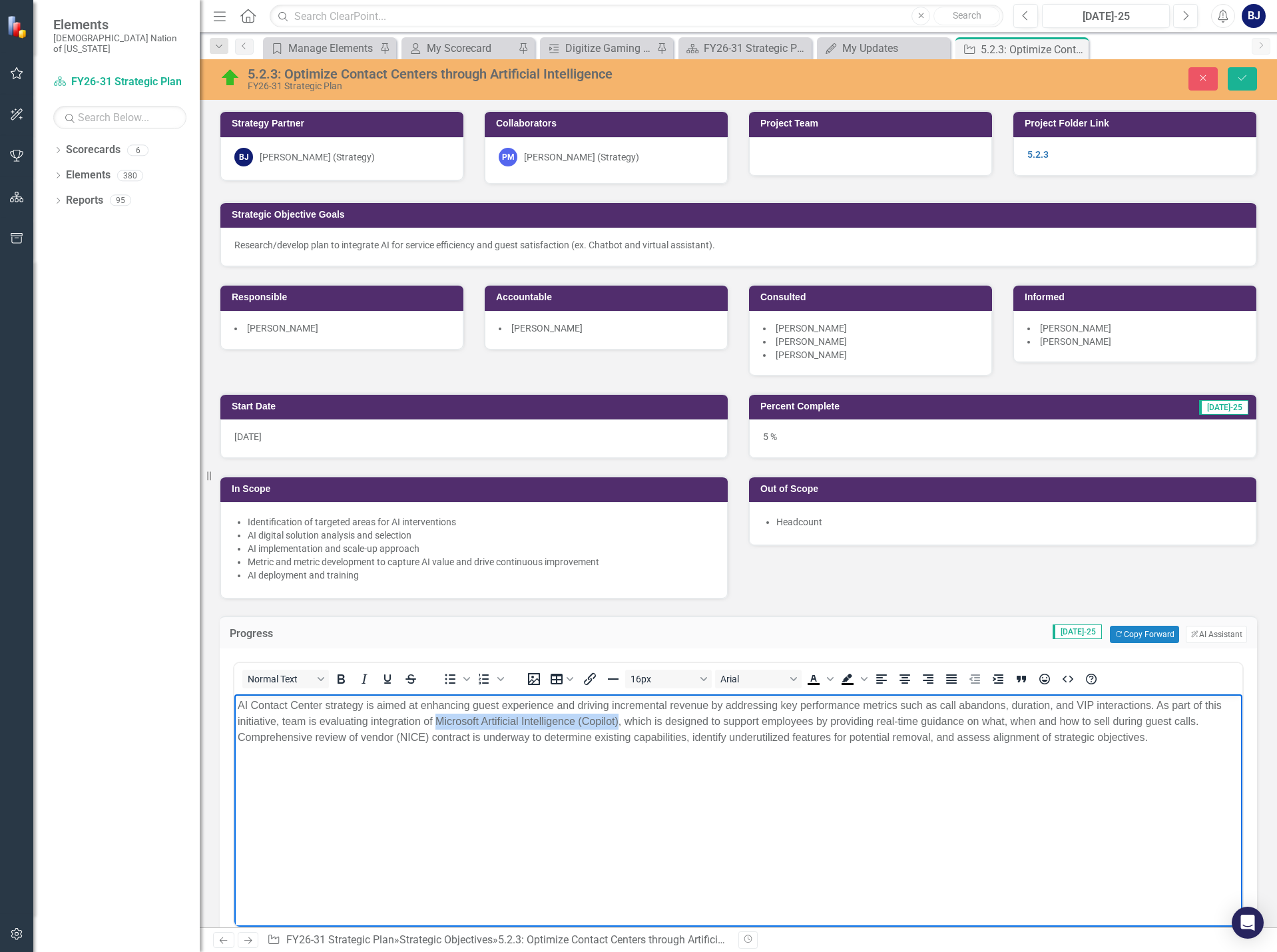 drag, startPoint x: 437, startPoint y: 722, endPoint x: 619, endPoint y: 724, distance: 182.011 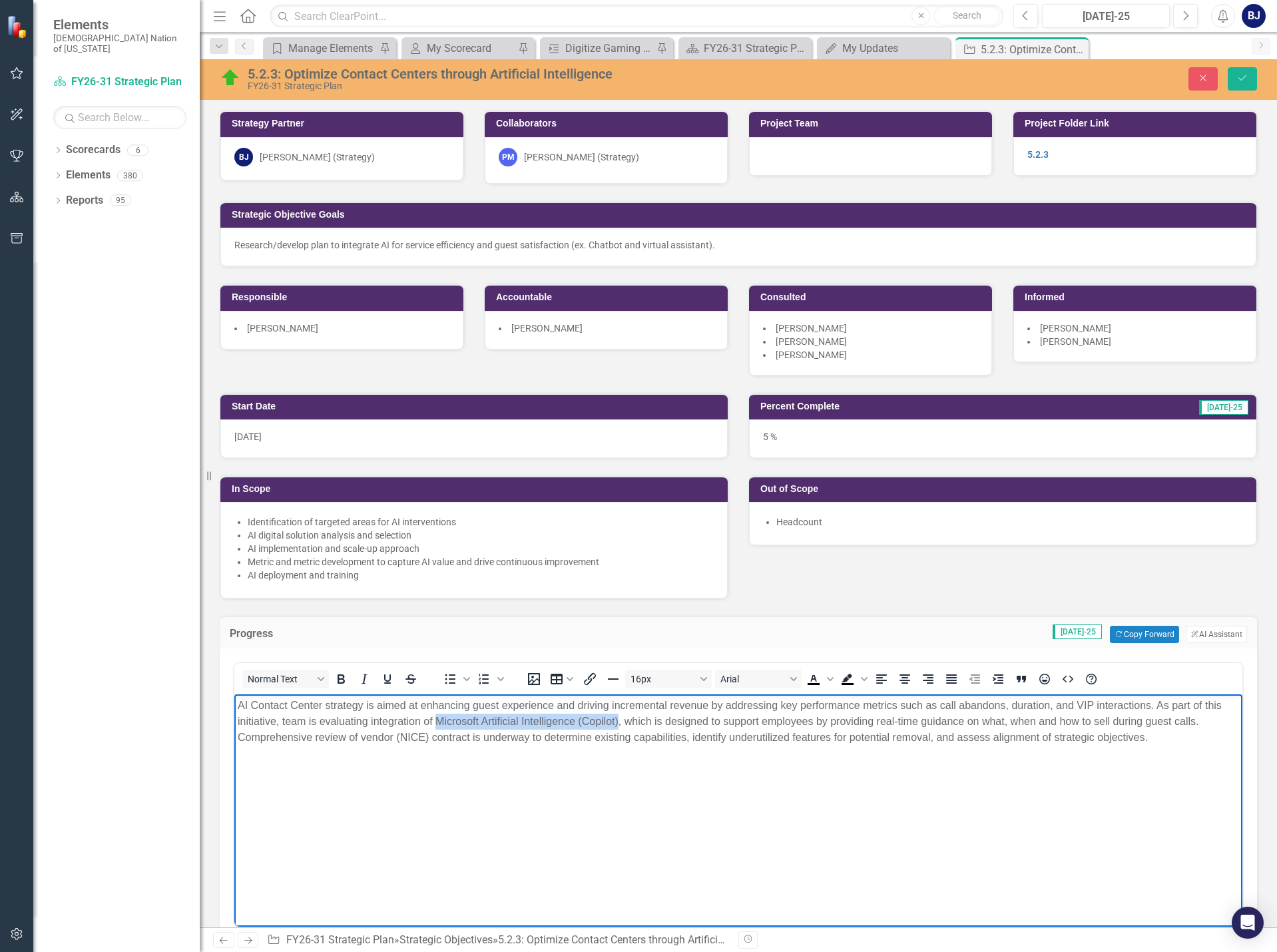click on "AI Contact Center strategy is aimed at enhancing guest experience and driving incremental revenue by addressing key performance metrics such as call abandons, duration, and VIP interactions. As part of this initiative, team is evaluating integration of Microsoft Artificial Intelligence (Copilot), which is designed to support employees by providing real-time guidance on what, when and how to sell during guest calls. Comprehensive review of vendor (NICE) contract is underway to determine existing capabilities, identify underutilized features for potential removal, and assess alignment of strategic objectives." at bounding box center (738, 722) 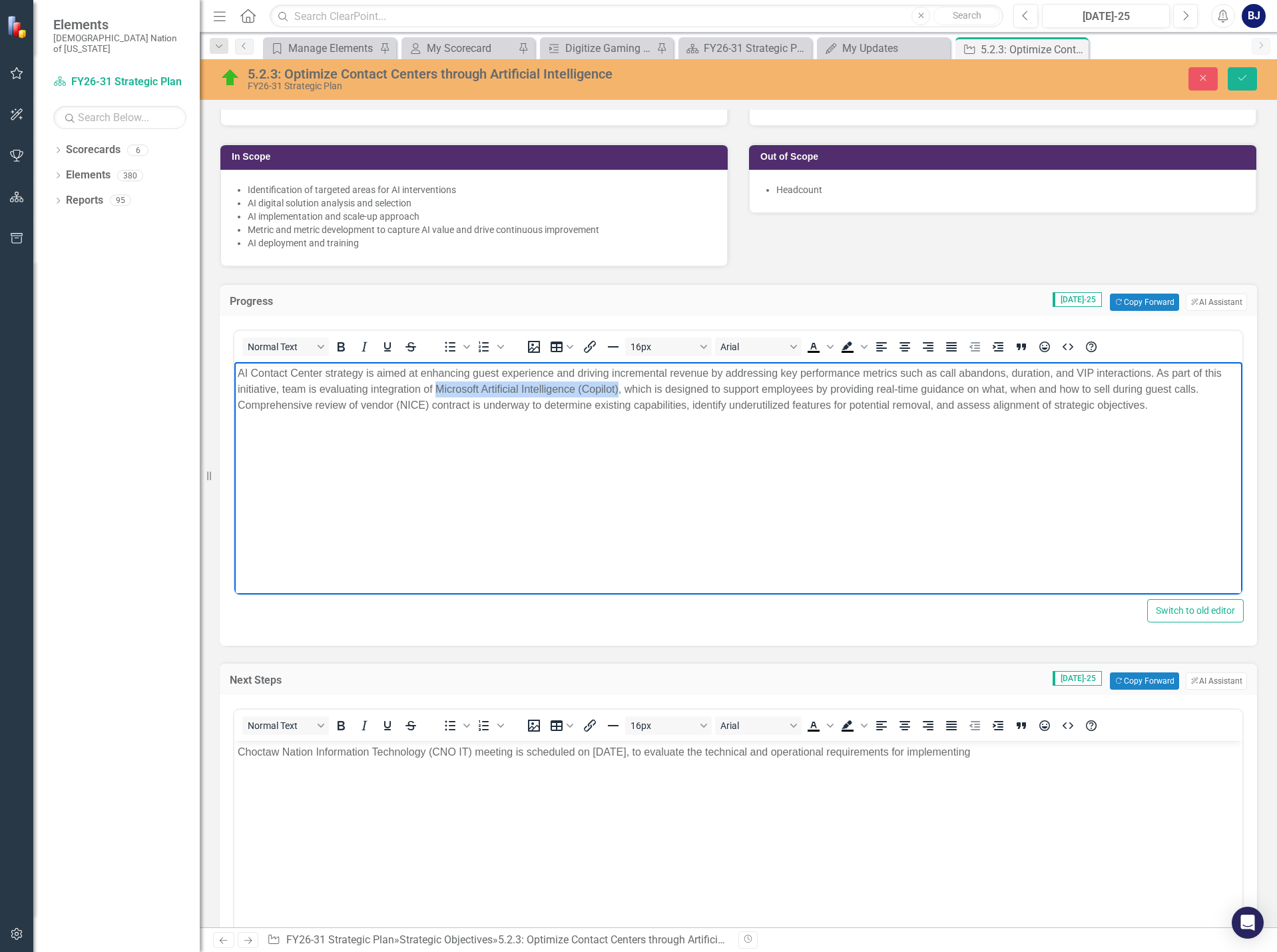 scroll, scrollTop: 333, scrollLeft: 0, axis: vertical 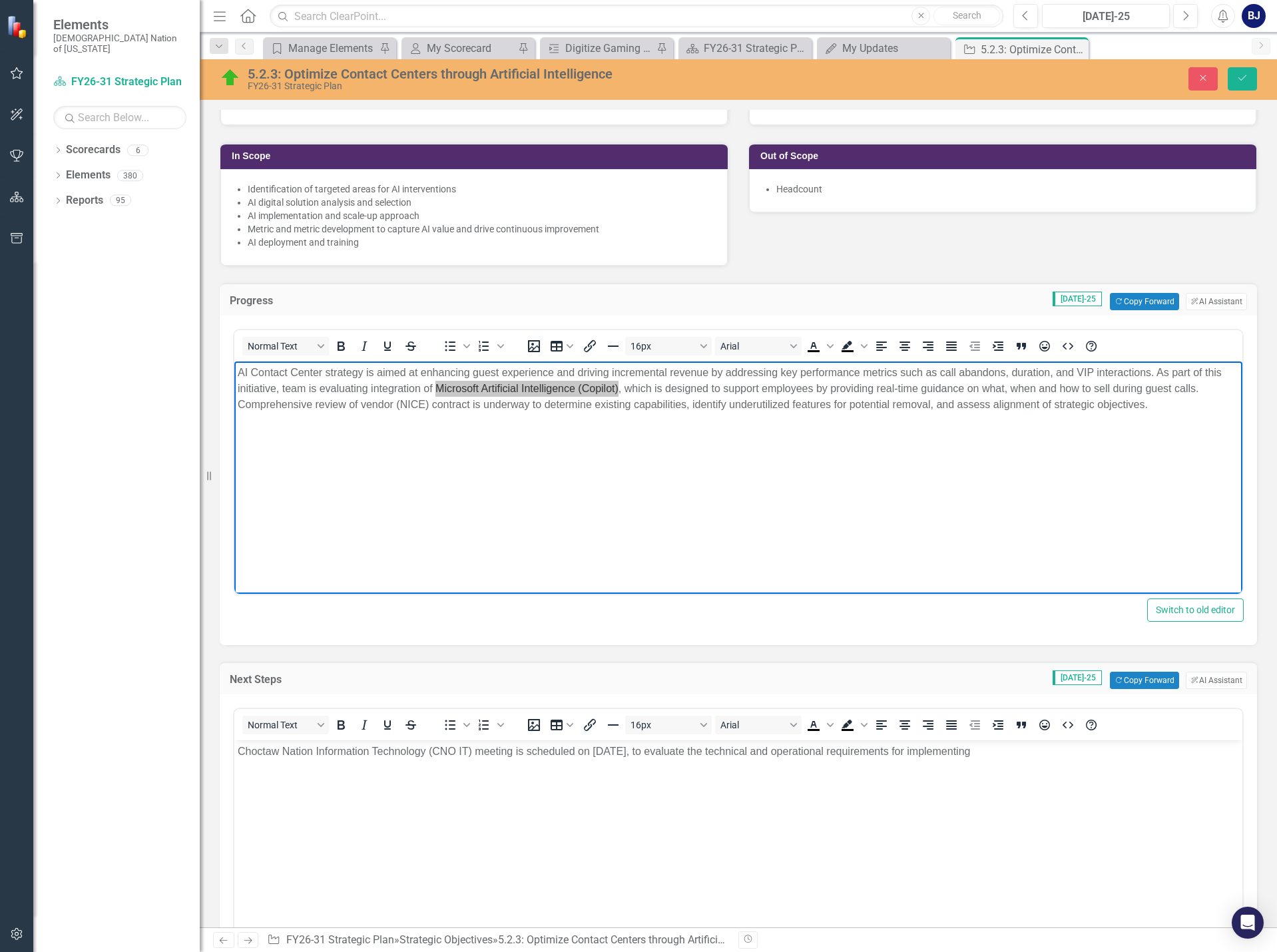 click on "Choctaw Nation Information Technology (CNO IT) meeting is scheduled on [DATE], to evaluate the technical and operational requirements for implementing" at bounding box center (738, 752) 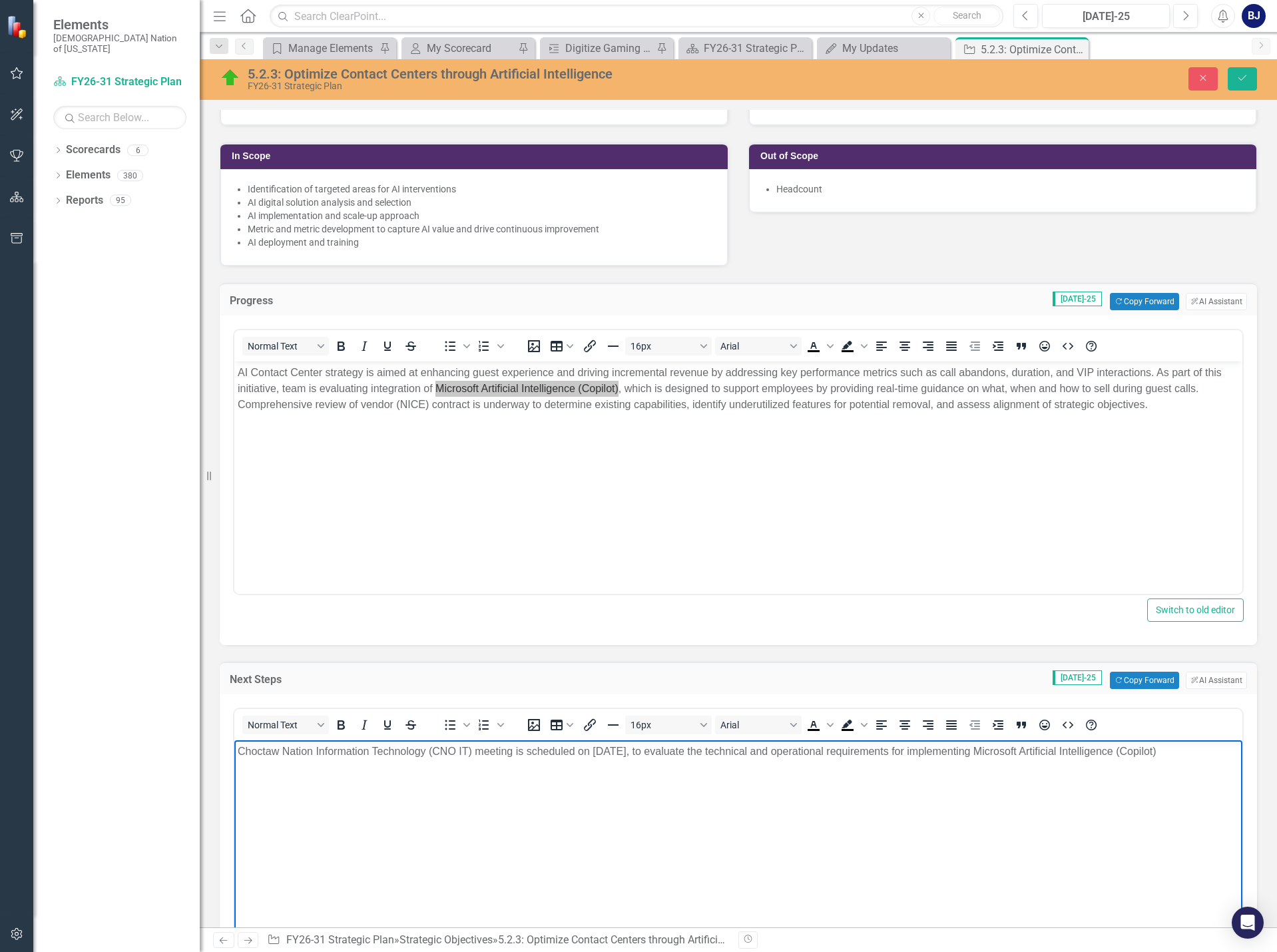 click on "Choctaw Nation Information Technology (CNO IT) meeting is scheduled on [DATE], to evaluate the technical and operational requirements for implementing Microsoft Artificial Intelligence (Copilot)" at bounding box center (738, 752) 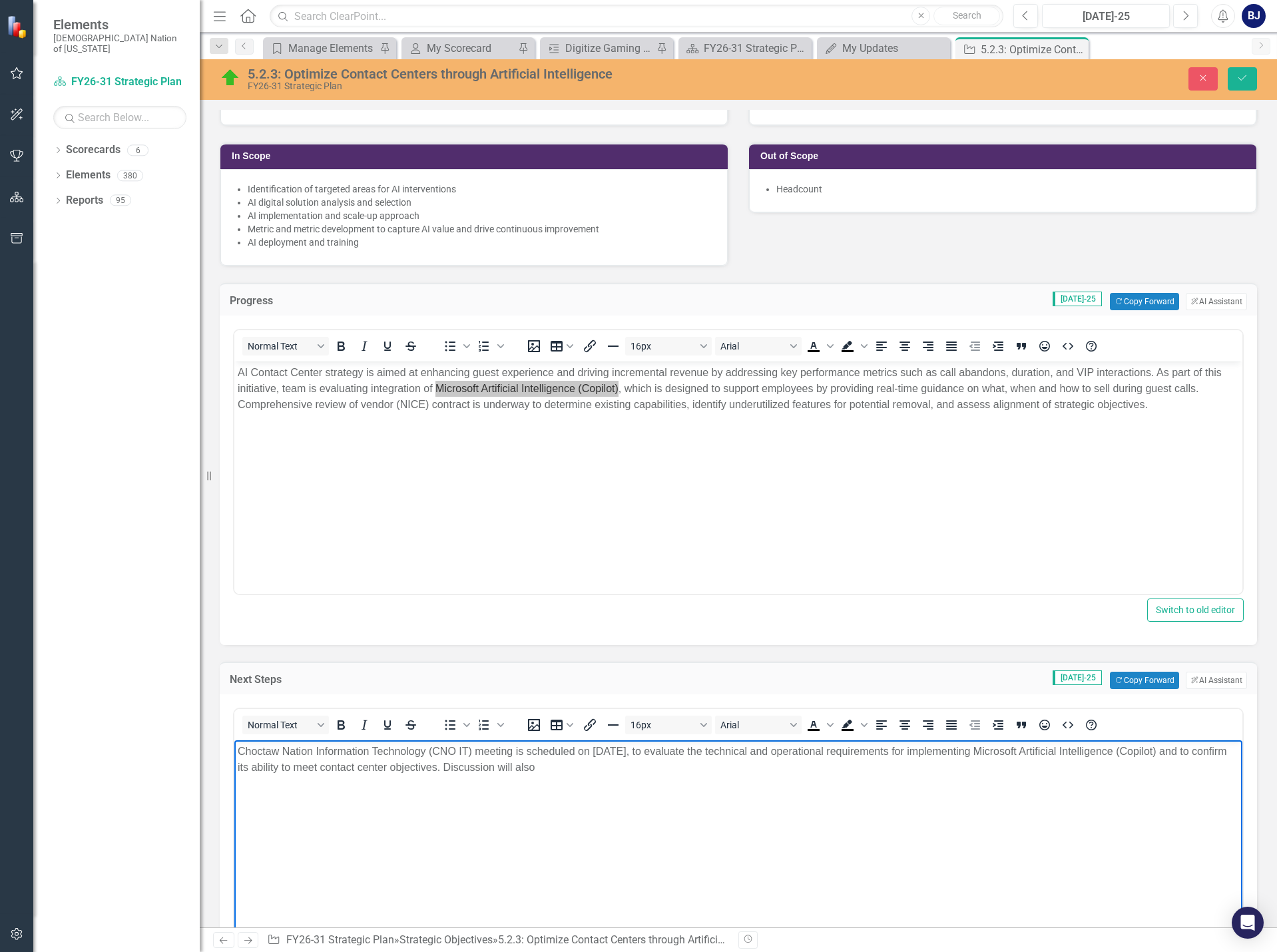 click on "Choctaw Nation Information Technology (CNO IT) meeting is scheduled on [DATE], to evaluate the technical and operational requirements for implementing Microsoft Artificial Intelligence (Copilot) and to confirm its ability to meet contact center objectives. Discussion will also" at bounding box center (738, 760) 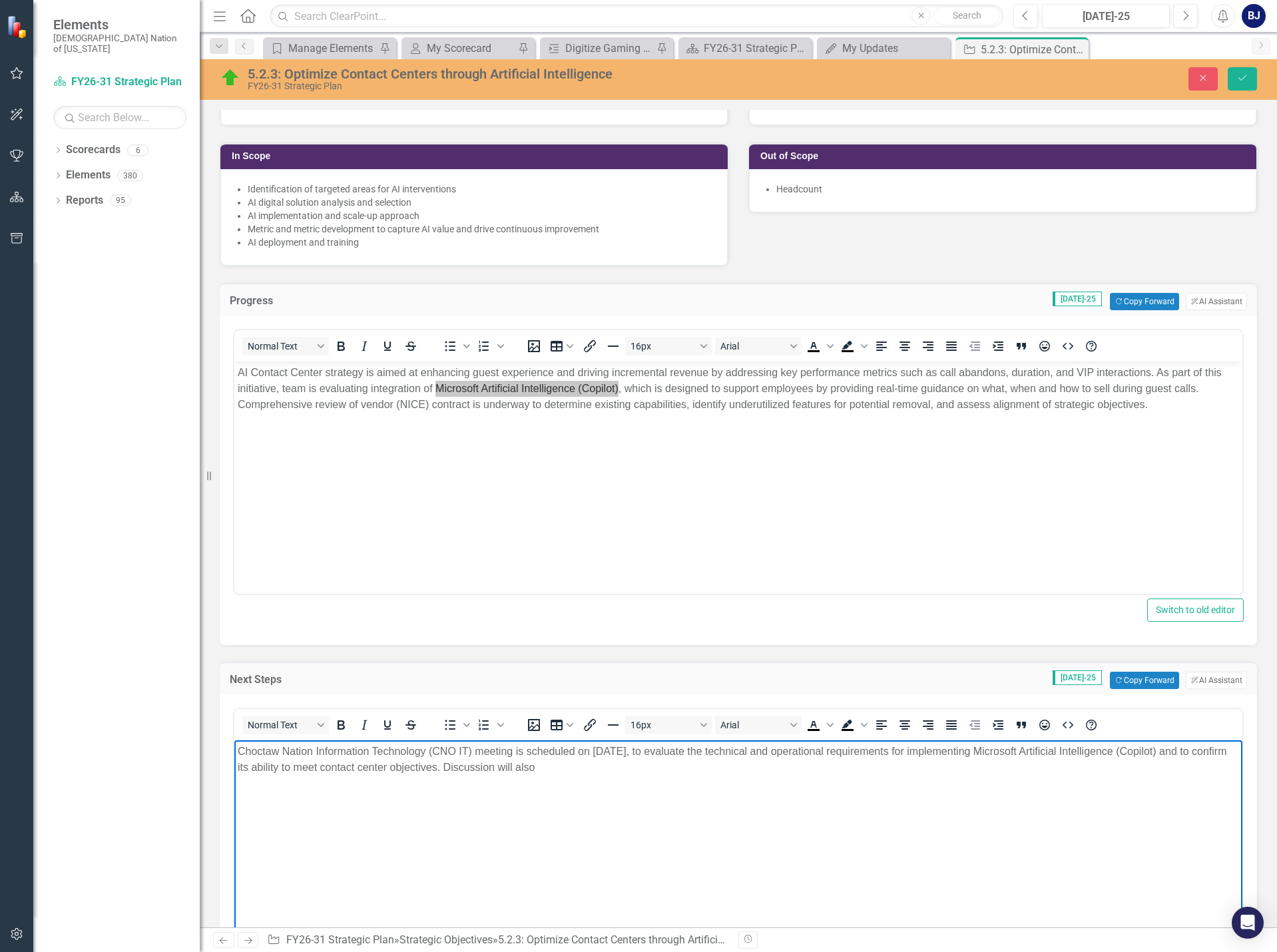 drag, startPoint x: 585, startPoint y: 766, endPoint x: 480, endPoint y: 766, distance: 105 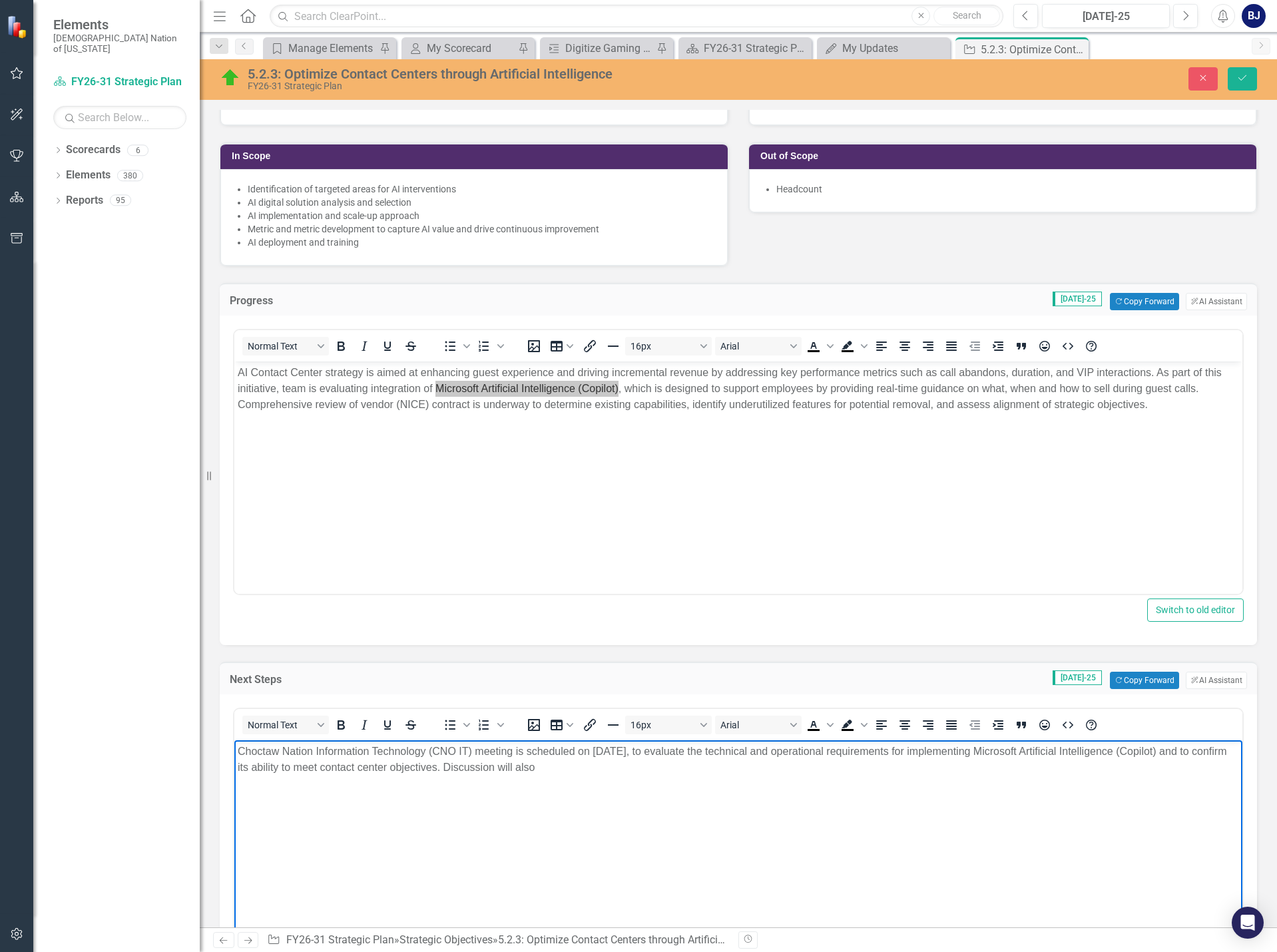 click on "Choctaw Nation Information Technology (CNO IT) meeting is scheduled on [DATE], to evaluate the technical and operational requirements for implementing Microsoft Artificial Intelligence (Copilot) and to confirm its ability to meet contact center objectives. Discussion will also" at bounding box center (738, 760) 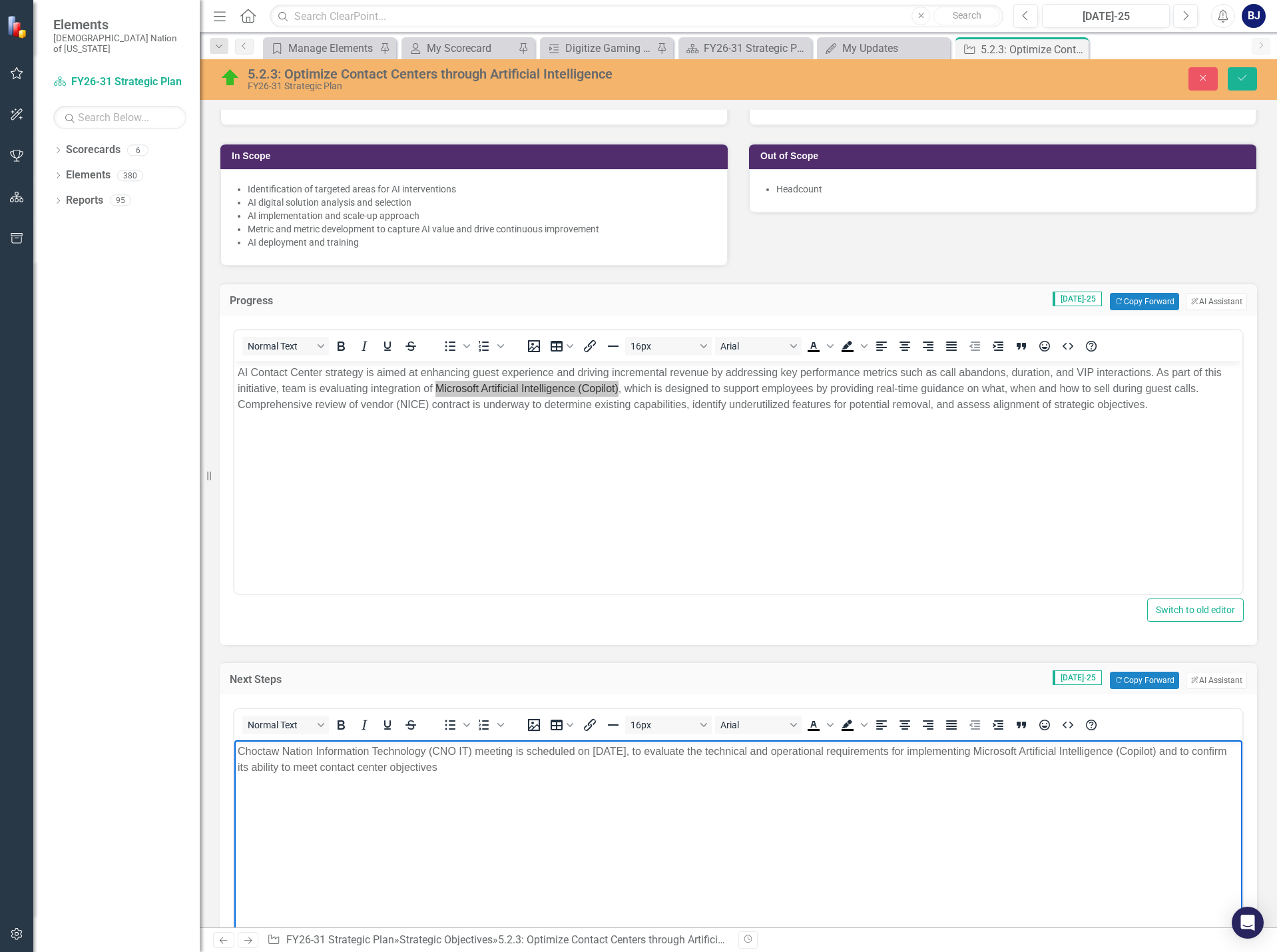 drag, startPoint x: 569, startPoint y: 763, endPoint x: 1209, endPoint y: 758, distance: 640.0195 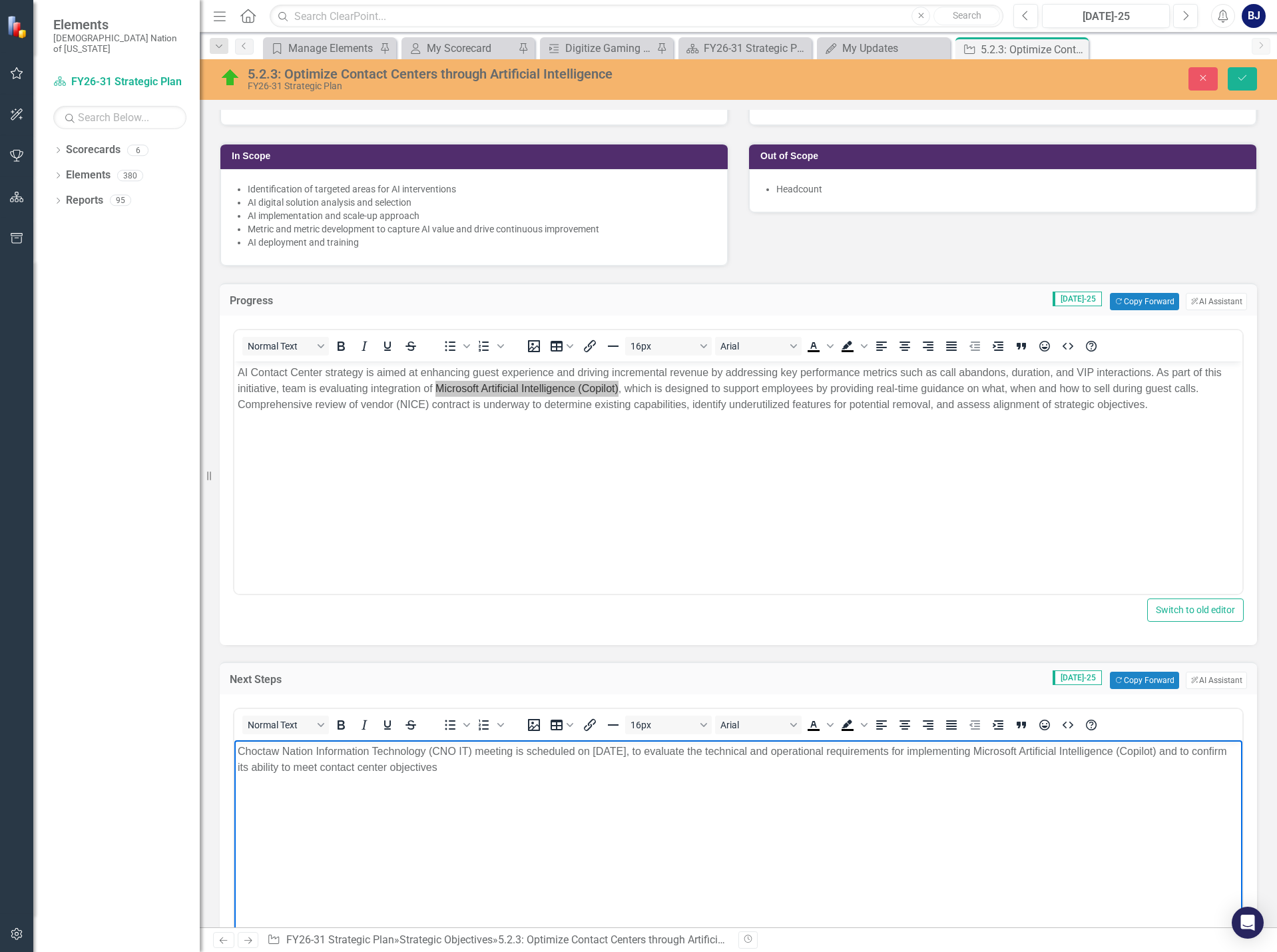 click on "Choctaw Nation Information Technology (CNO IT) meeting is scheduled on [DATE], to evaluate the technical and operational requirements for implementing Microsoft Artificial Intelligence (Copilot) and to confirm its ability to meet contact center objectives" at bounding box center (738, 760) 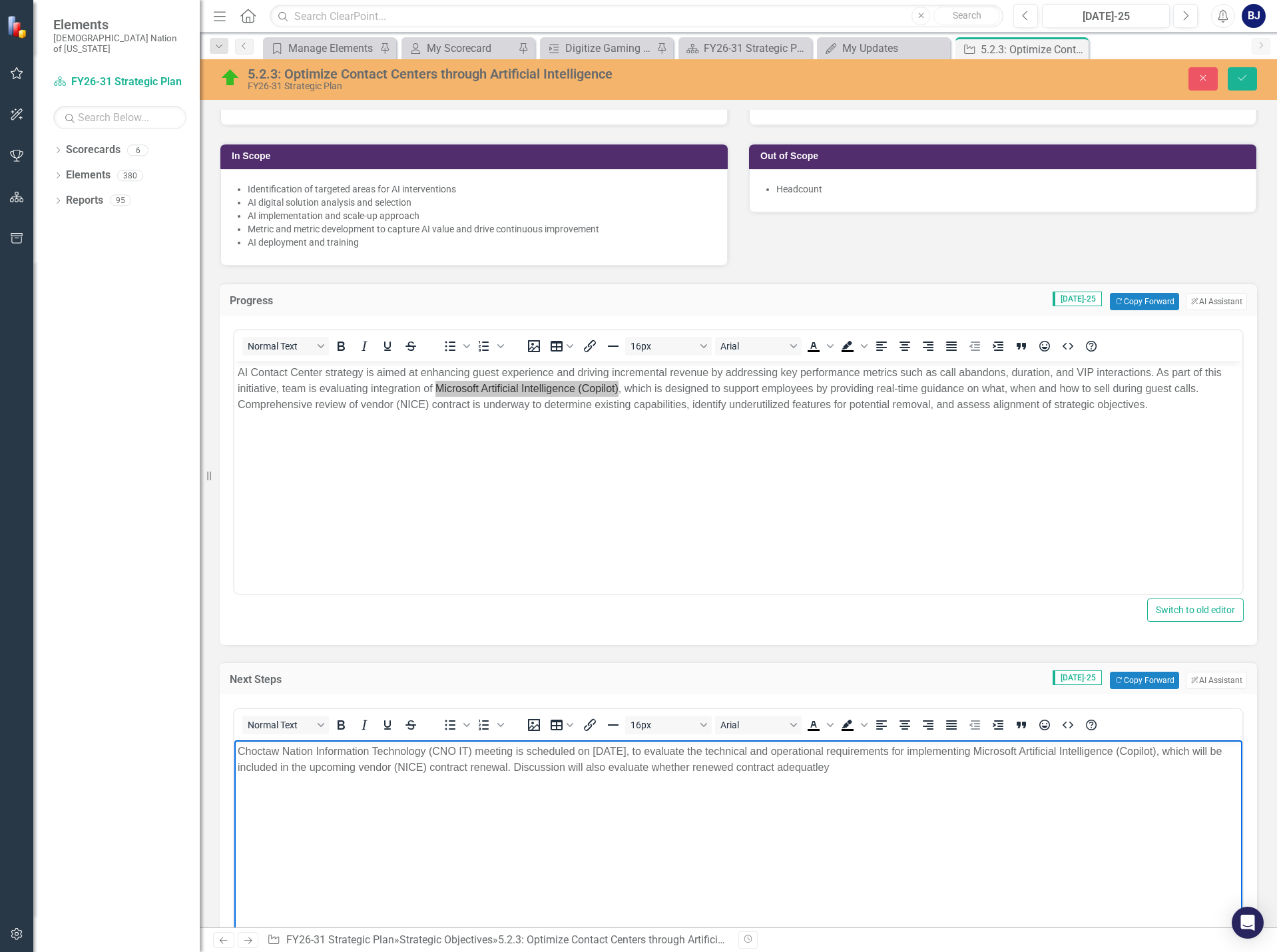 click on "Choctaw Nation Information Technology (CNO IT) meeting is scheduled on [DATE], to evaluate the technical and operational requirements for implementing Microsoft Artificial Intelligence (Copilot), which will be included in the upcoming vendor (NICE) contract renewal. Discussion will also evaluate whether renewed contract adequatley" at bounding box center [738, 760] 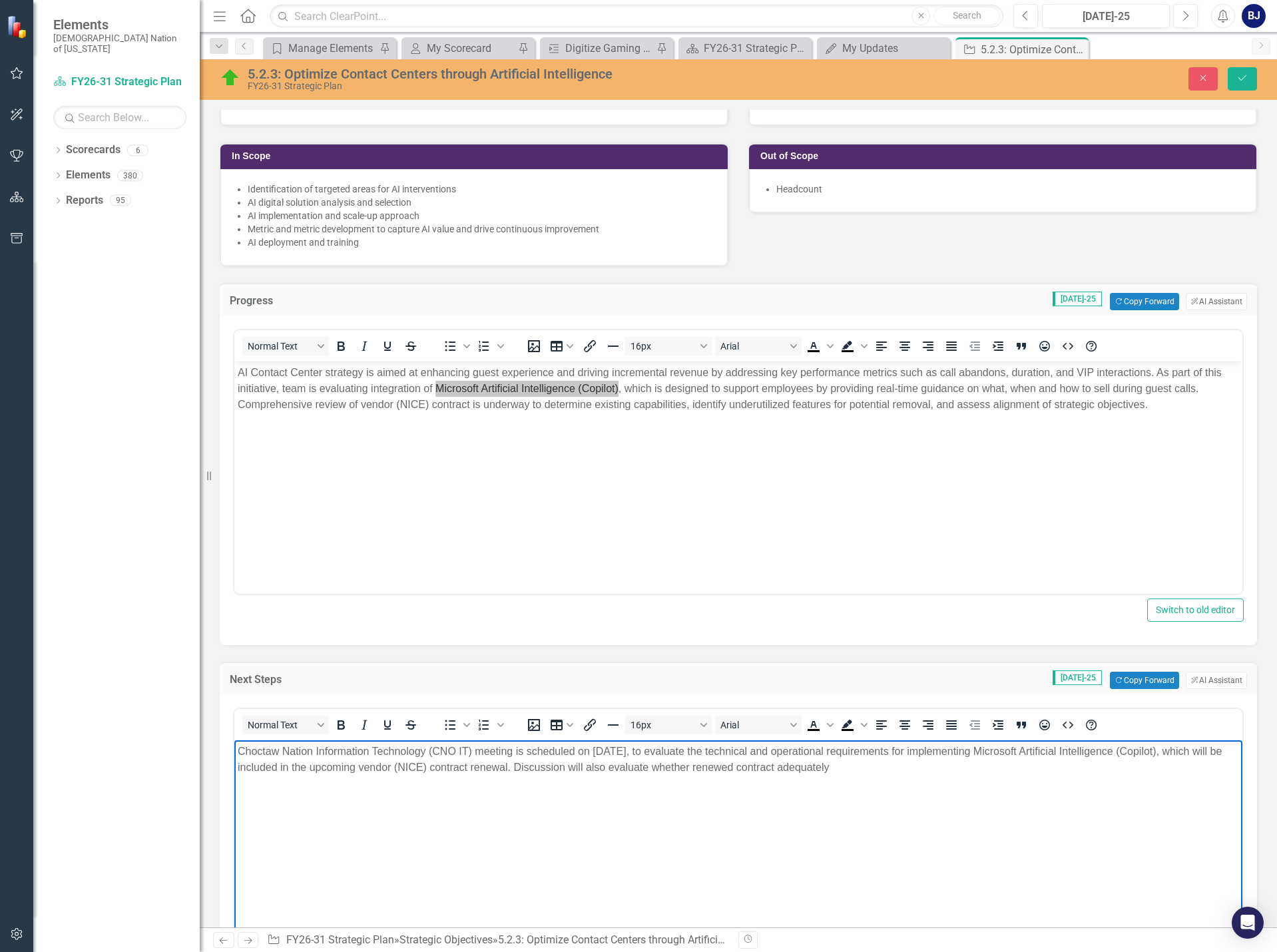 click on "Choctaw Nation Information Technology (CNO IT) meeting is scheduled on [DATE], to evaluate the technical and operational requirements for implementing Microsoft Artificial Intelligence (Copilot), which will be included in the upcoming vendor (NICE) contract renewal. Discussion will also evaluate whether renewed contract adequately" at bounding box center (738, 760) 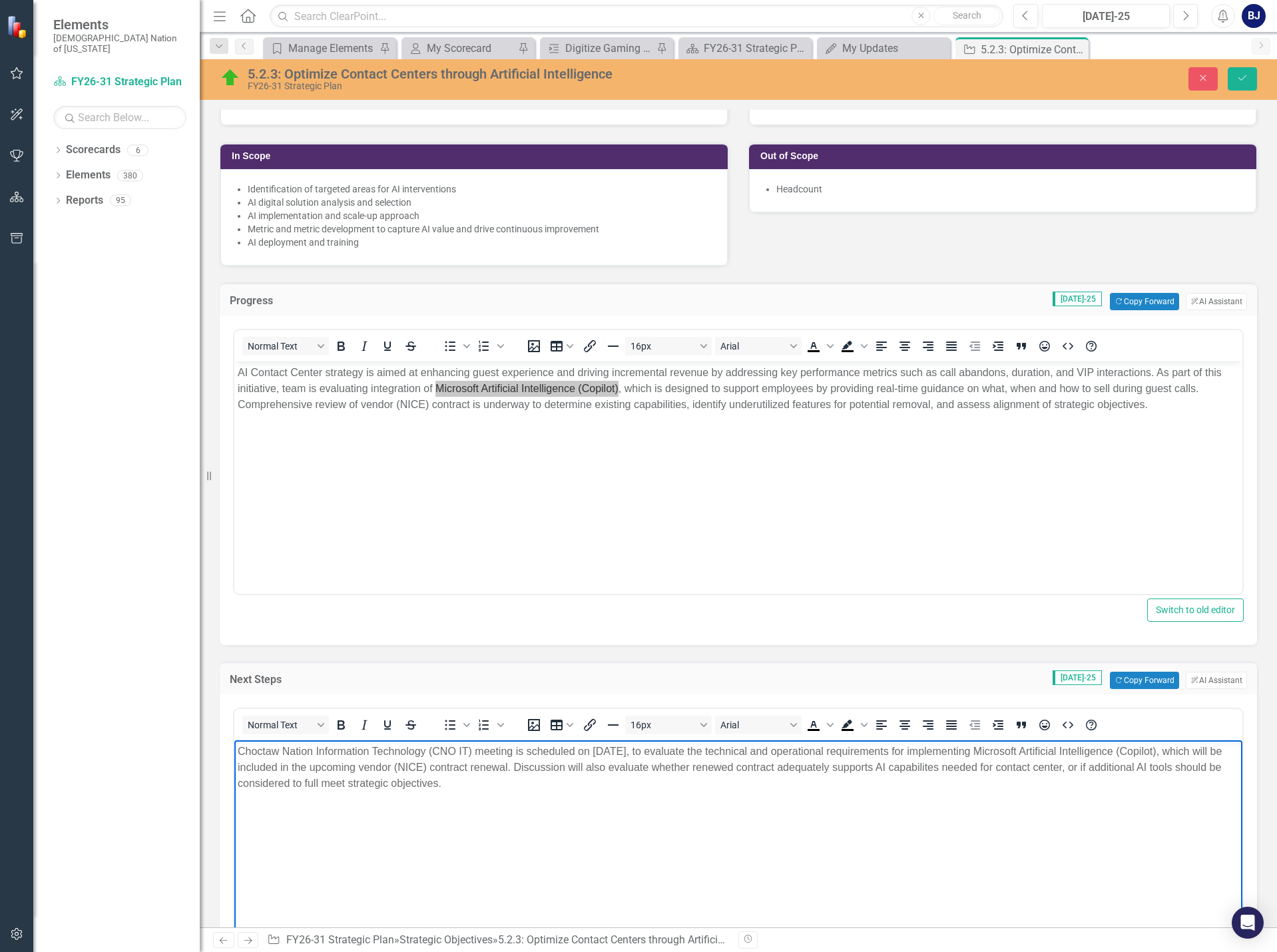 click on "Choctaw Nation Information Technology (CNO IT) meeting is scheduled on [DATE], to evaluate the technical and operational requirements for implementing Microsoft Artificial Intelligence (Copilot), which will be included in the upcoming vendor (NICE) contract renewal. Discussion will also evaluate whether renewed contract adequately supports AI capabilites needed for contact center, or if additional AI tools should be considered to full meet strategic objectives." at bounding box center (738, 768) 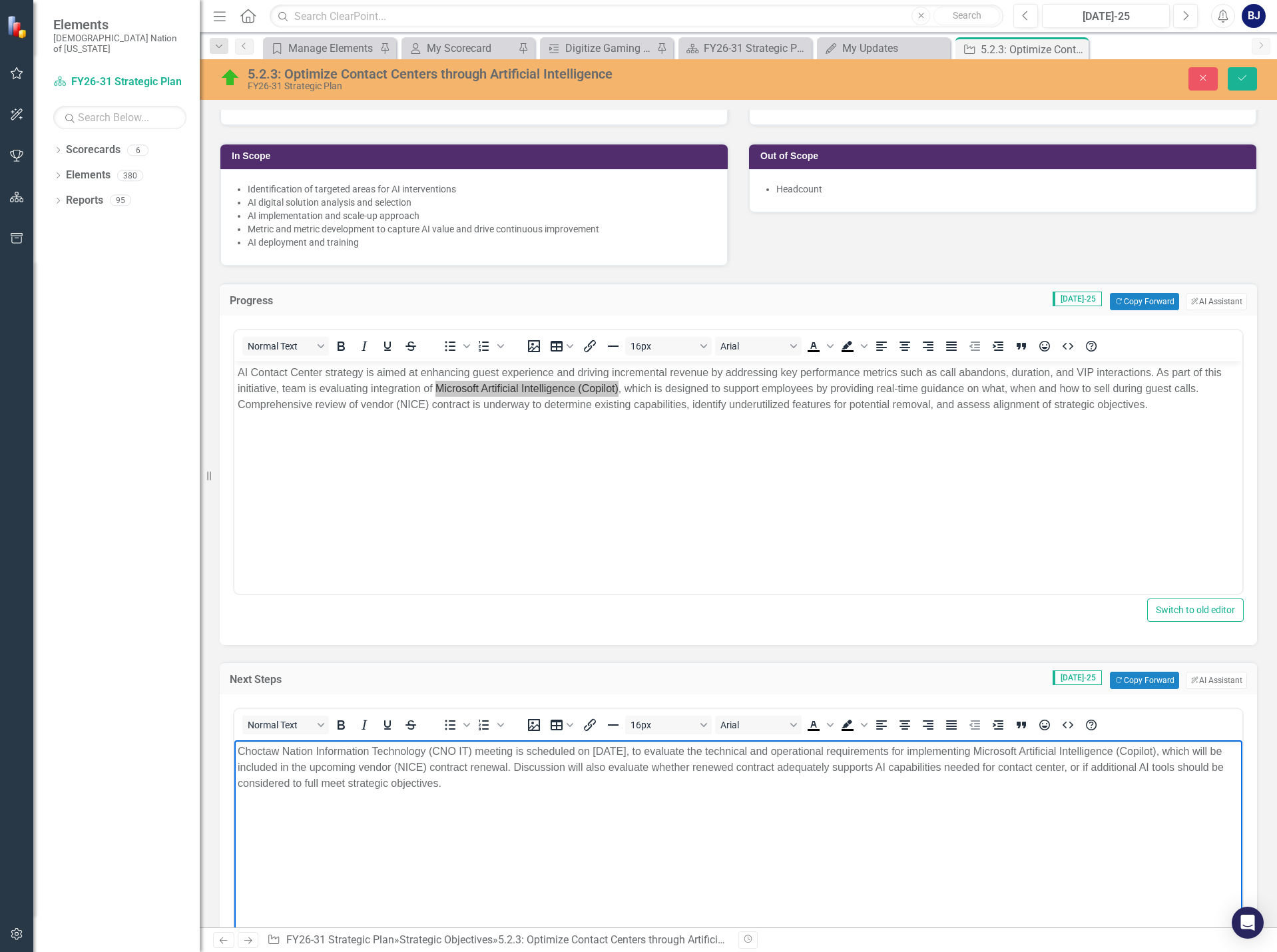 click on "Choctaw Nation Information Technology (CNO IT) meeting is scheduled on [DATE], to evaluate the technical and operational requirements for implementing Microsoft Artificial Intelligence (Copilot), which will be included in the upcoming vendor (NICE) contract renewal. Discussion will also evaluate whether renewed contract adequately supports AI capabilities needed for contact center, or if additional AI tools should be considered to full meet strategic objectives." at bounding box center (738, 768) 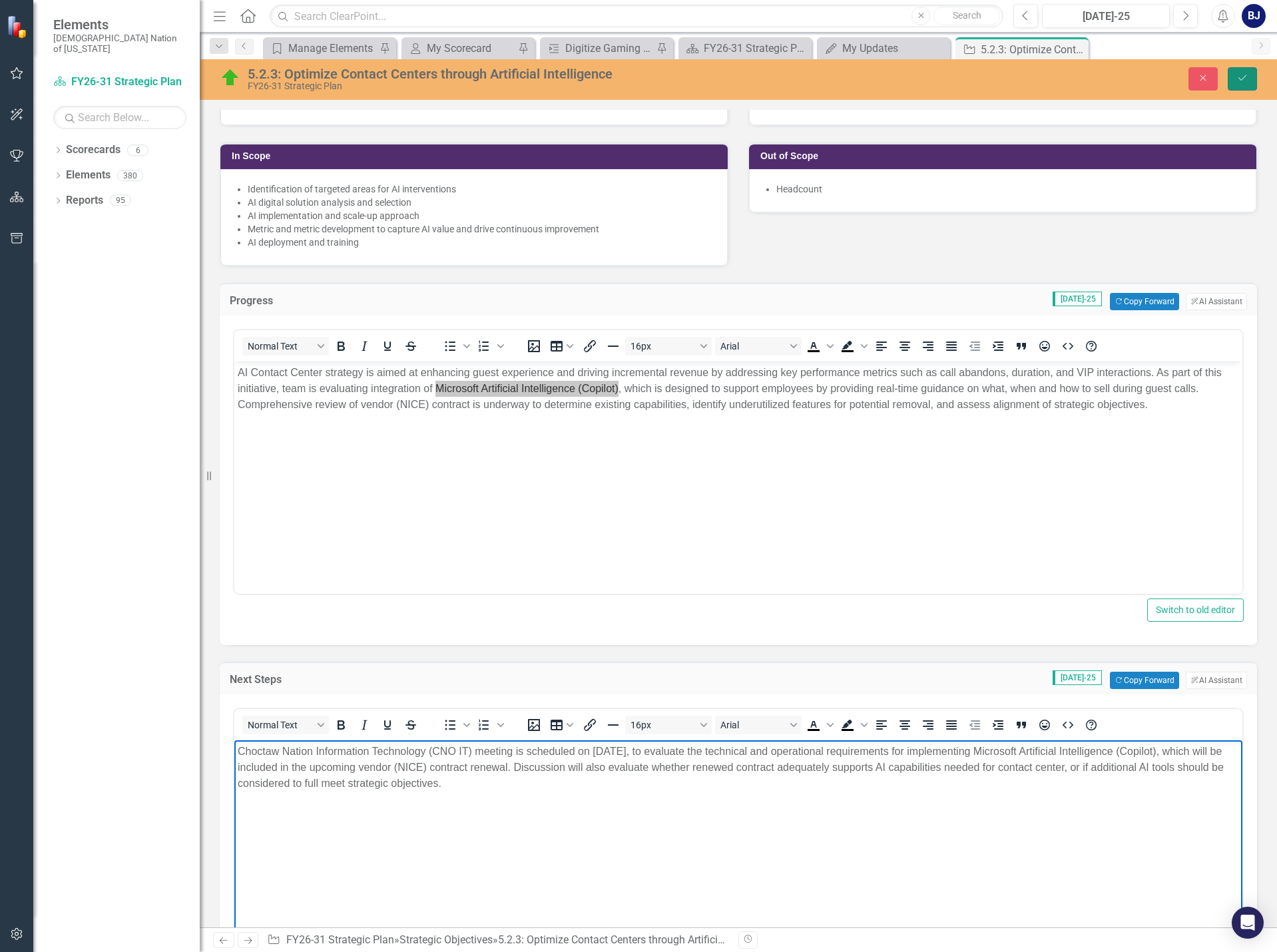 click on "Save" at bounding box center [1242, 79] 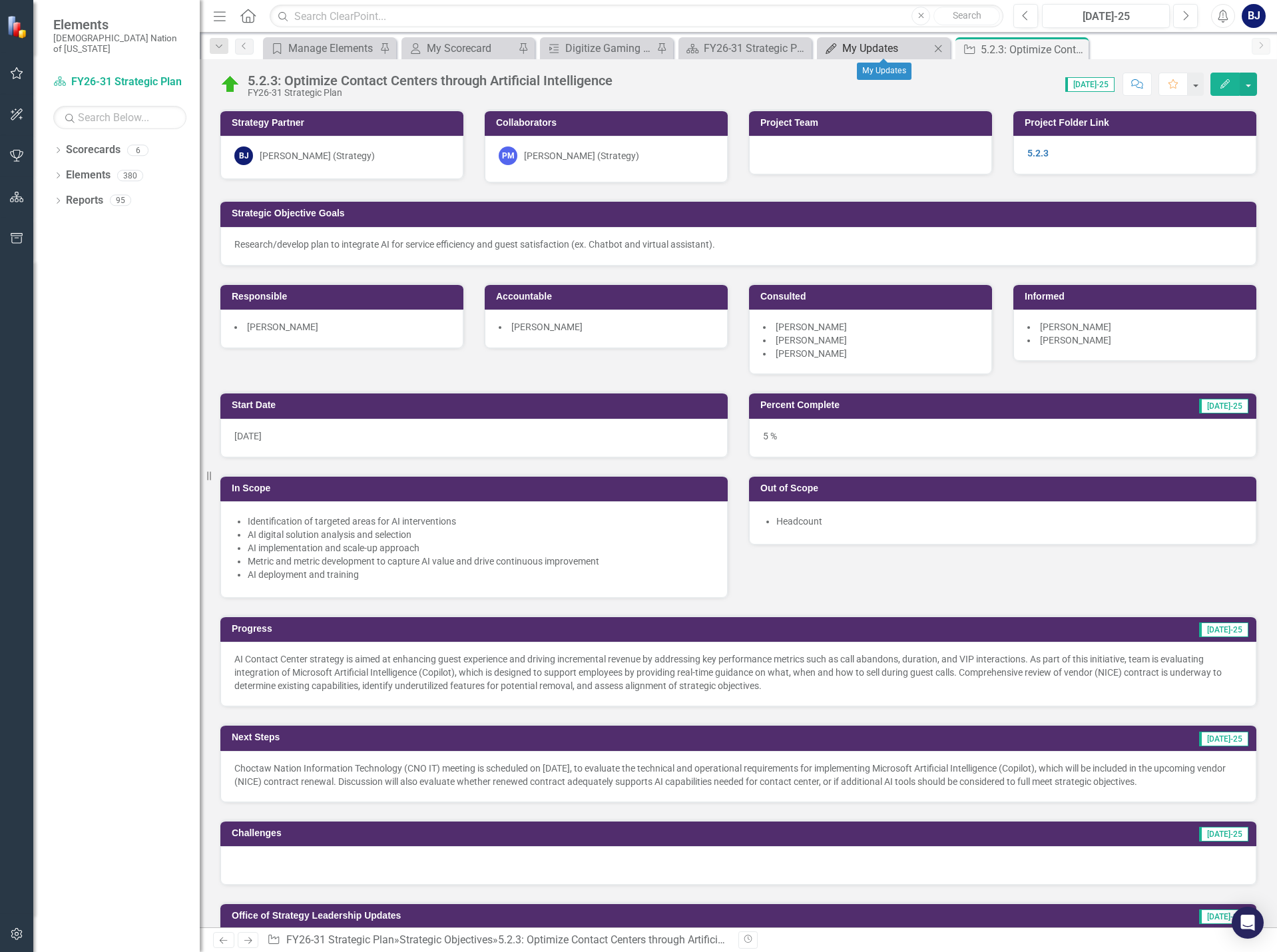 click on "My Updates" at bounding box center (886, 48) 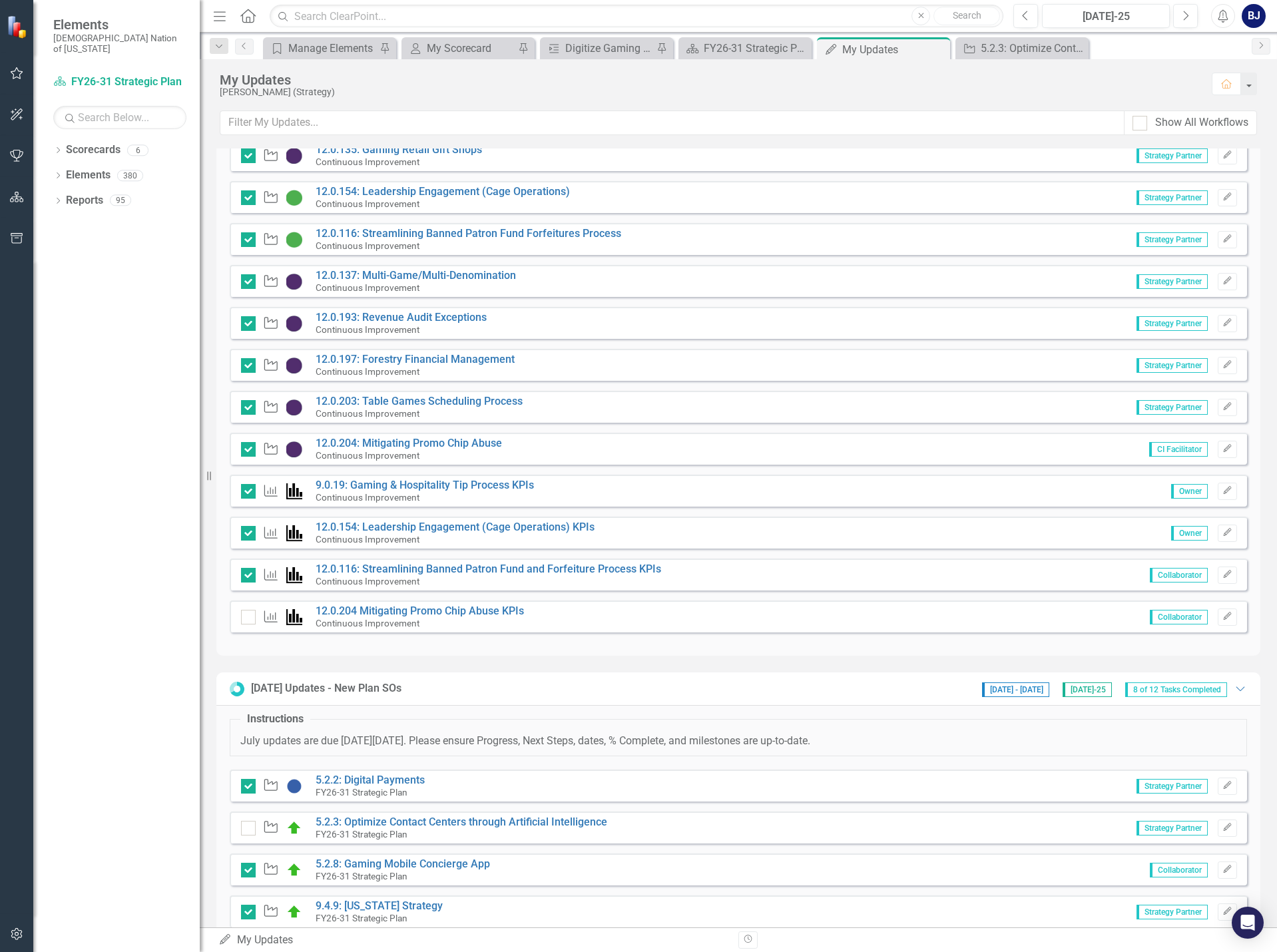 scroll, scrollTop: 399, scrollLeft: 0, axis: vertical 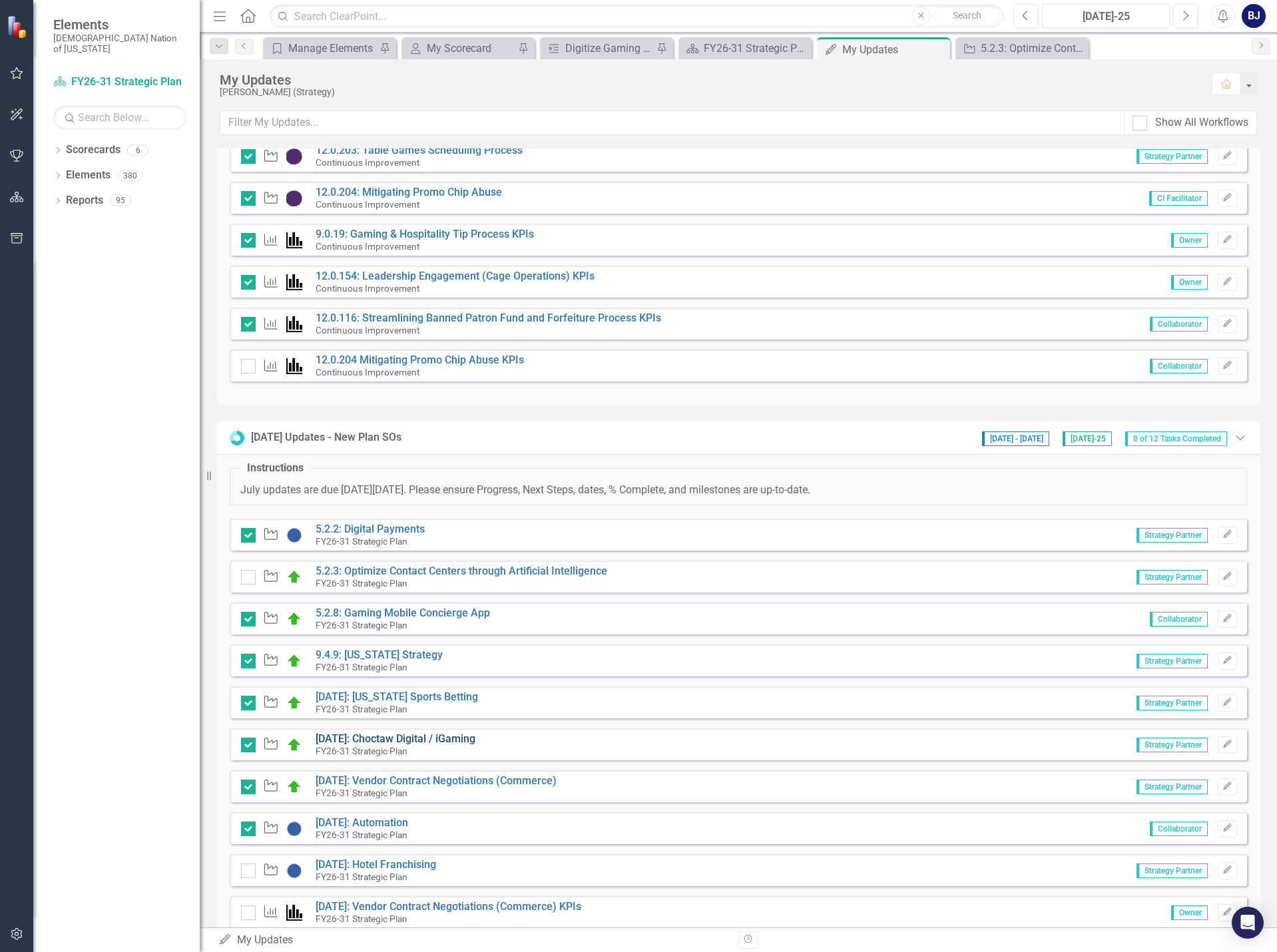 click on "[DATE]: Choctaw Digital / iGaming" at bounding box center [395, 738] 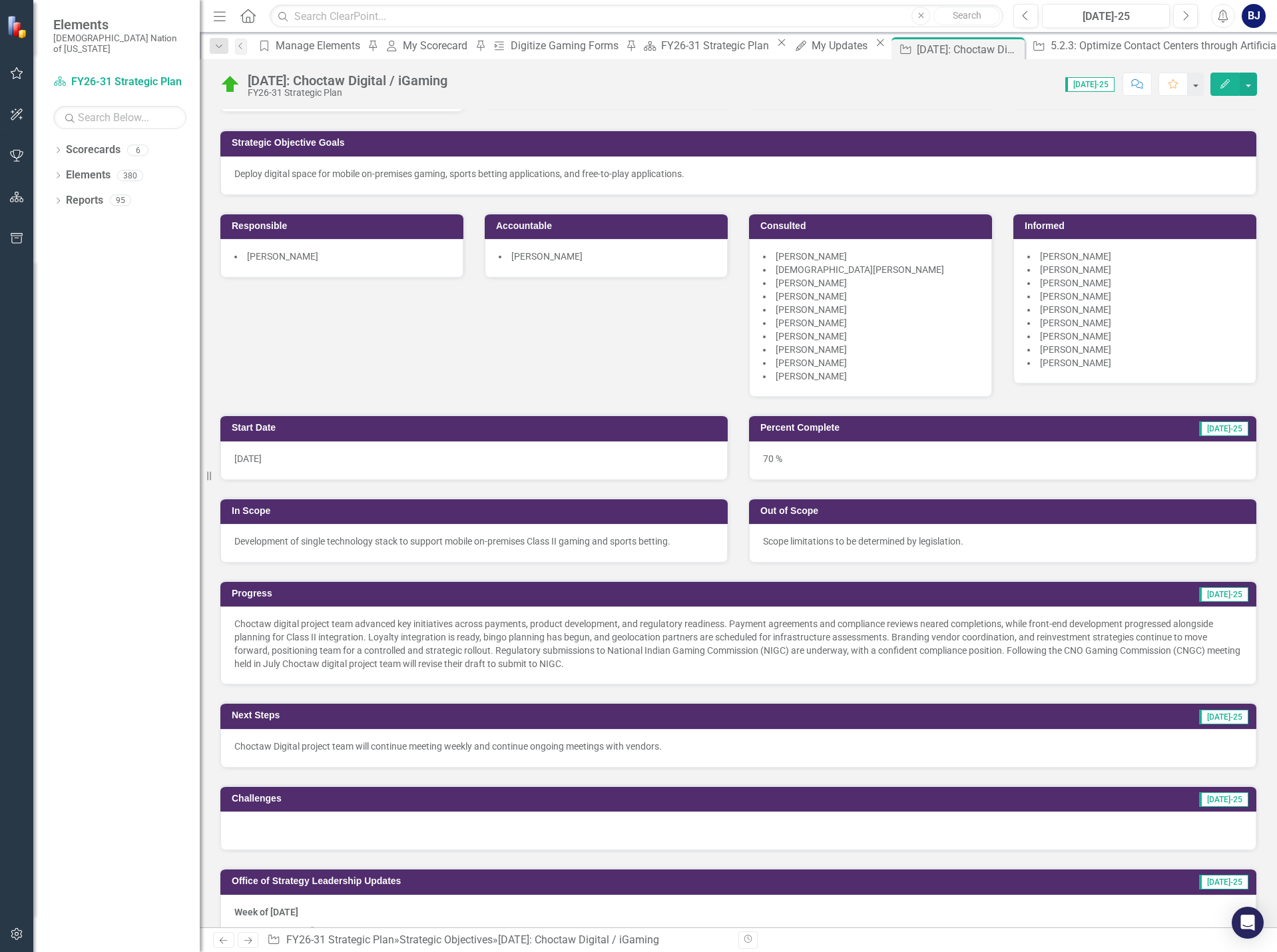 scroll, scrollTop: 133, scrollLeft: 0, axis: vertical 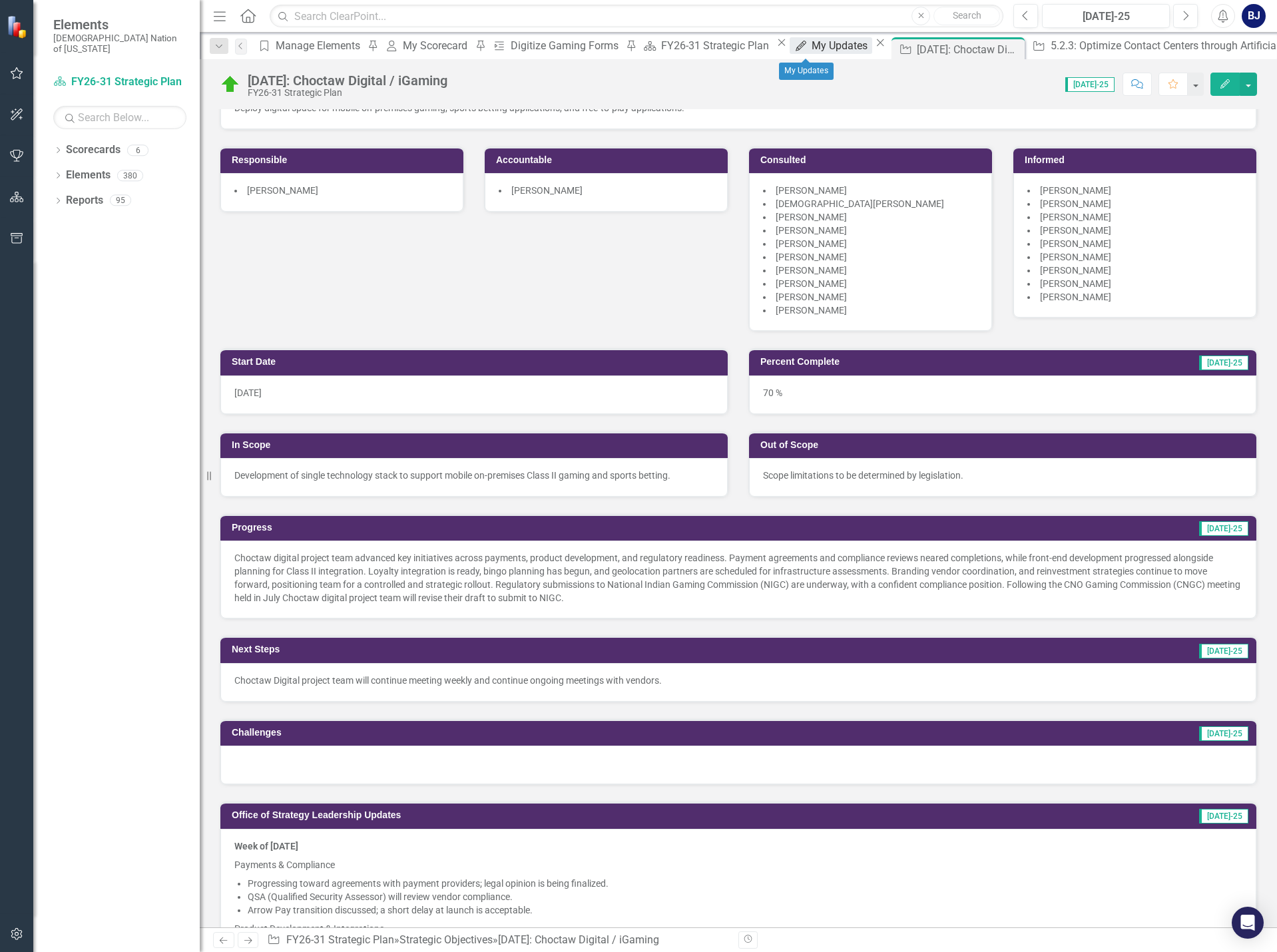 click on "My Updates" at bounding box center [842, 45] 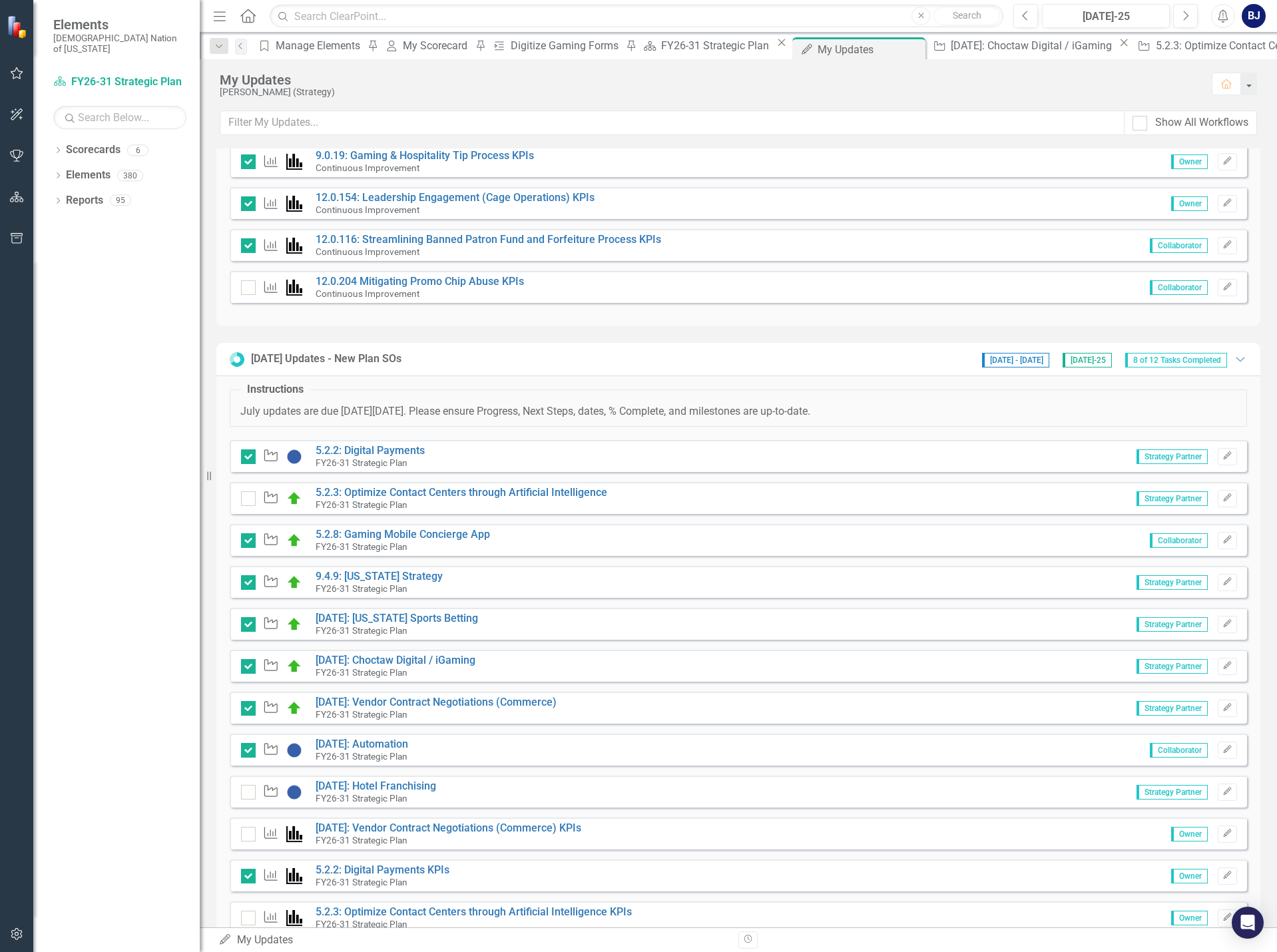 scroll, scrollTop: 523, scrollLeft: 0, axis: vertical 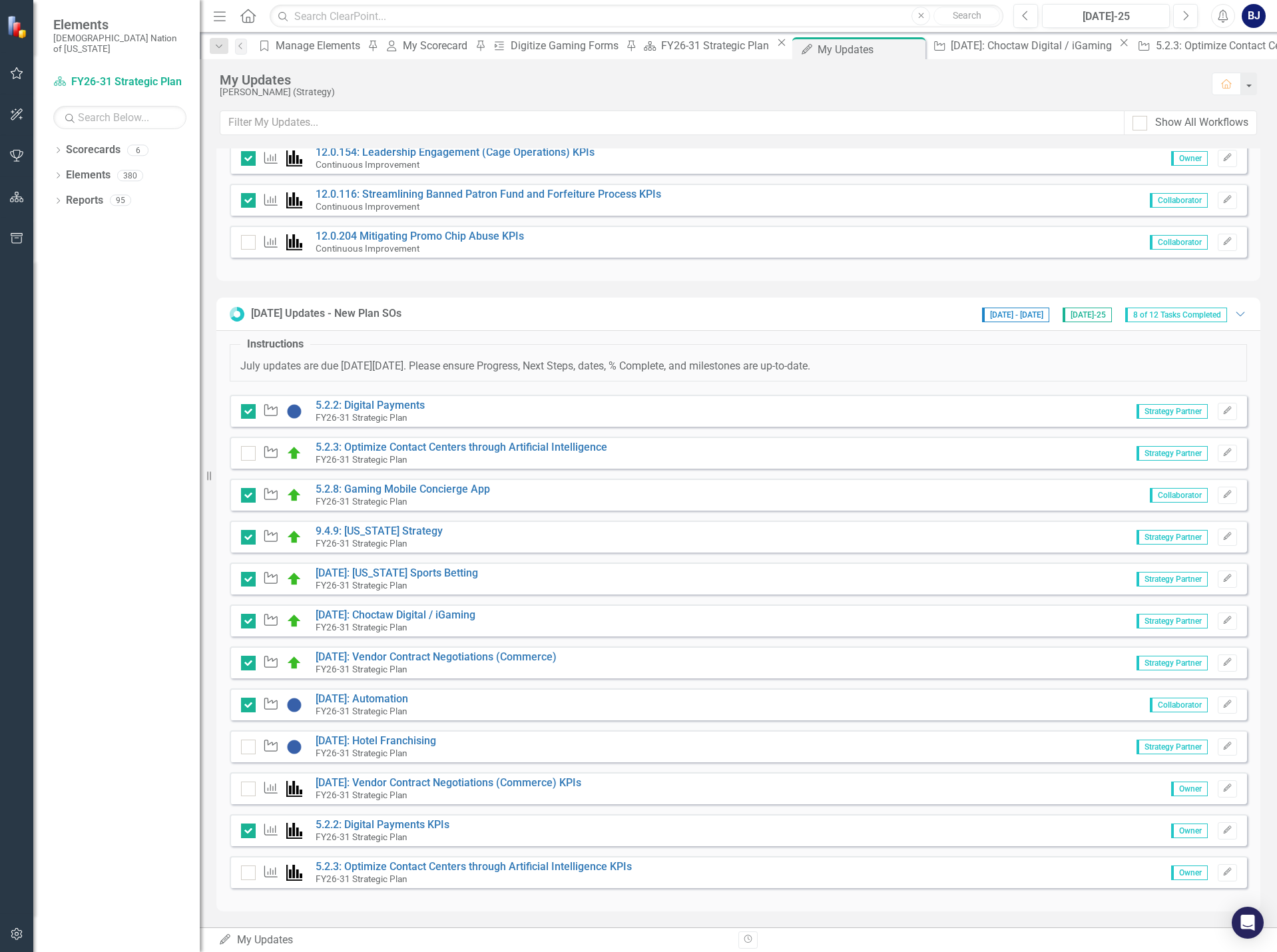 click on "Strategic Objective 9.4.9: [US_STATE] Strategy FY26-31 Strategic Plan Strategy Partner Edit" at bounding box center (738, 537) 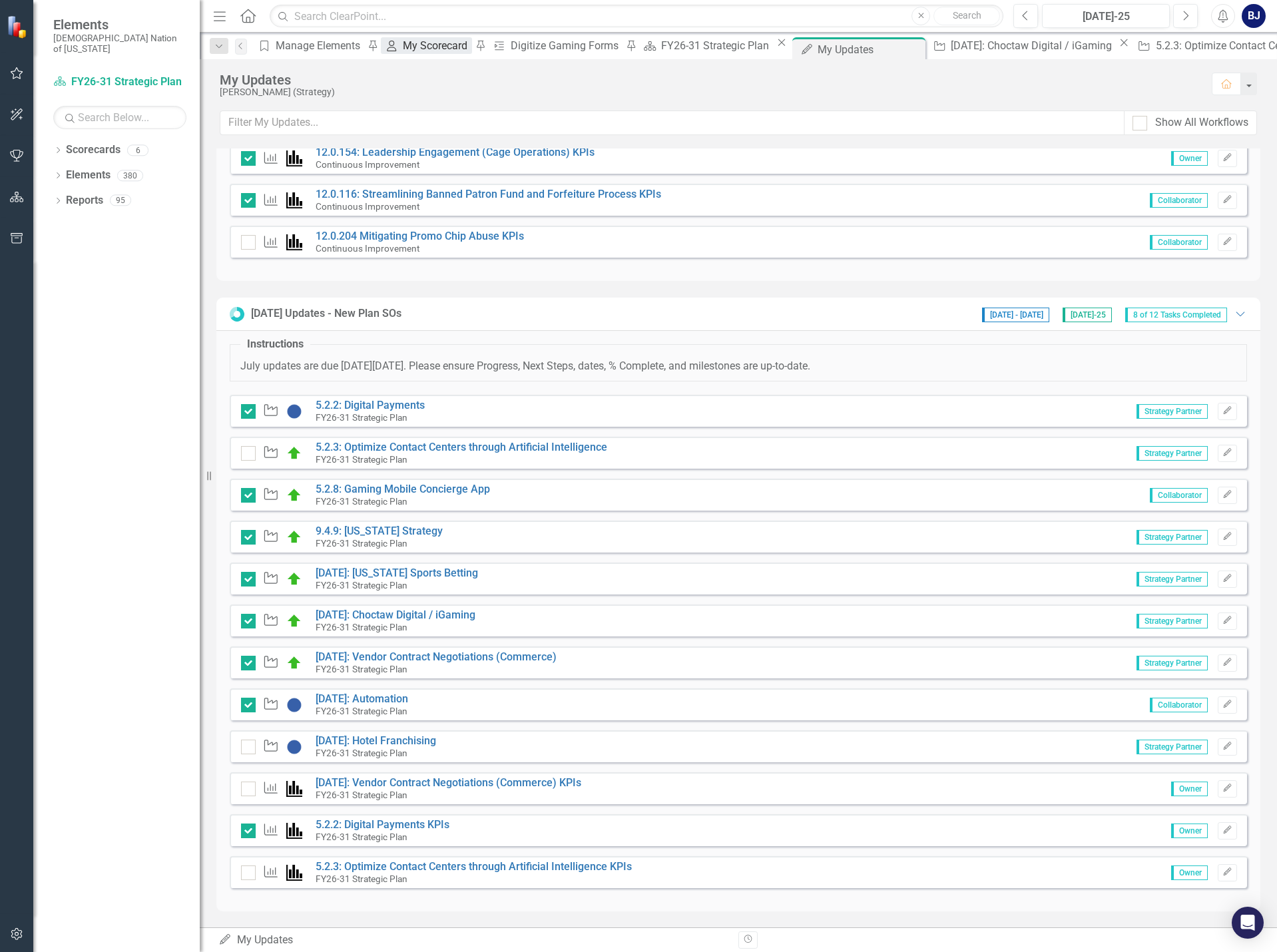 click on "My Scorecard" at bounding box center (437, 45) 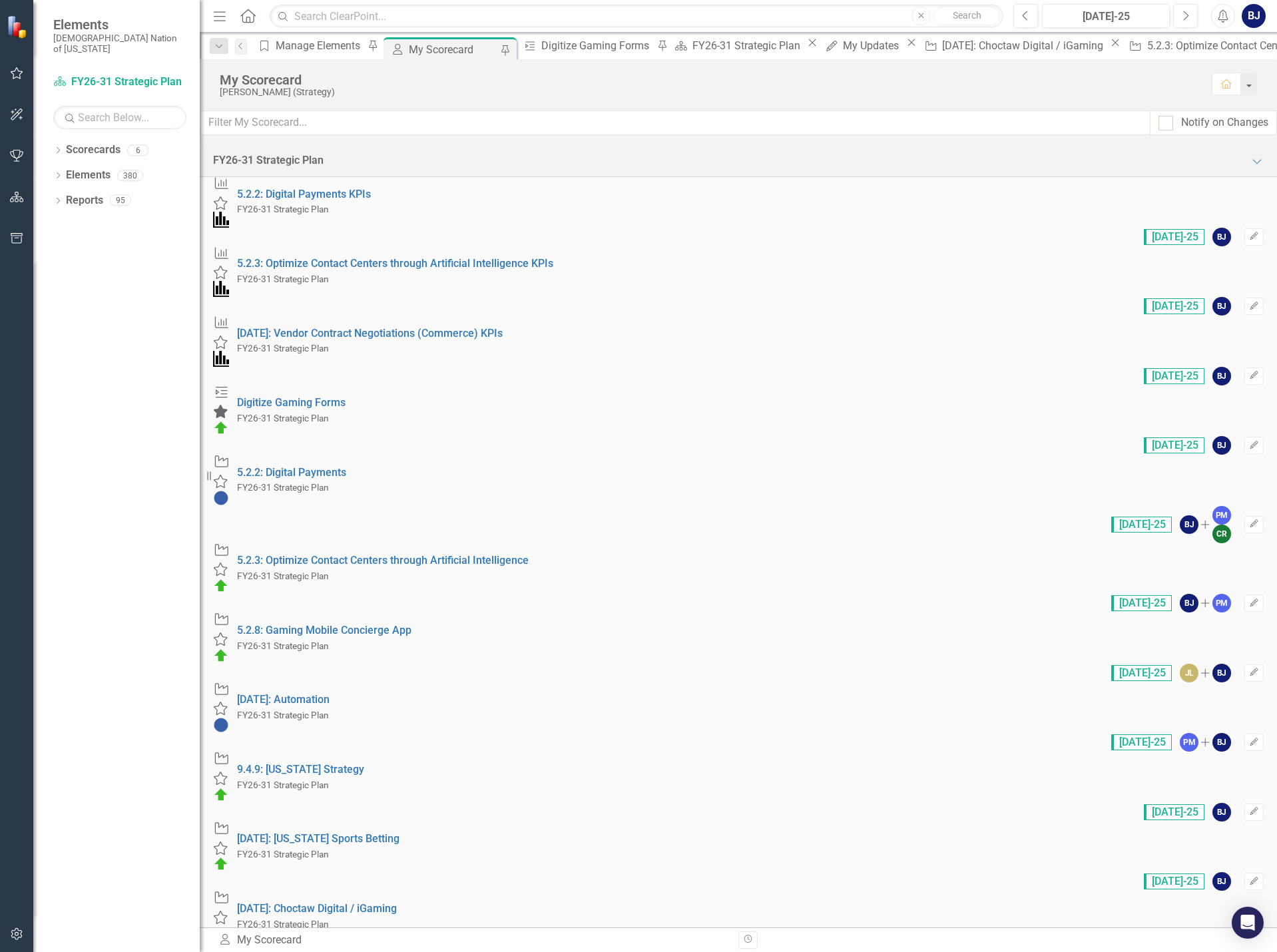 scroll, scrollTop: 802, scrollLeft: 0, axis: vertical 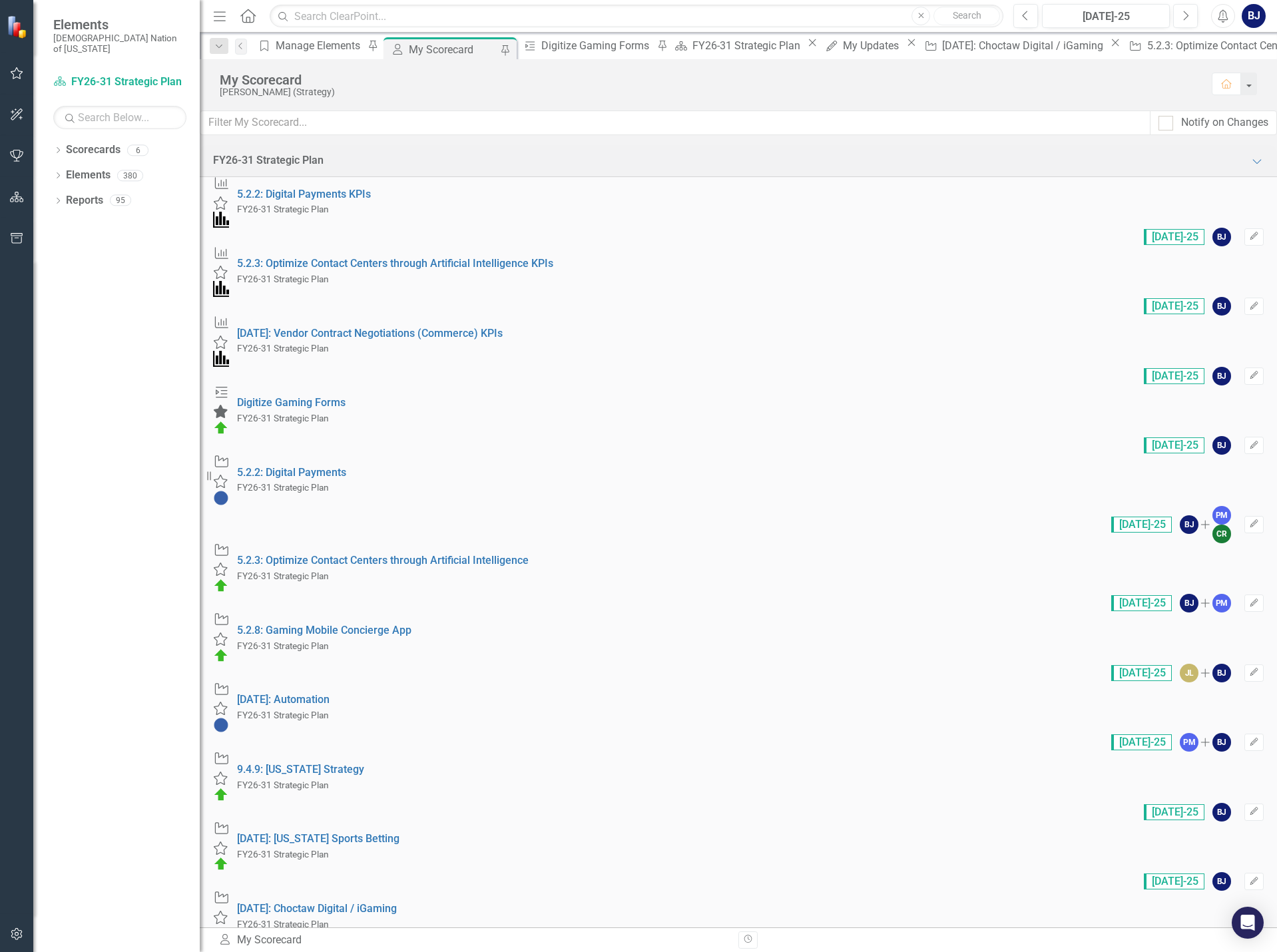 click on "10.0.114: Gaming Machine Form Digitalization" at bounding box center (347, 2684) 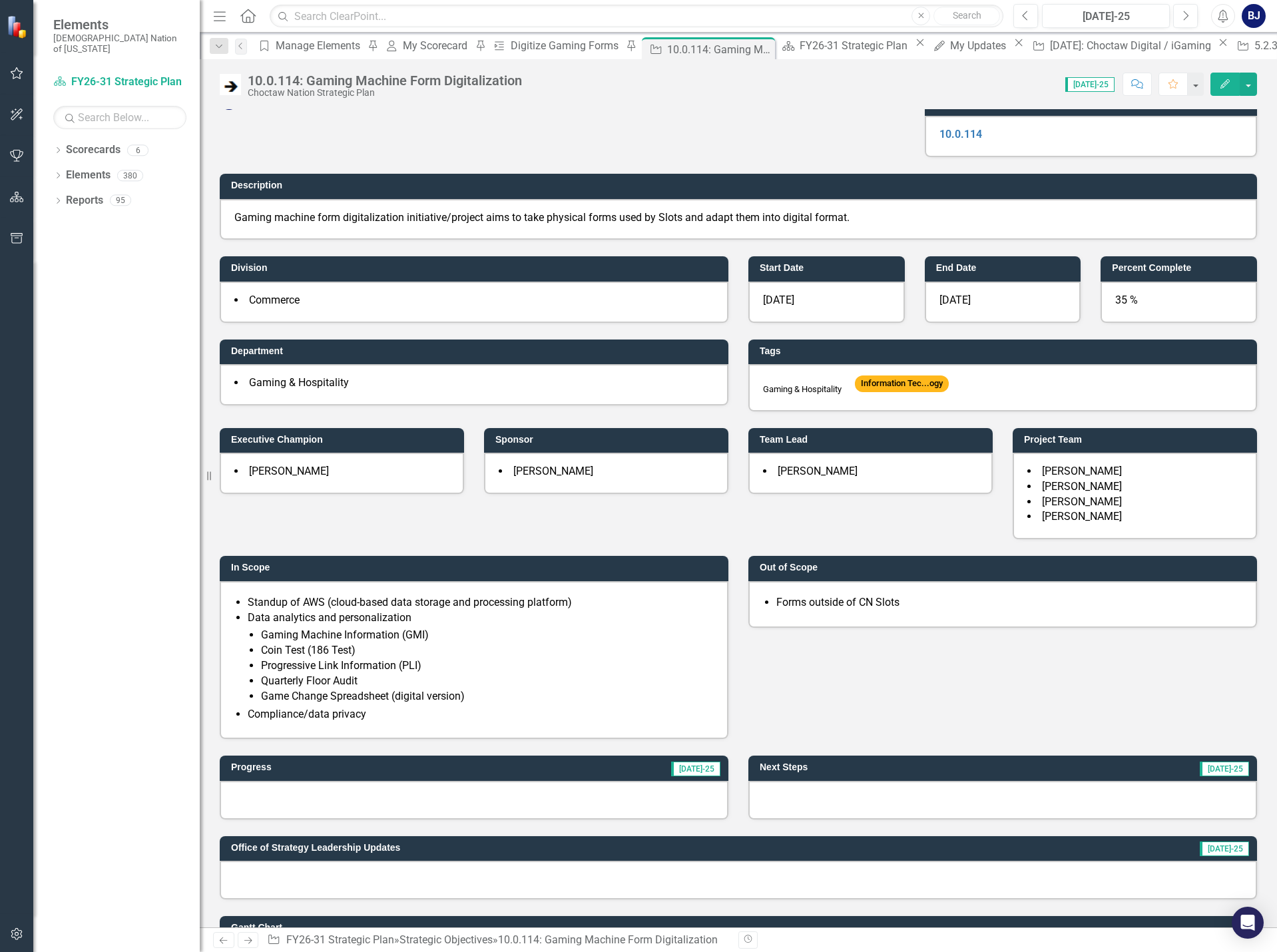 scroll, scrollTop: 0, scrollLeft: 0, axis: both 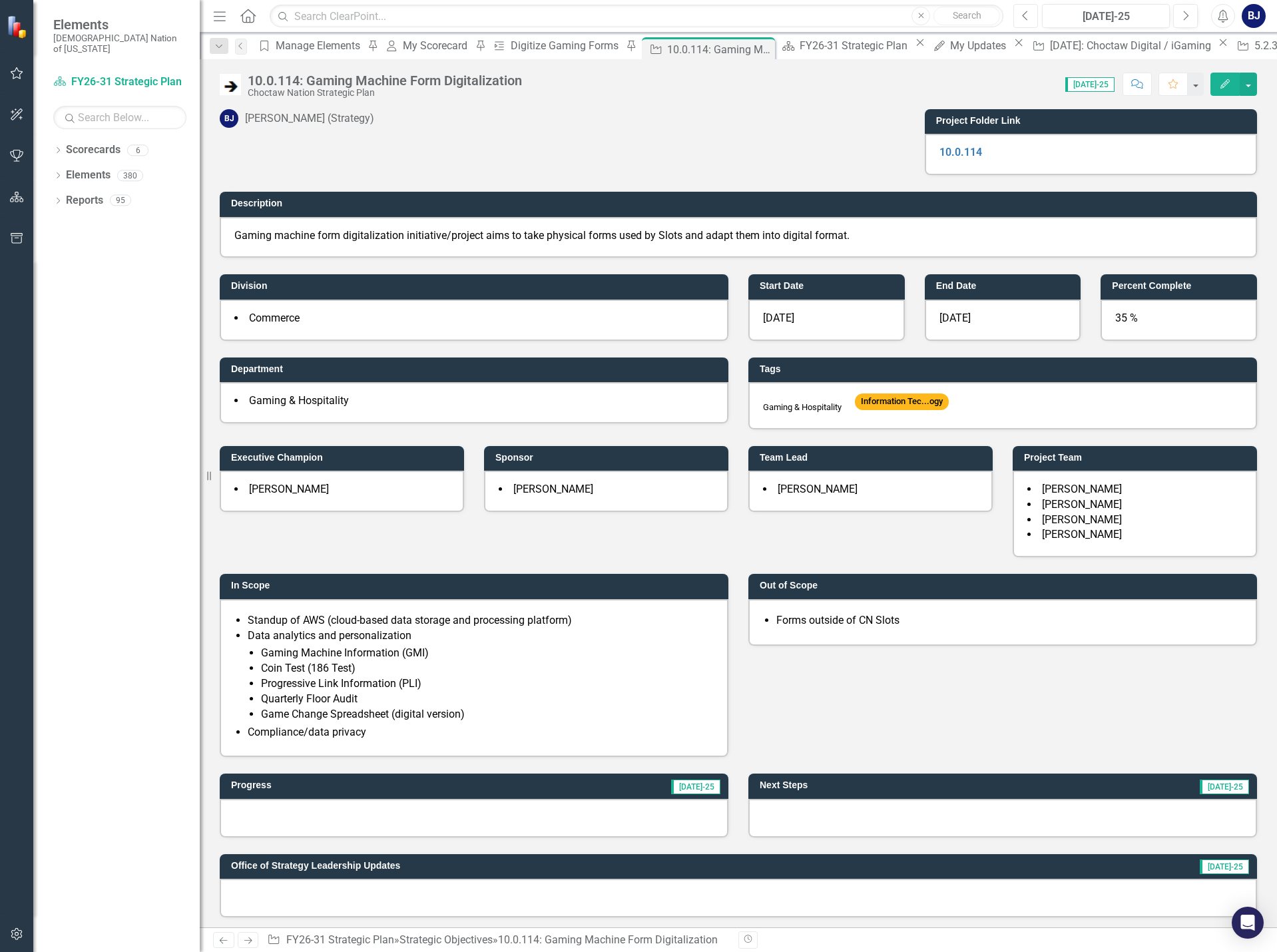 click on "Previous" 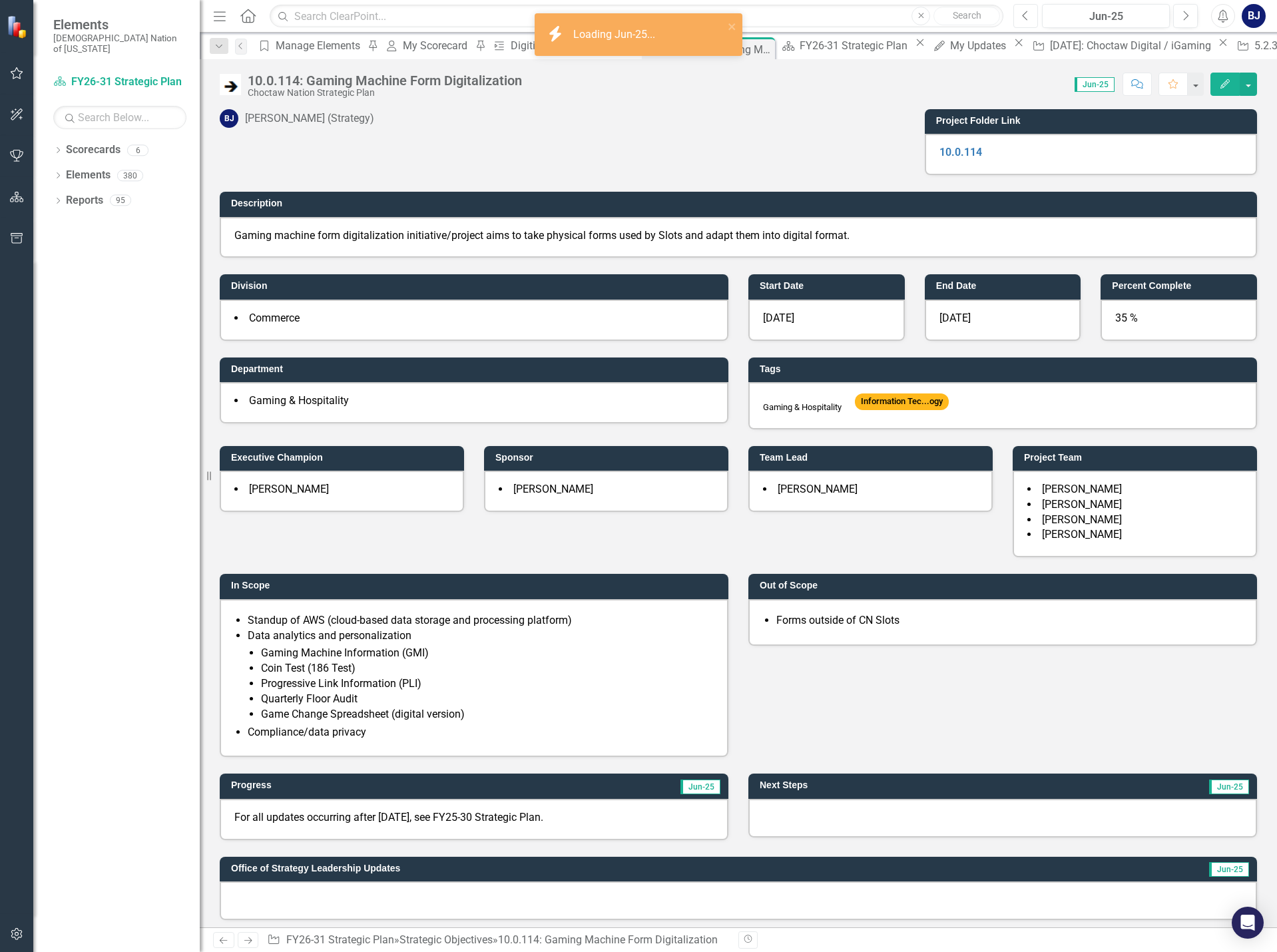 click on "Previous" at bounding box center [1025, 16] 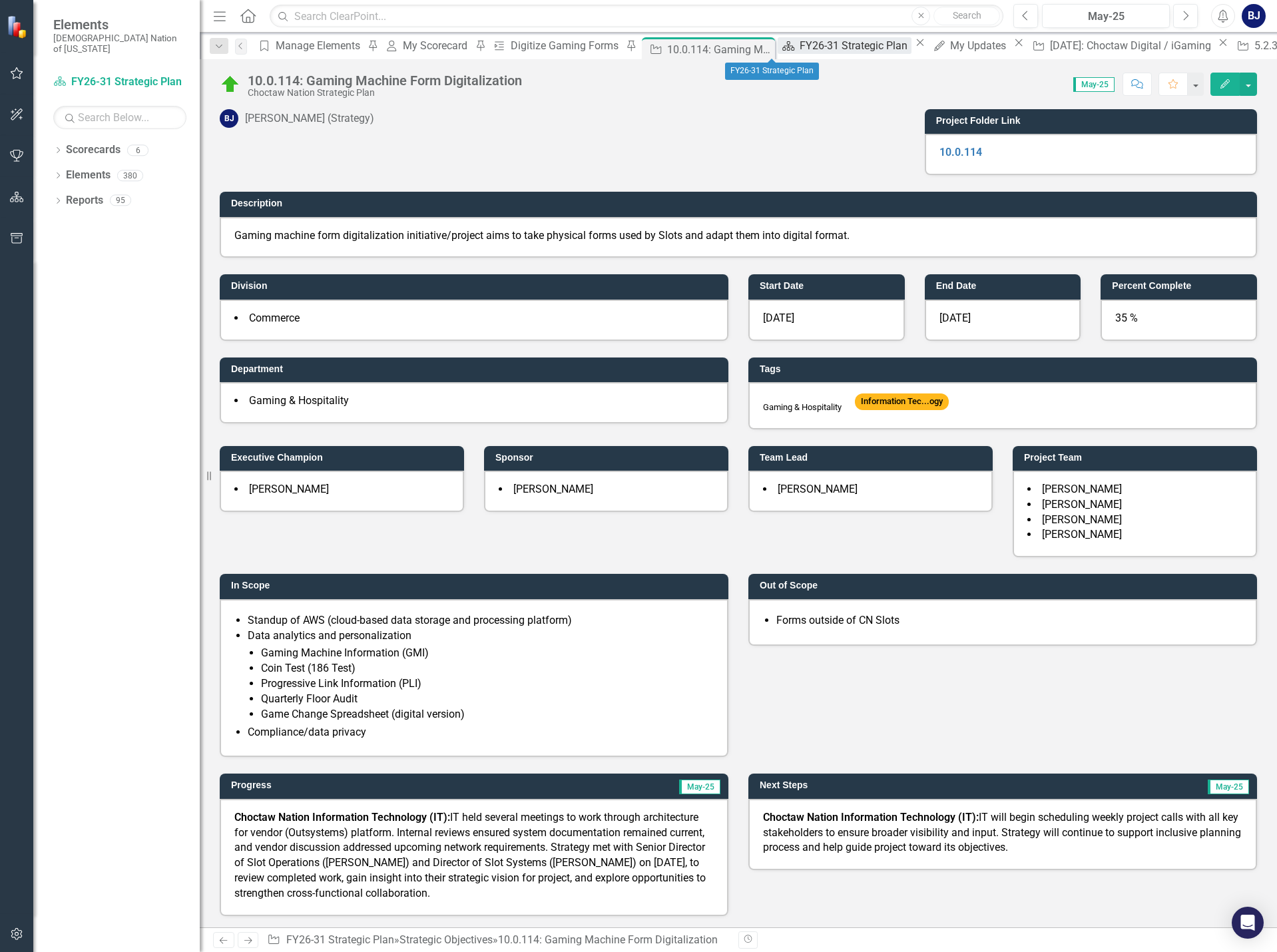 click on "FY26-31 Strategic Plan" at bounding box center (856, 45) 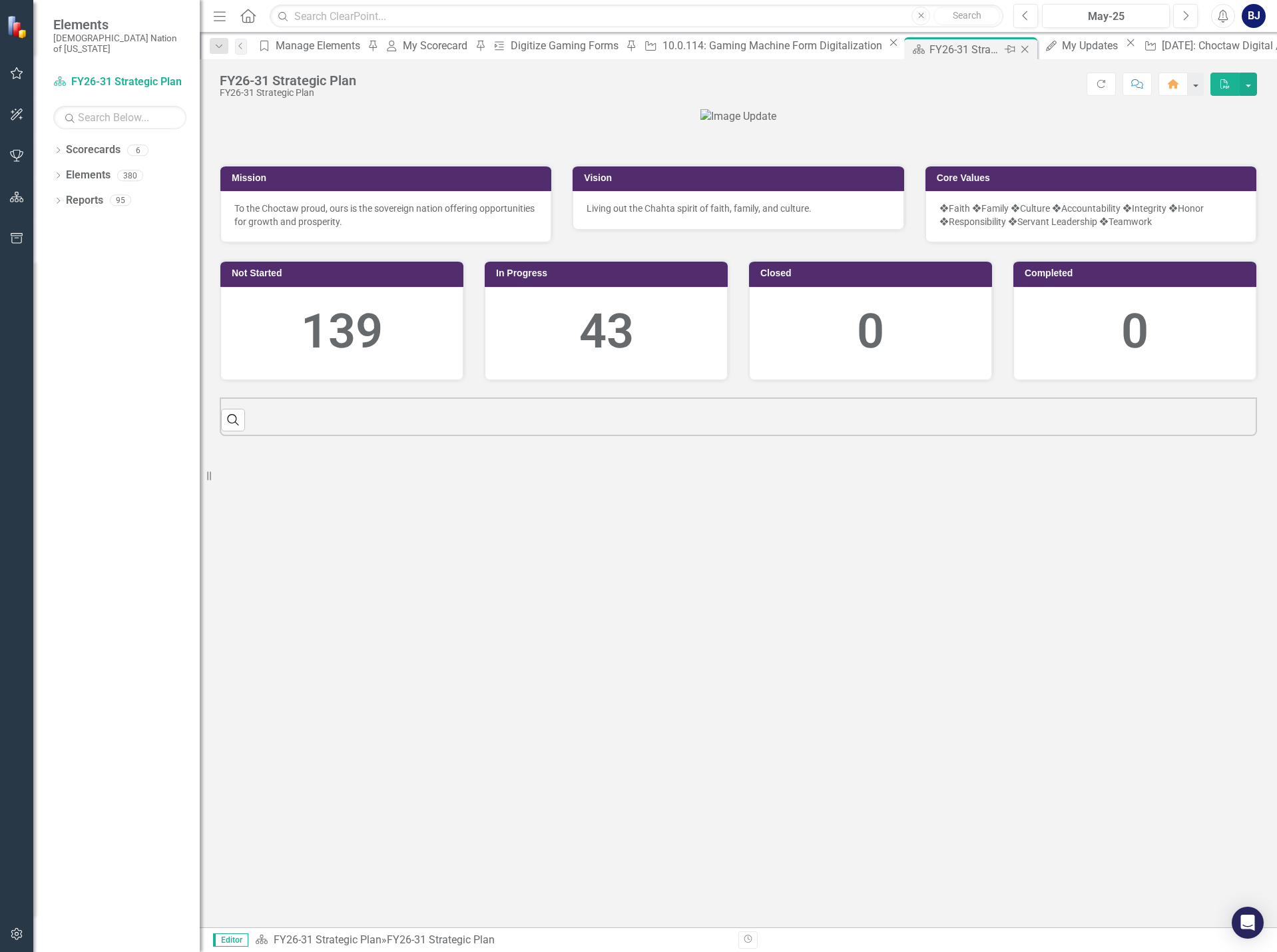 click on "Close" 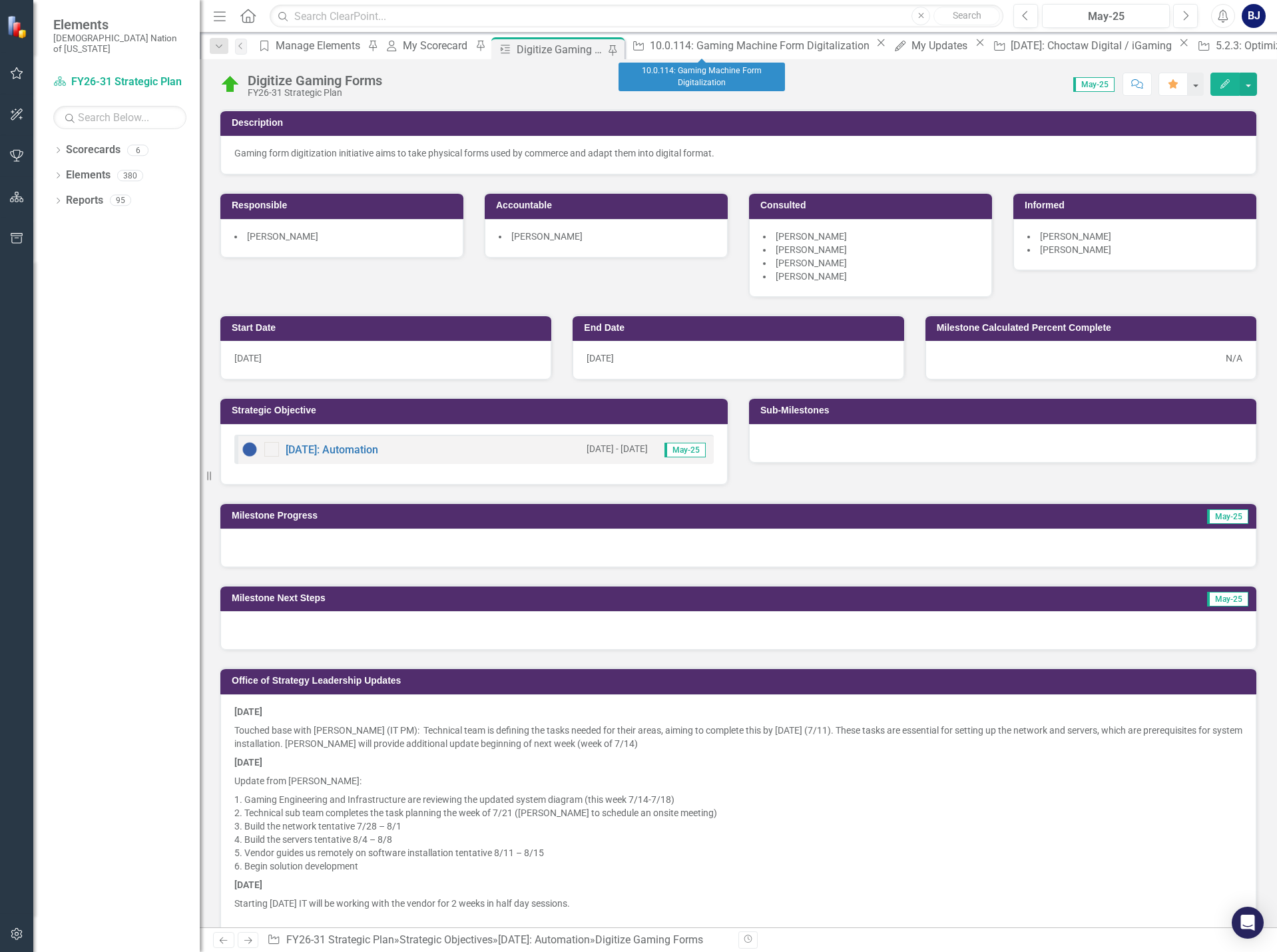 click on "Close" 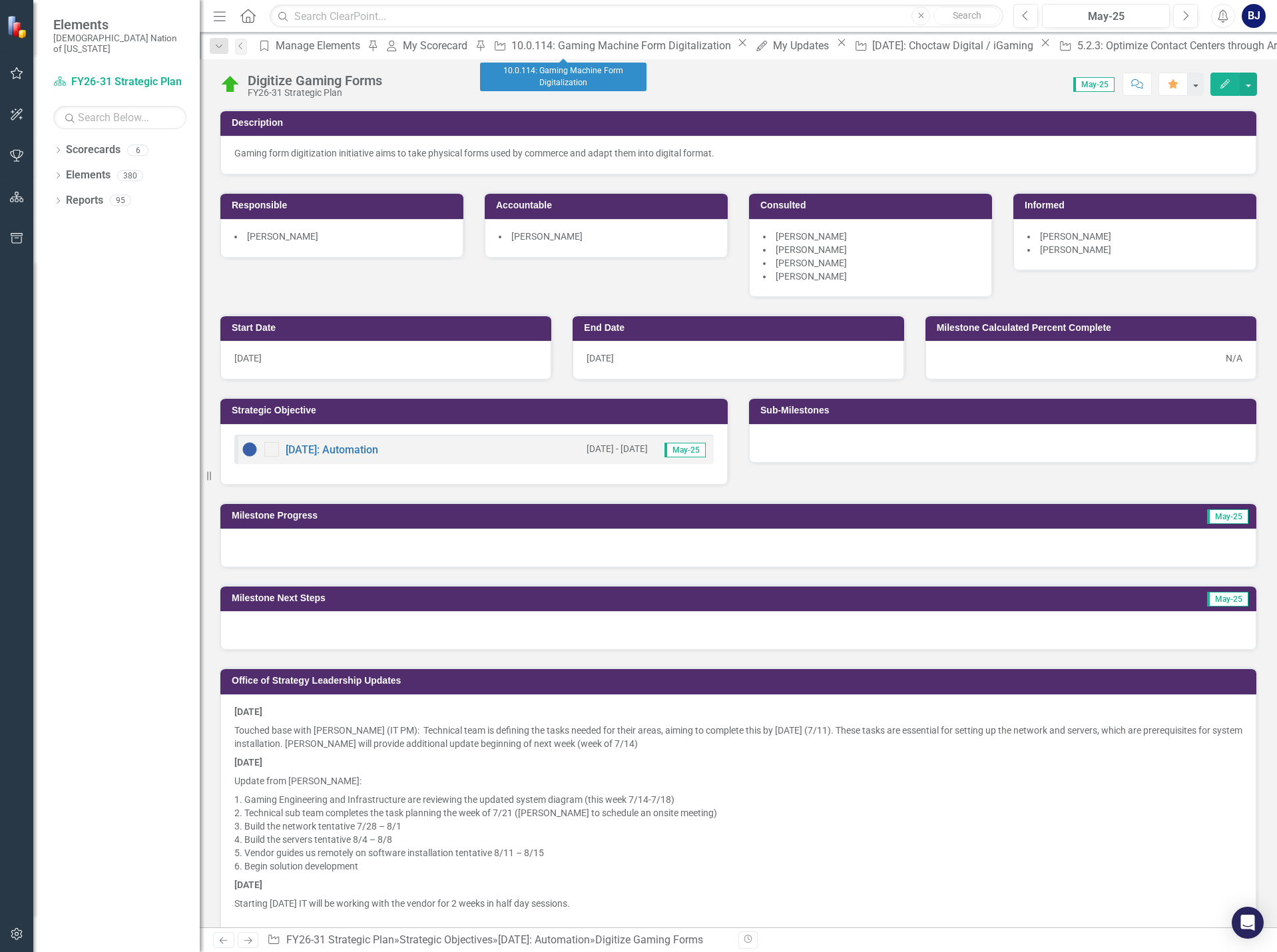 click on "Close" 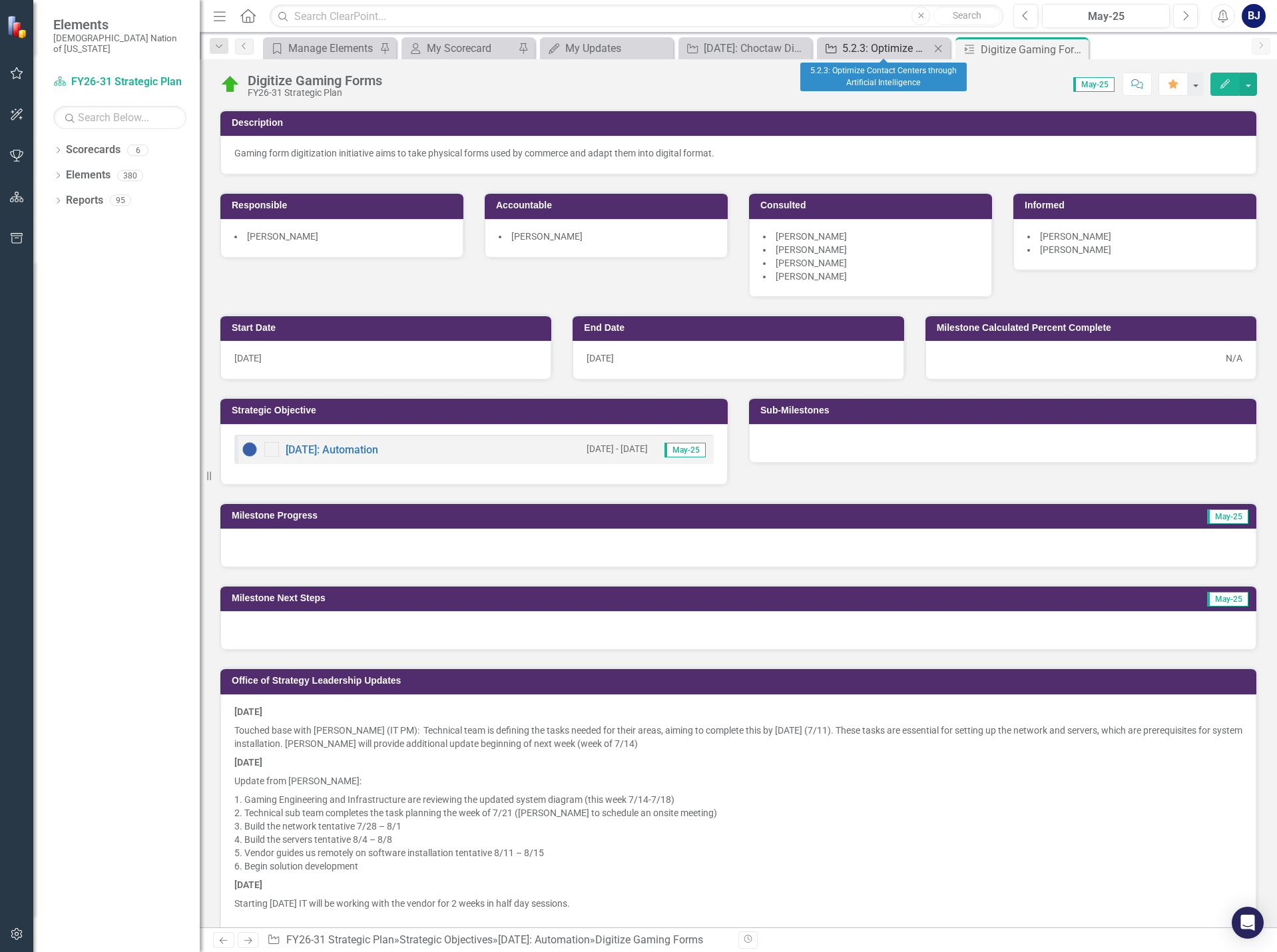 click on "5.2.3: Optimize Contact Centers through Artificial Intelligence" at bounding box center (886, 48) 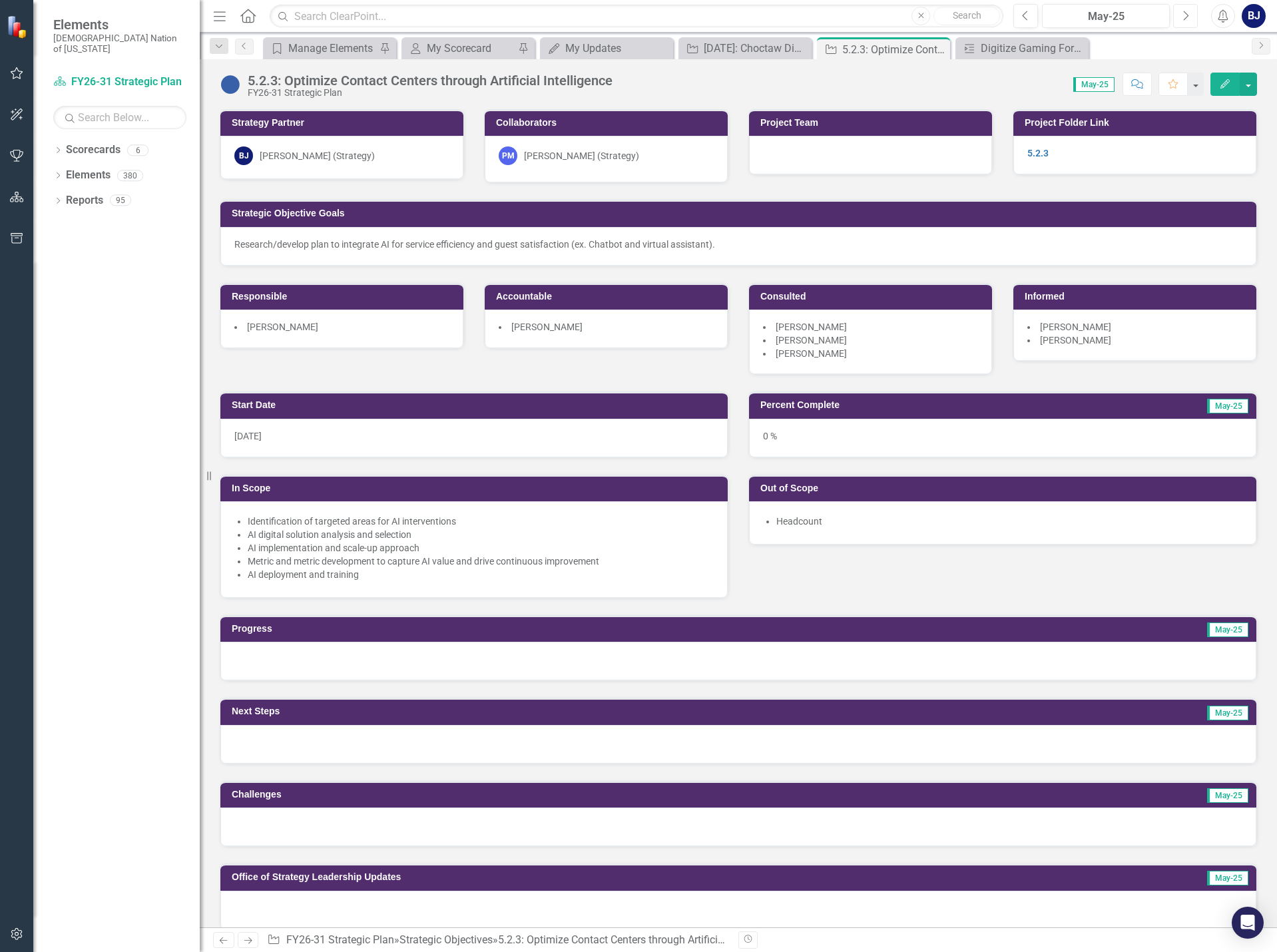 click on "Next" at bounding box center (1185, 16) 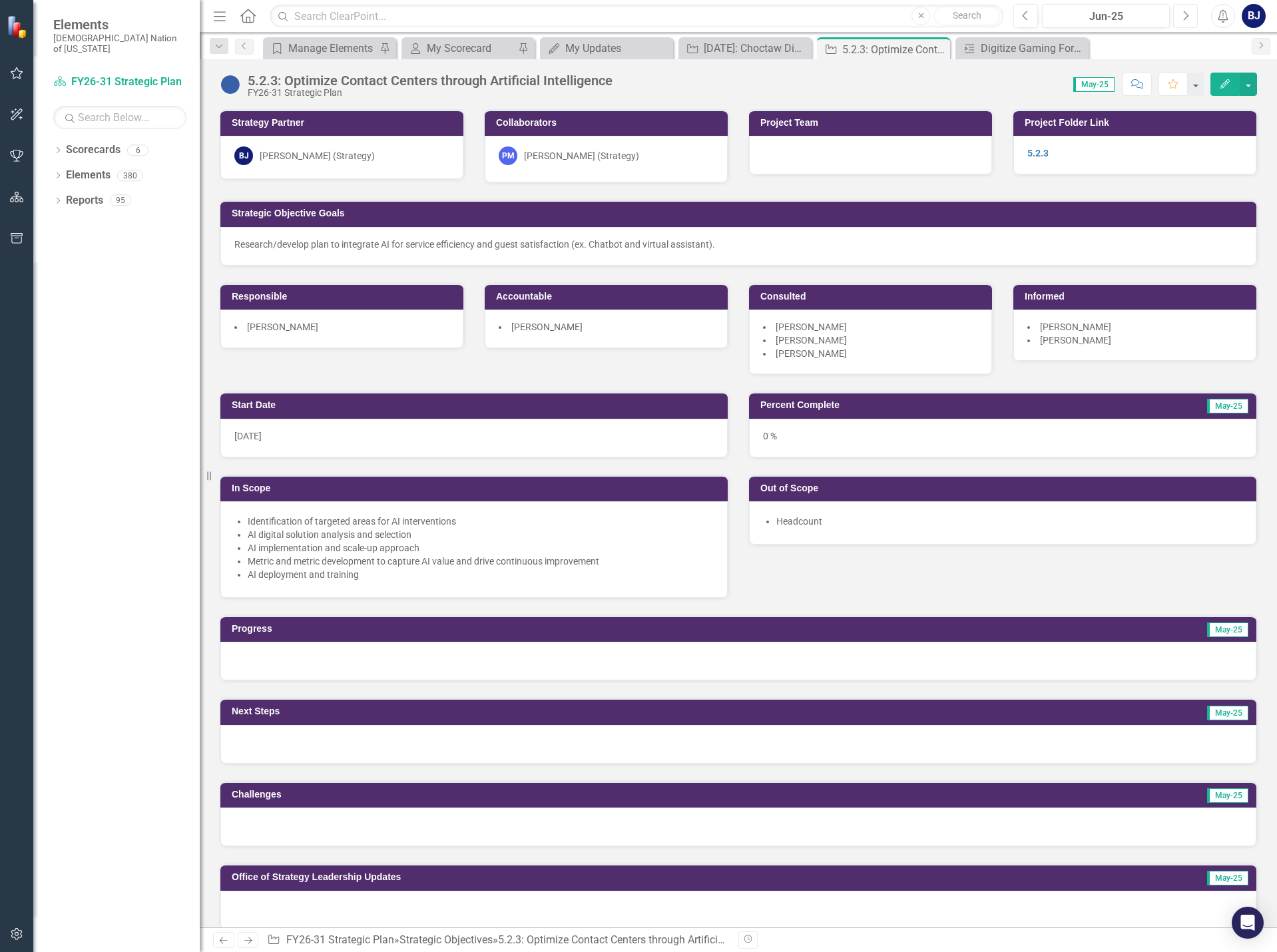 click on "Next" at bounding box center [1185, 16] 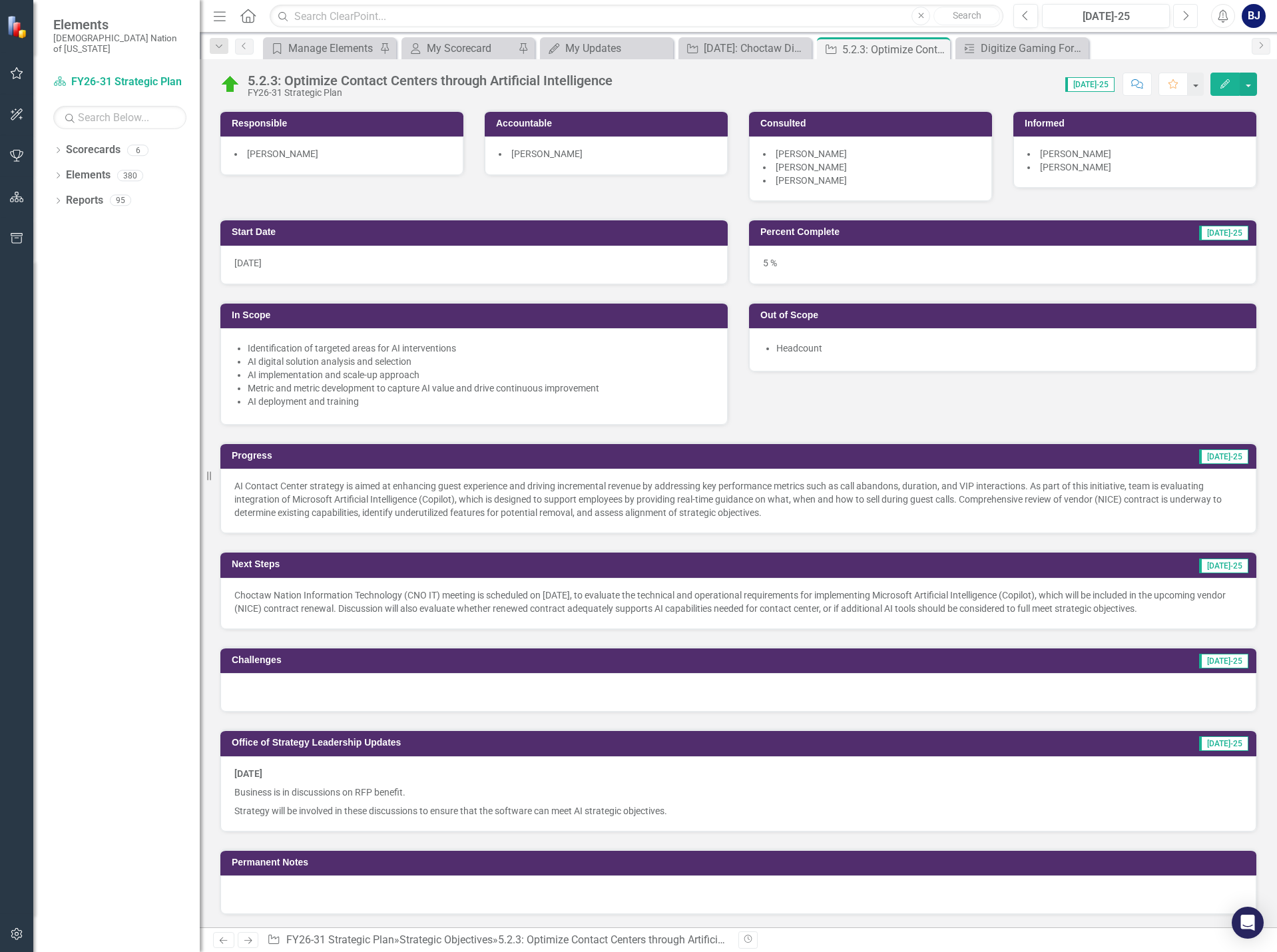 scroll, scrollTop: 200, scrollLeft: 0, axis: vertical 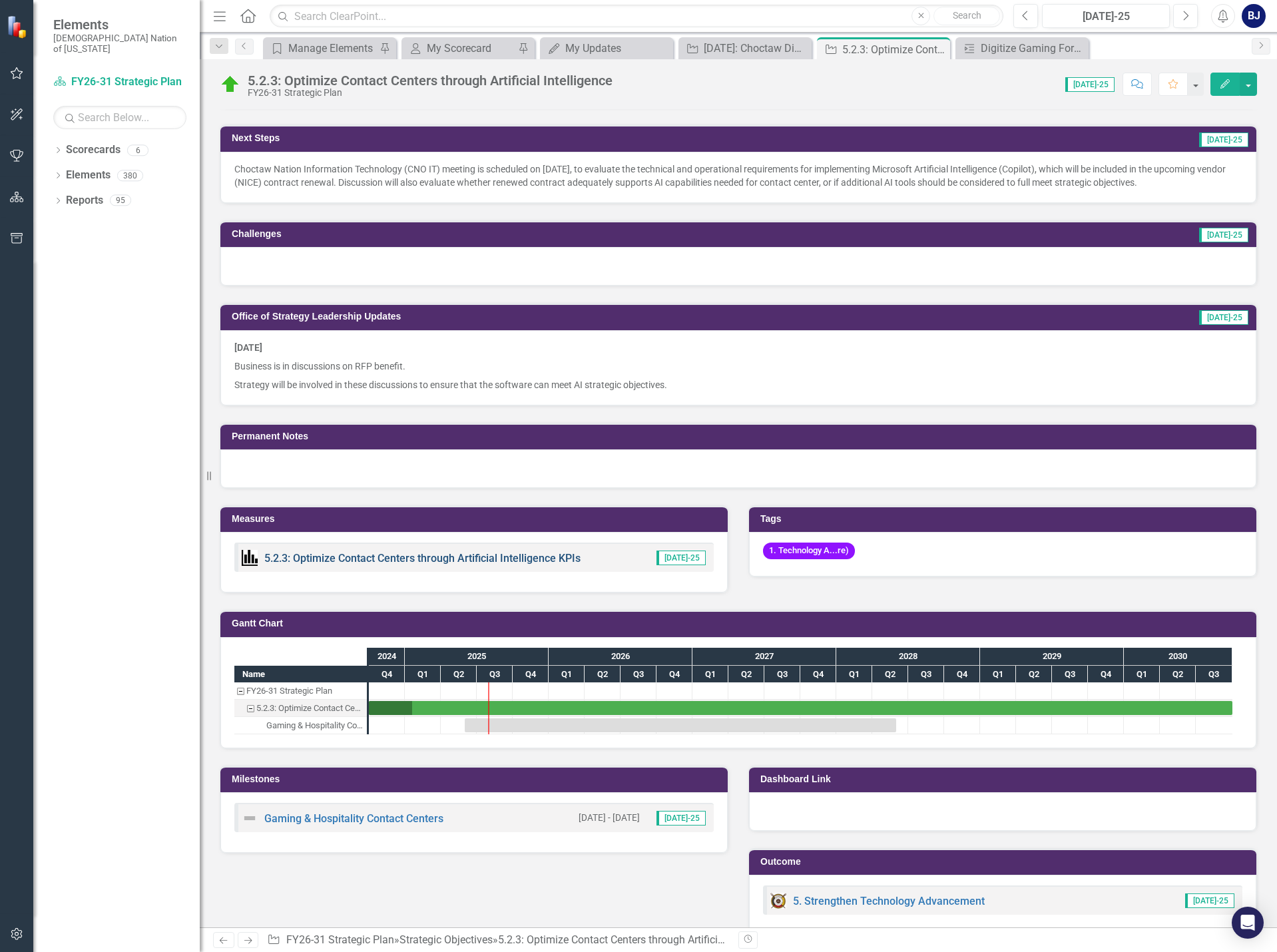 click on "5.2.3: Optimize Contact Centers through Artificial Intelligence KPIs" at bounding box center [422, 558] 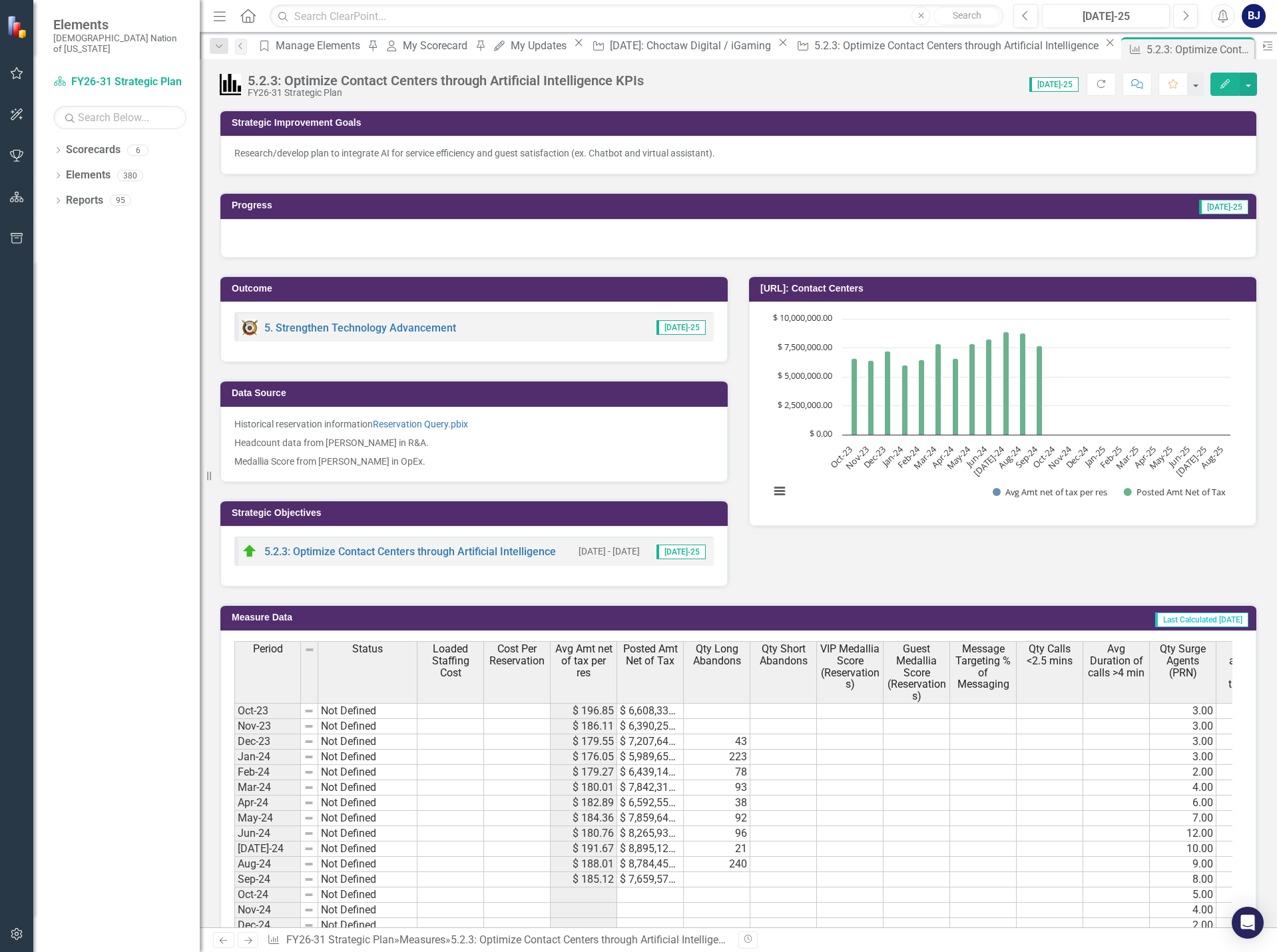 scroll, scrollTop: 67, scrollLeft: 0, axis: vertical 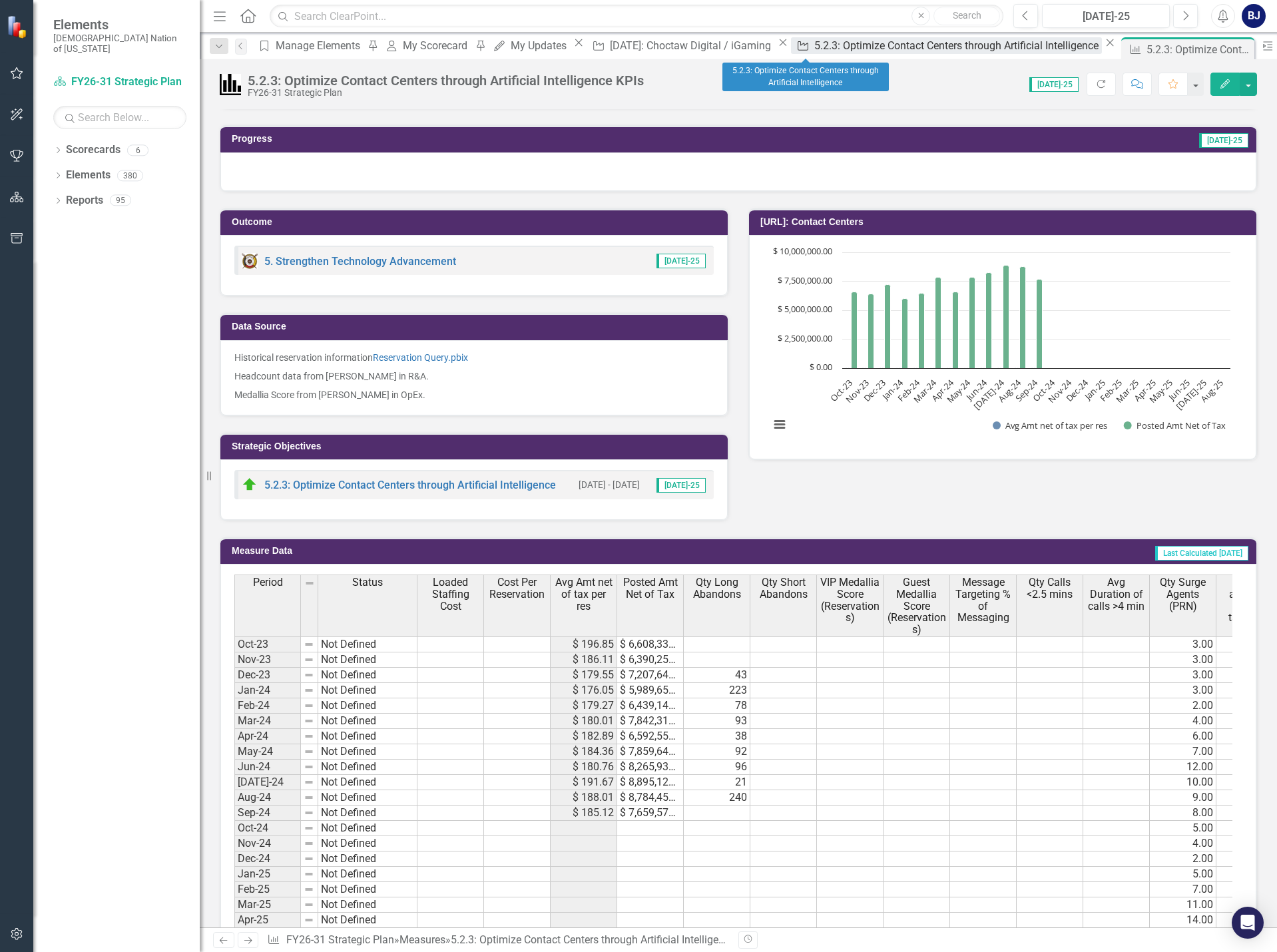 click on "5.2.3: Optimize Contact Centers through Artificial Intelligence" at bounding box center (958, 45) 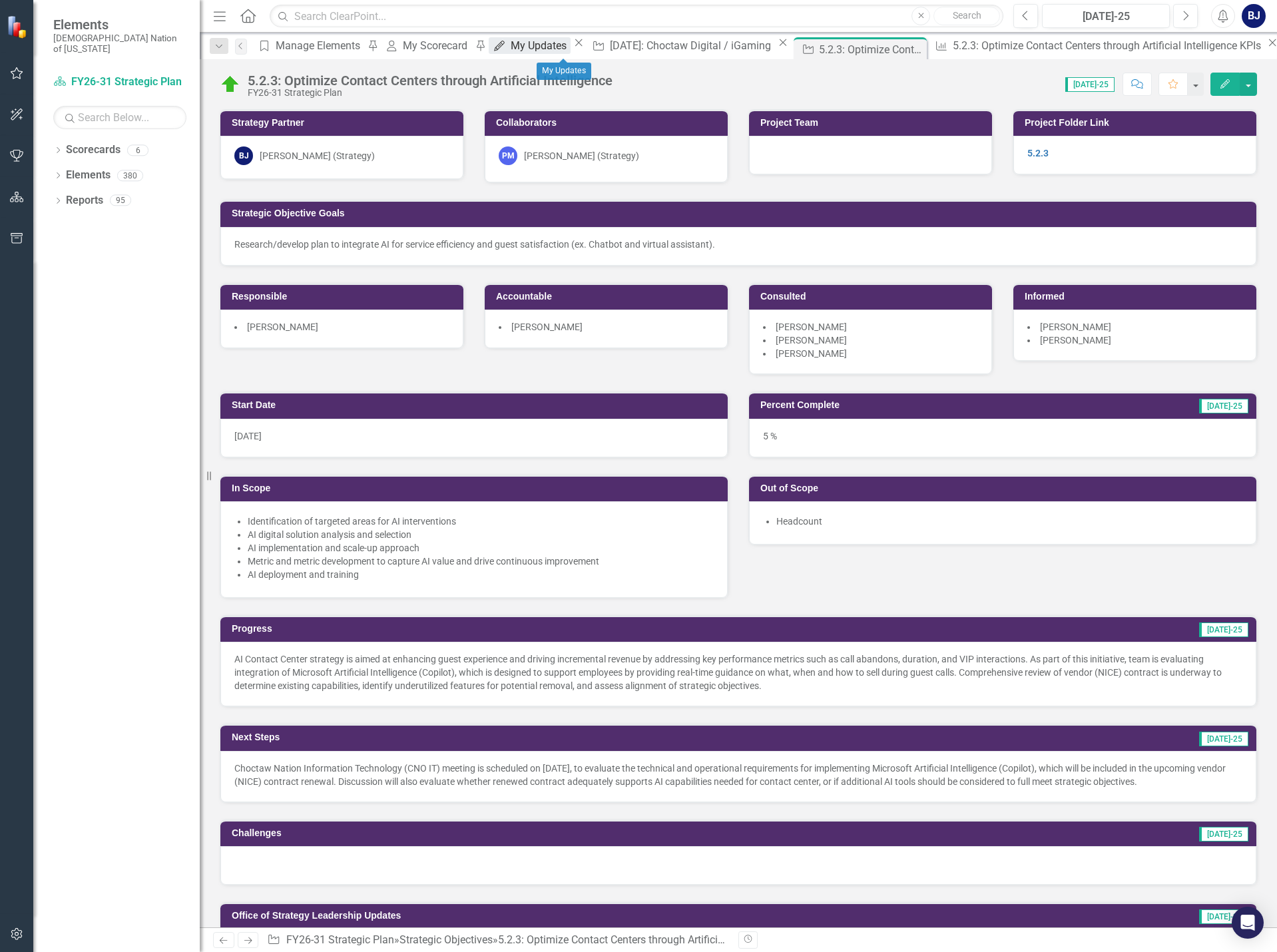 click on "My Updates" at bounding box center (541, 45) 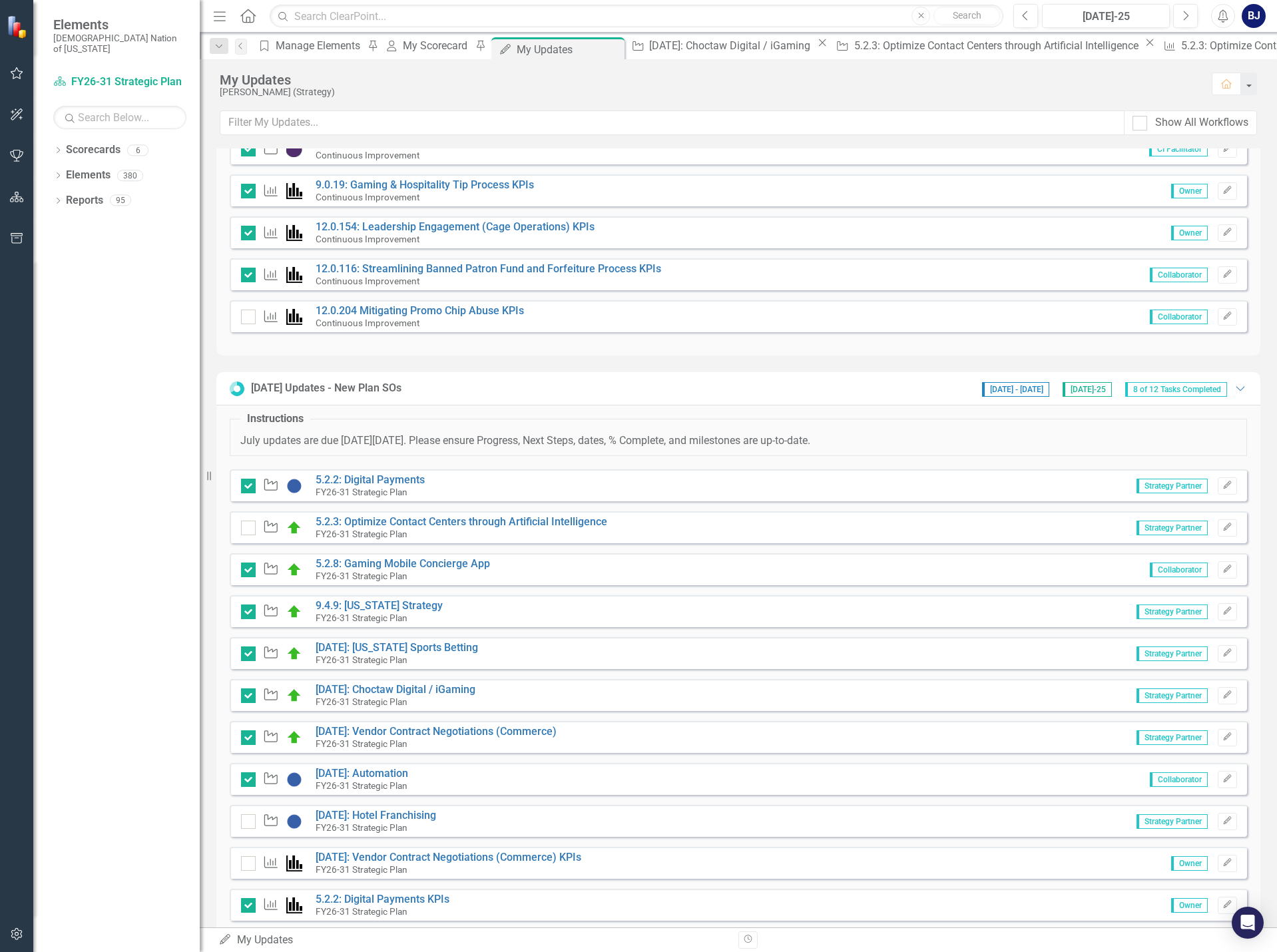scroll, scrollTop: 466, scrollLeft: 0, axis: vertical 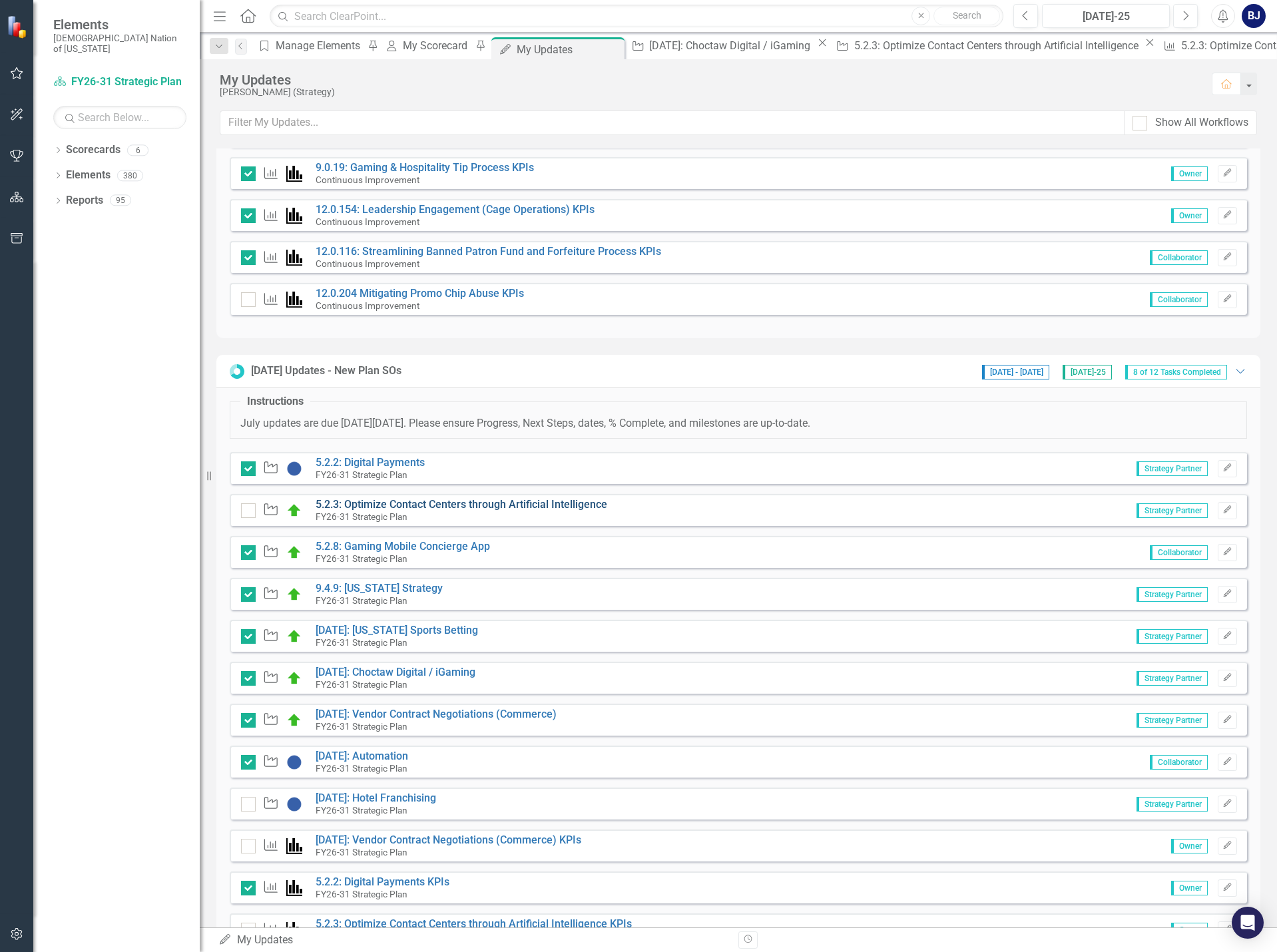 click on "5.2.3: Optimize Contact Centers through Artificial Intelligence" at bounding box center (461, 504) 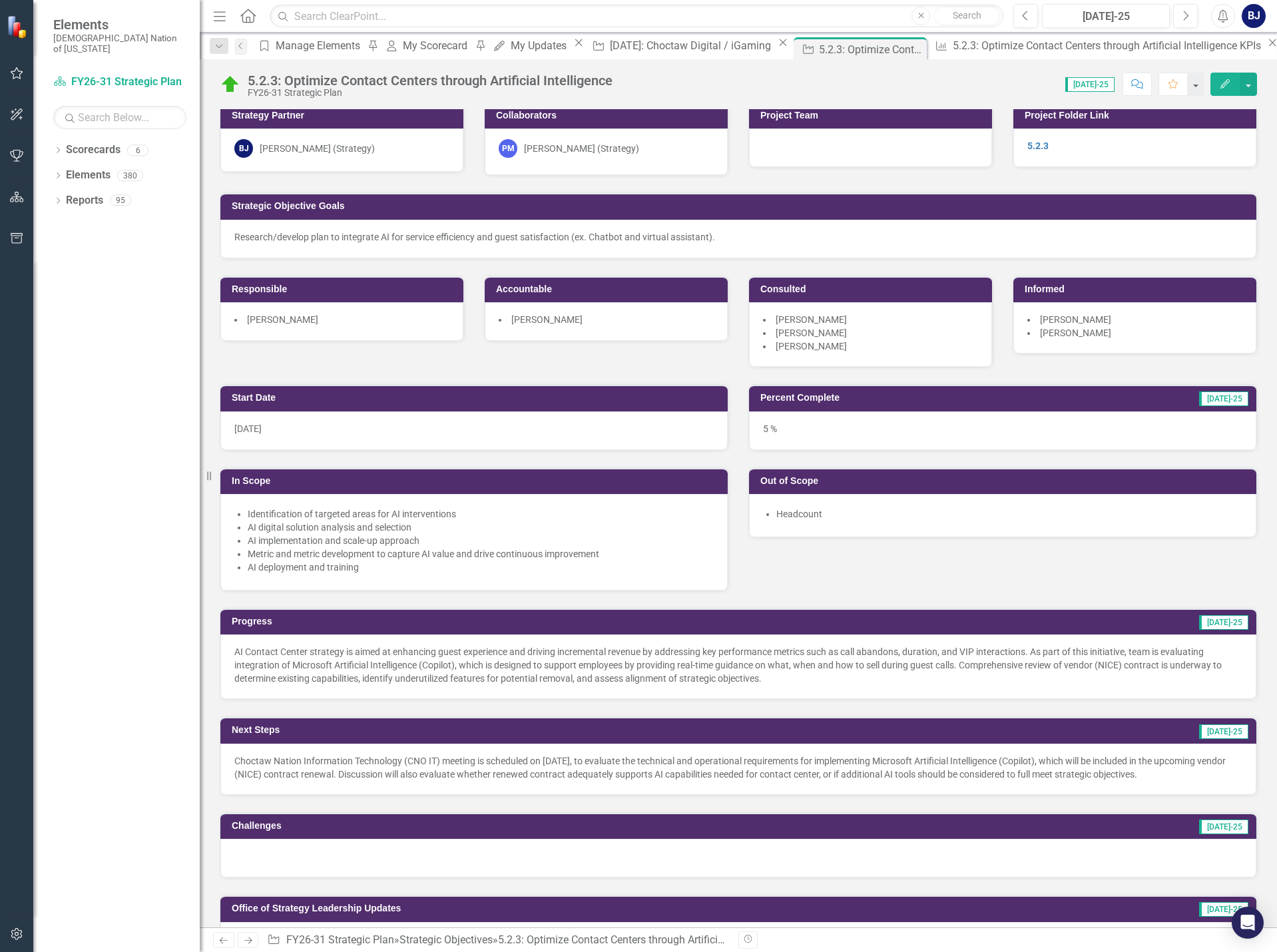 scroll, scrollTop: 0, scrollLeft: 0, axis: both 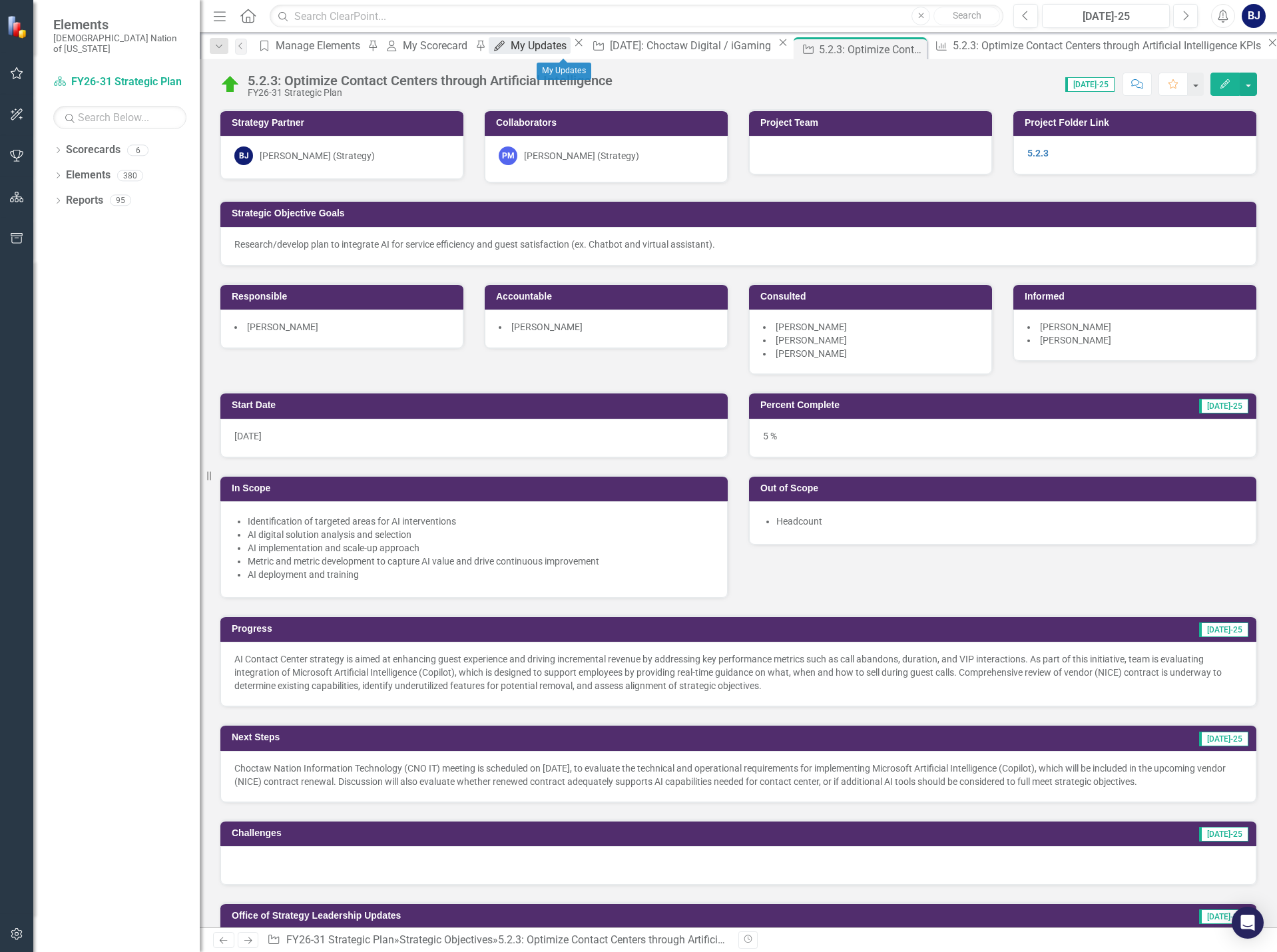 click on "My Updates" at bounding box center [541, 45] 